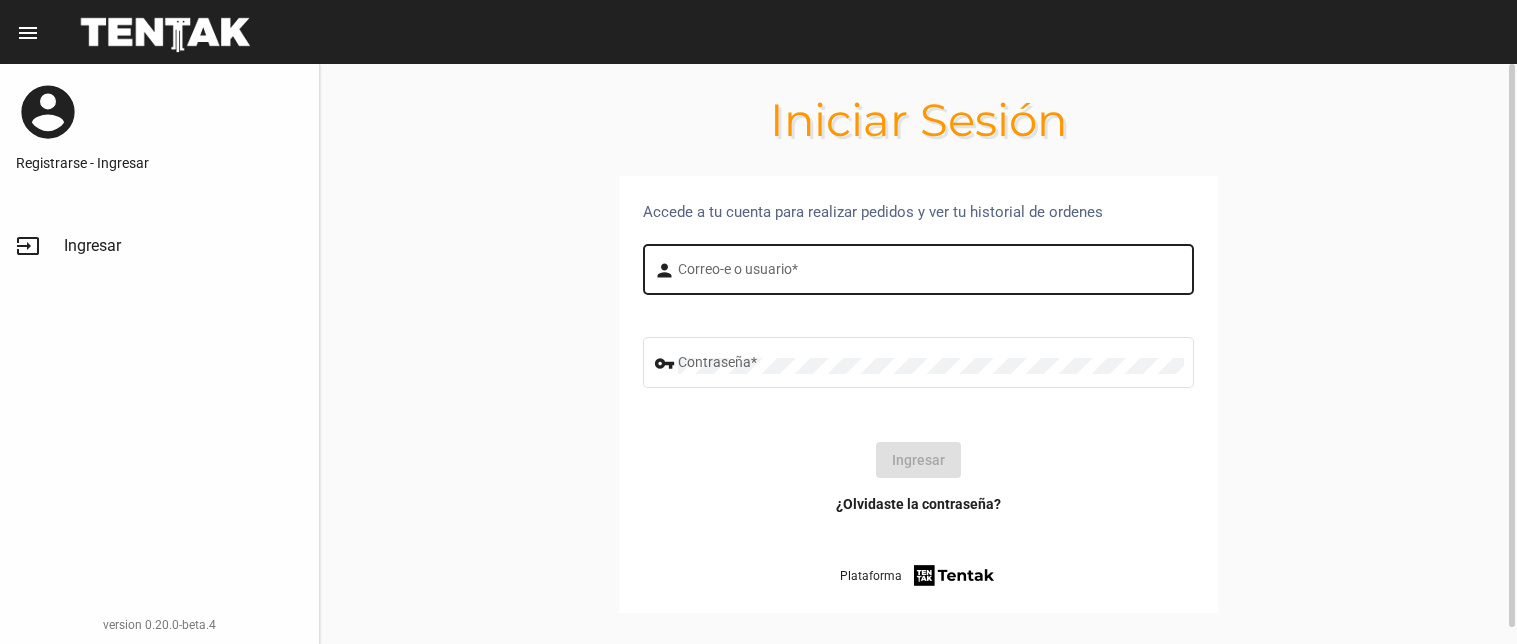 scroll, scrollTop: 0, scrollLeft: 0, axis: both 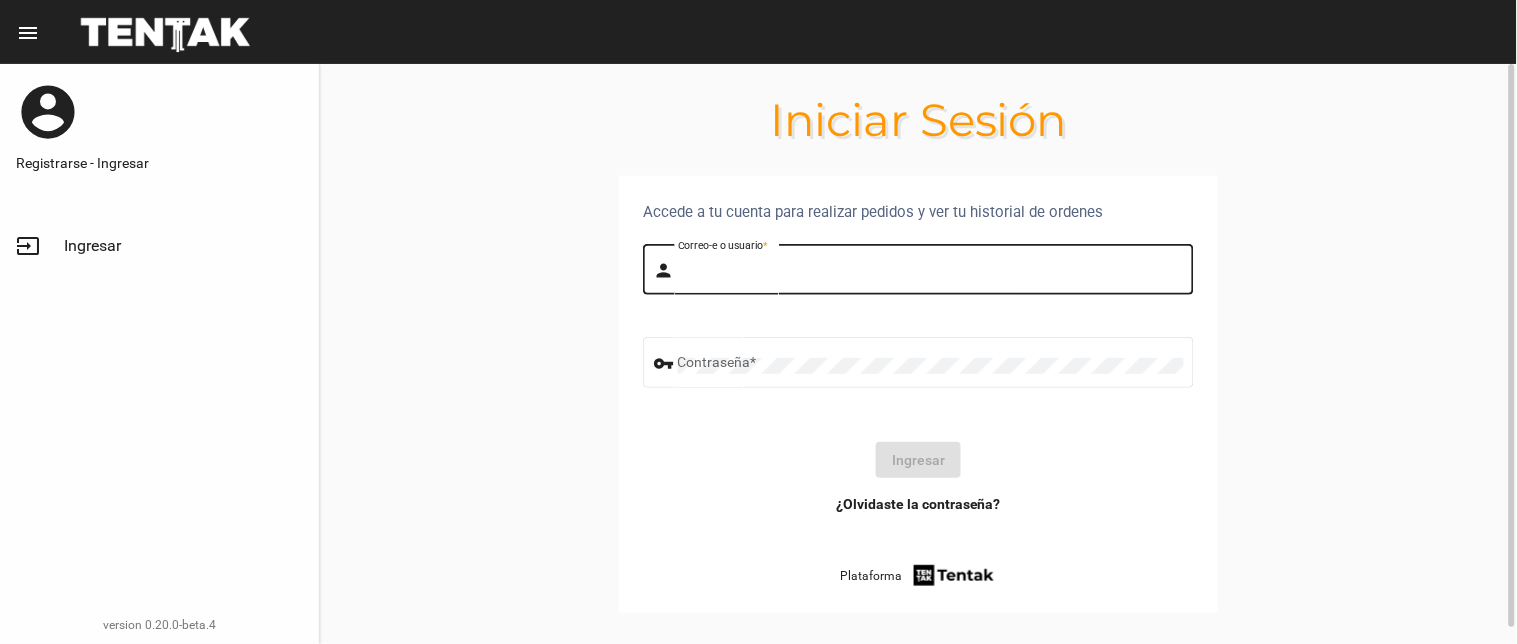click on "Correo-e o usuario  *" at bounding box center [931, 273] 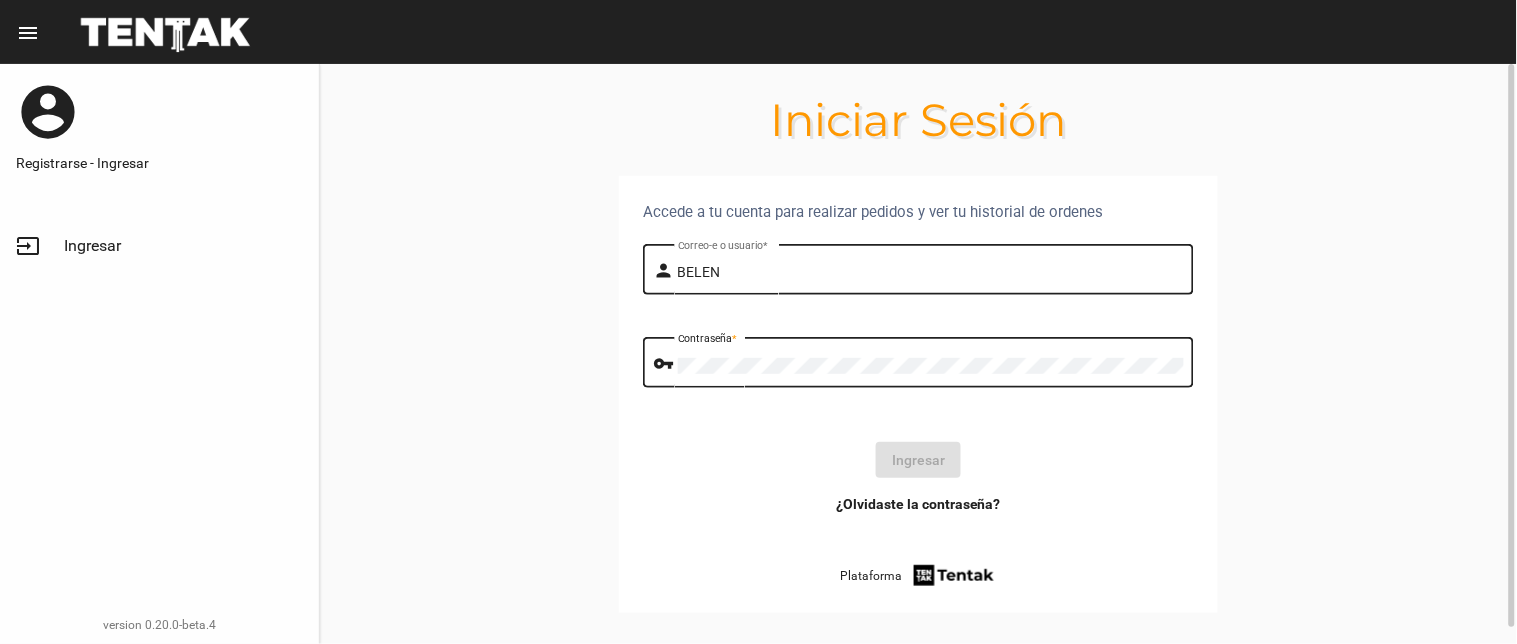 scroll, scrollTop: 0, scrollLeft: 0, axis: both 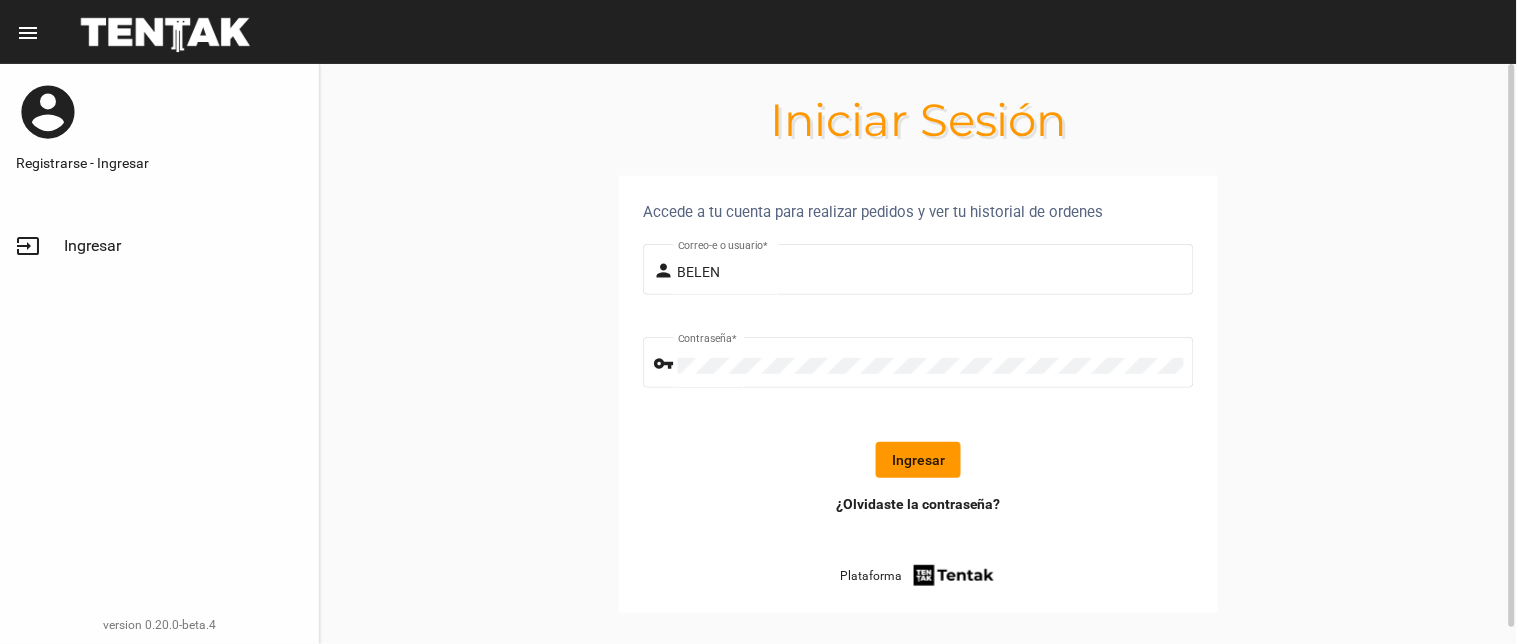 click on "Ingresar" 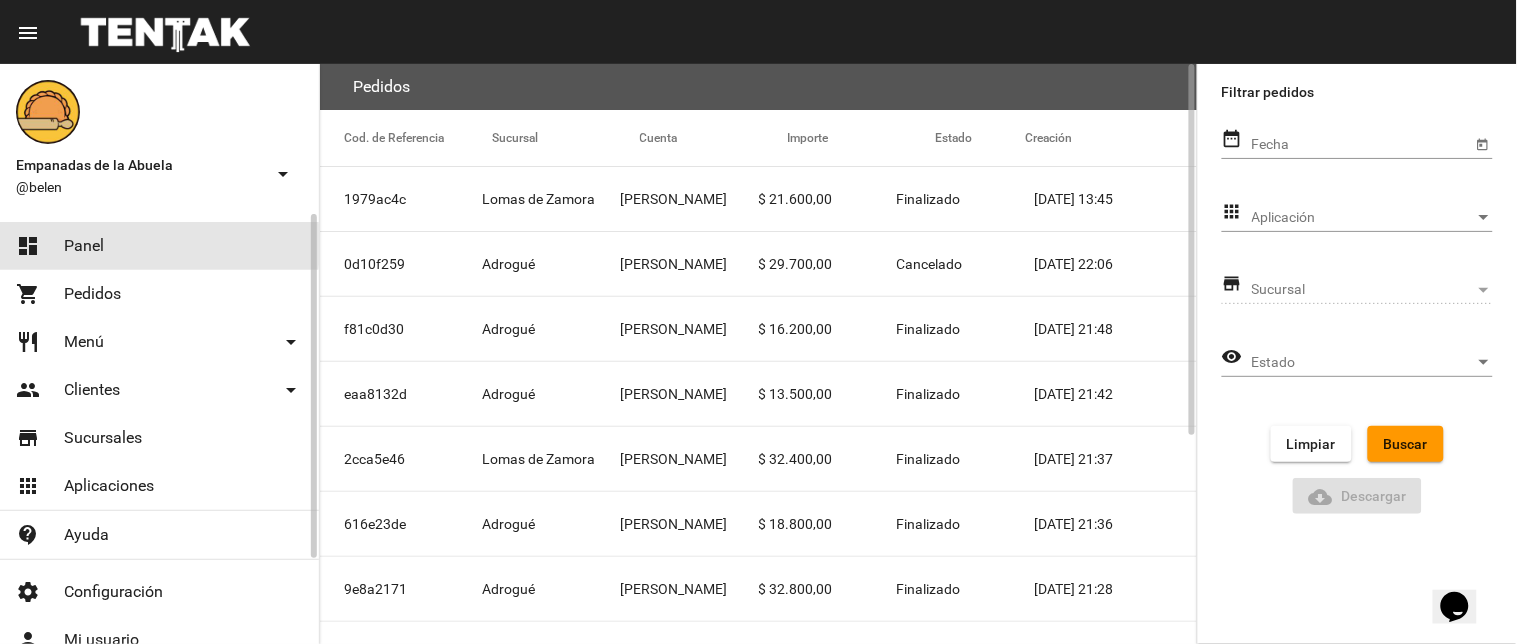 click on "Panel" 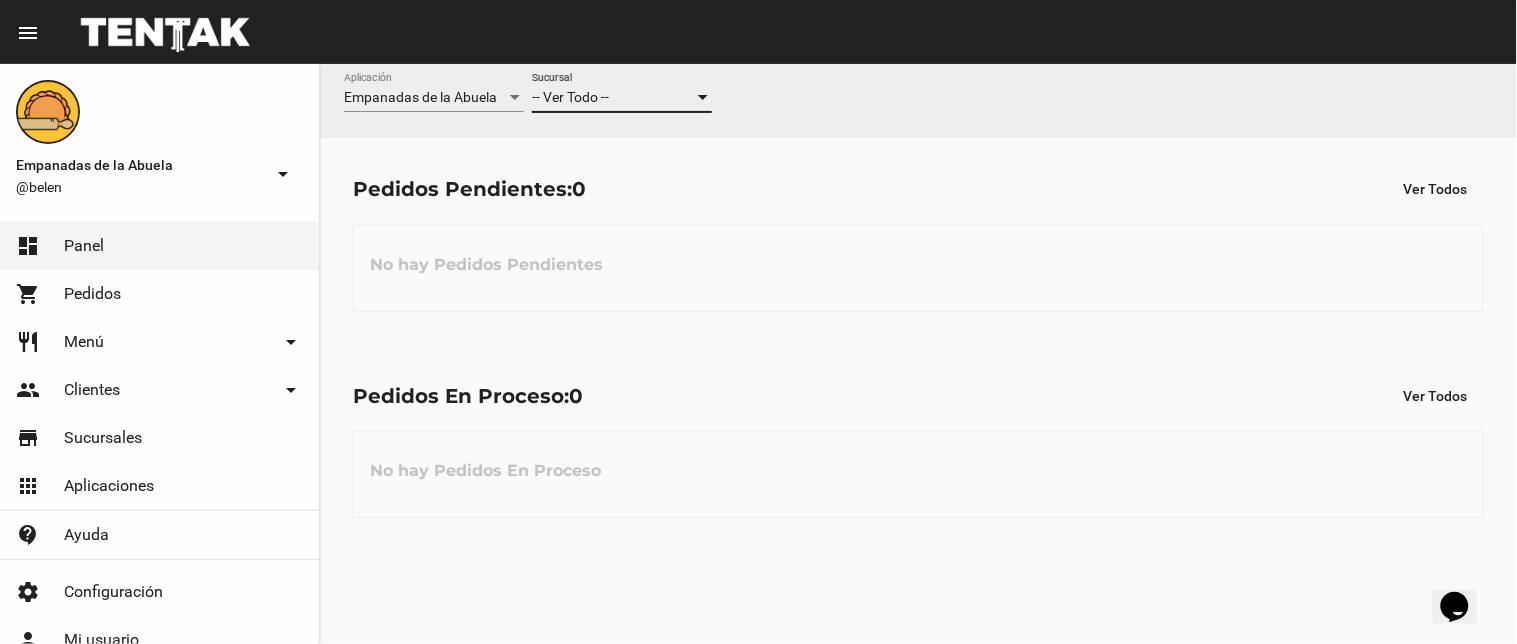click on "-- Ver Todo --" at bounding box center [570, 97] 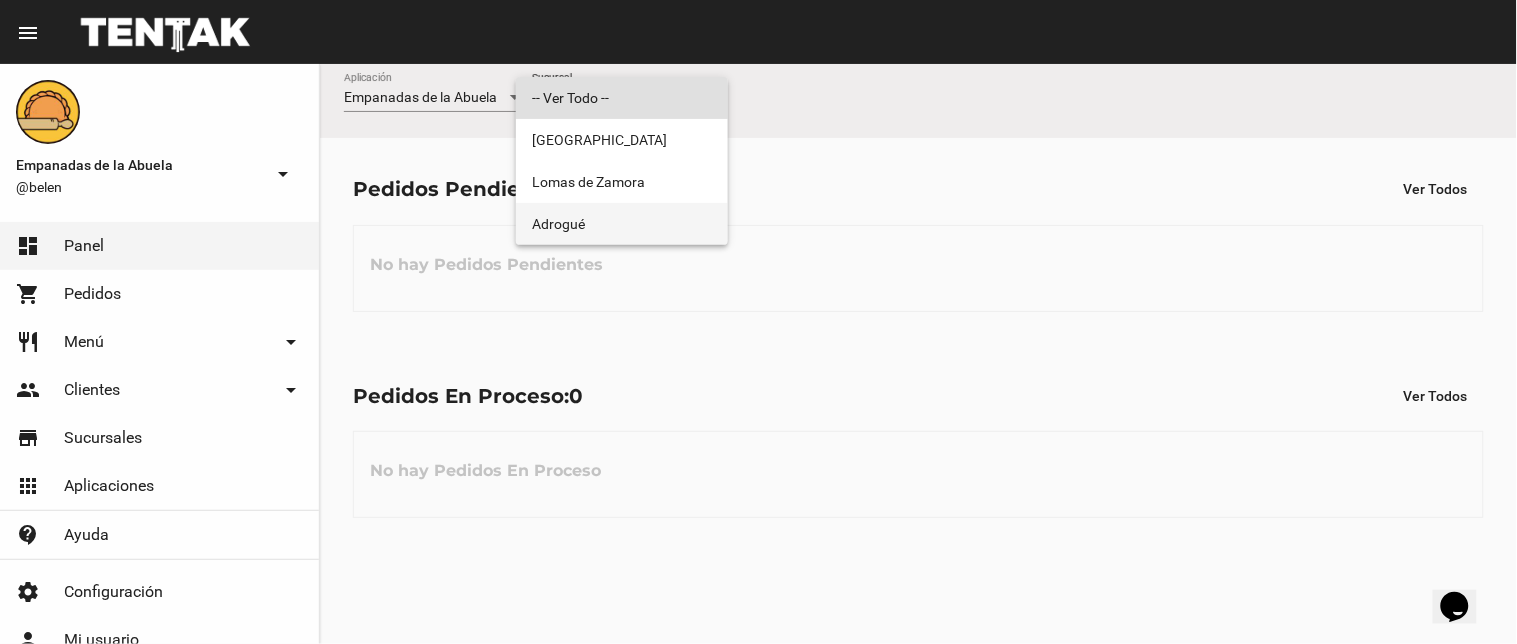 click on "Adrogué" at bounding box center [622, 224] 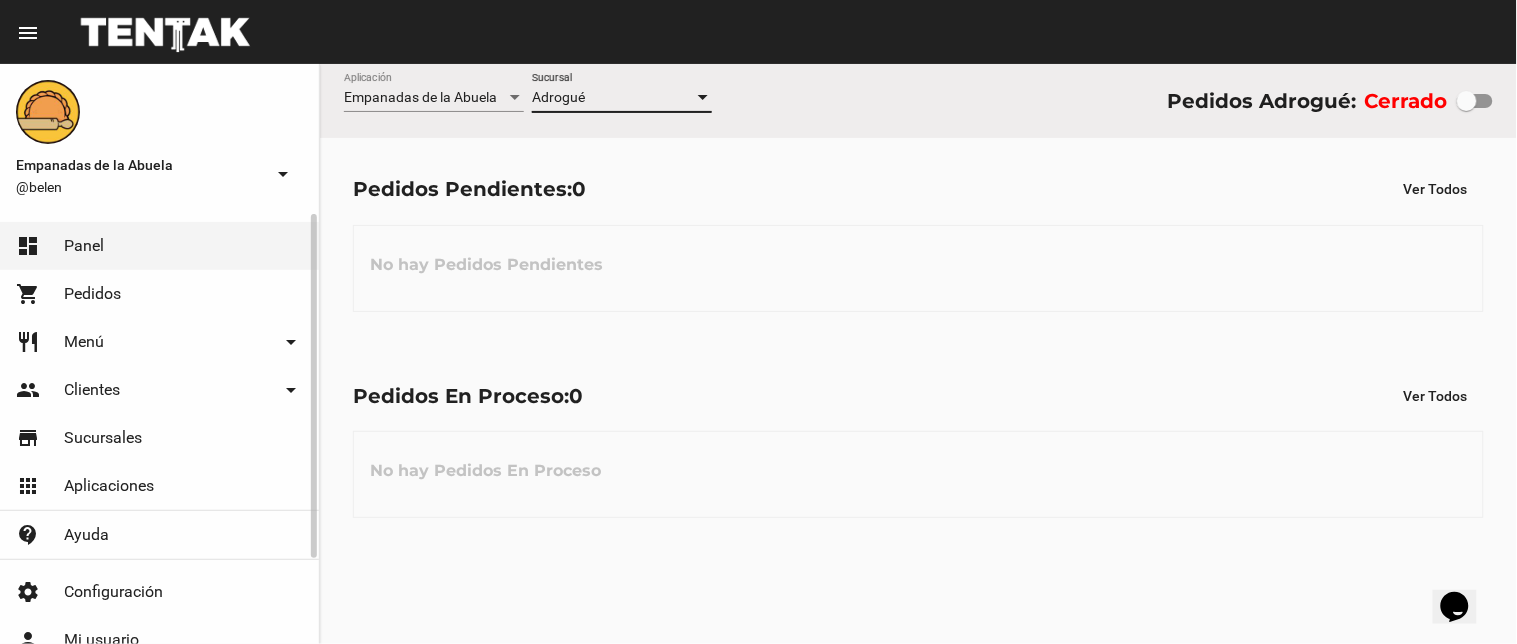 click on "restaurant Menú arrow_drop_down" 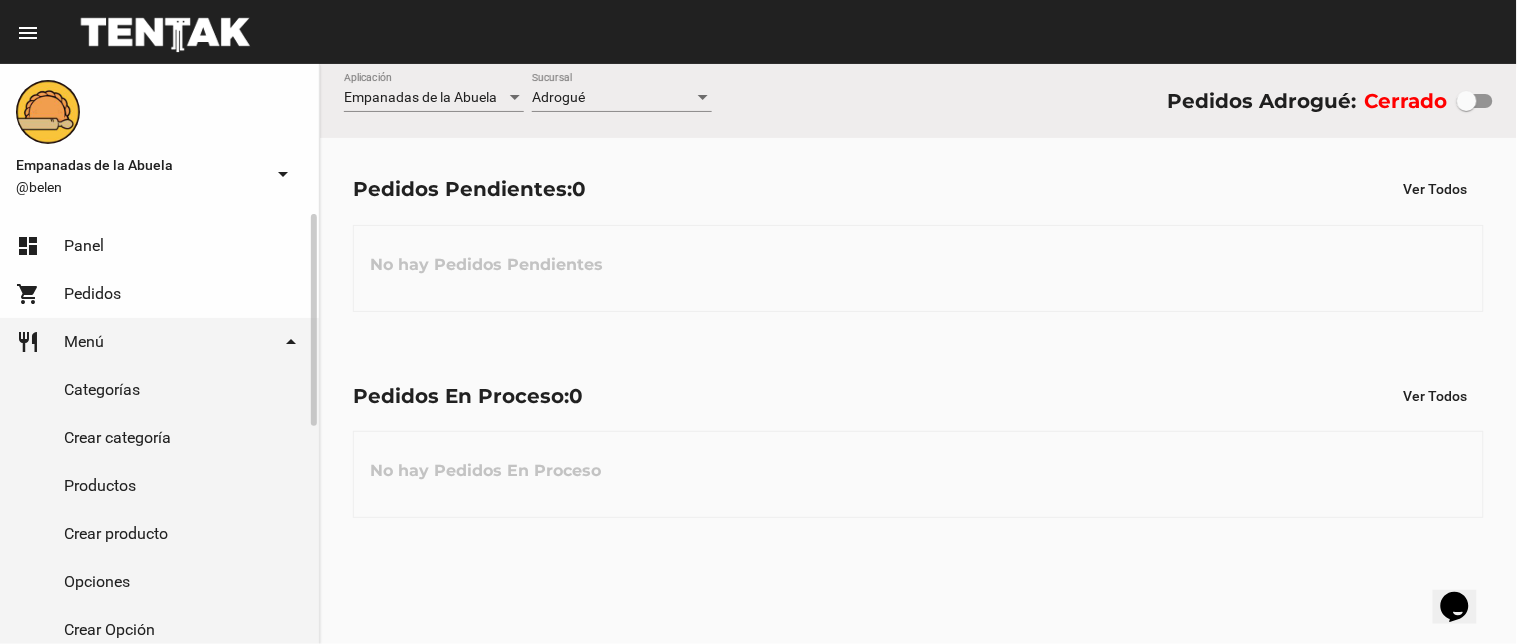 click on "Productos" 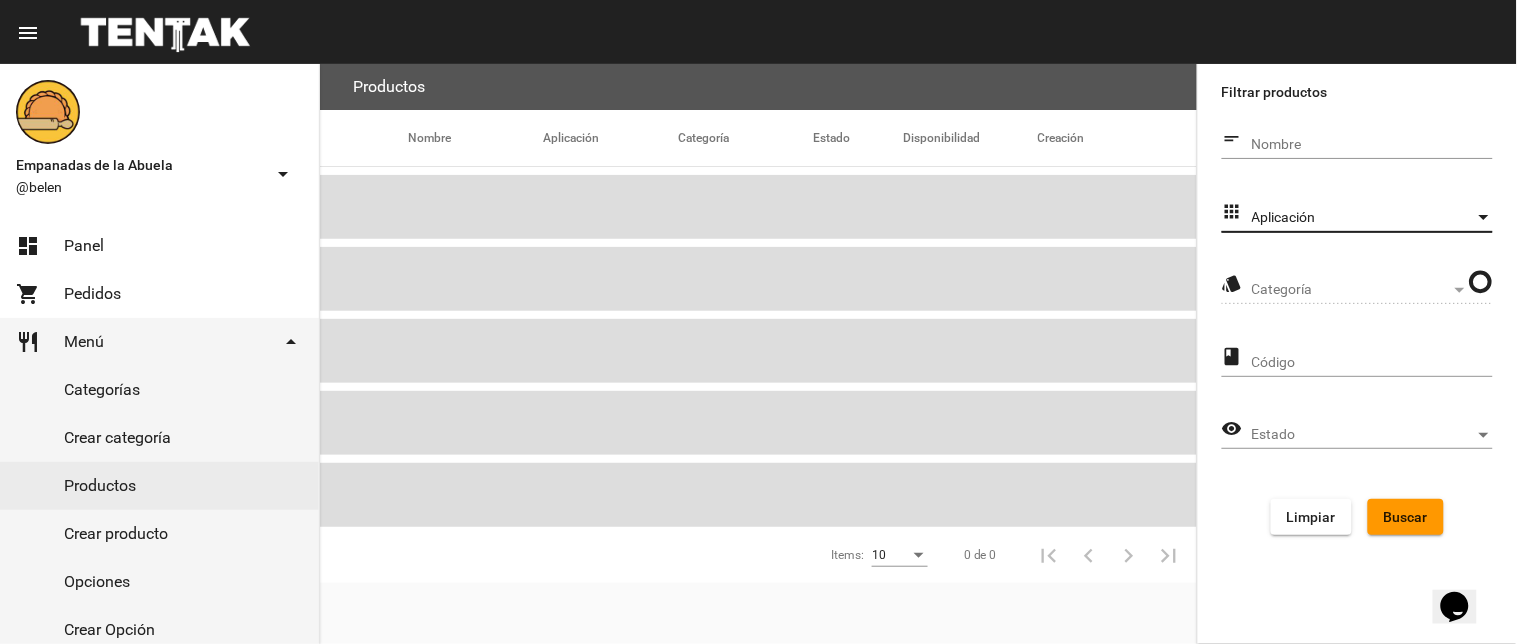 click on "Aplicación" at bounding box center [1363, 218] 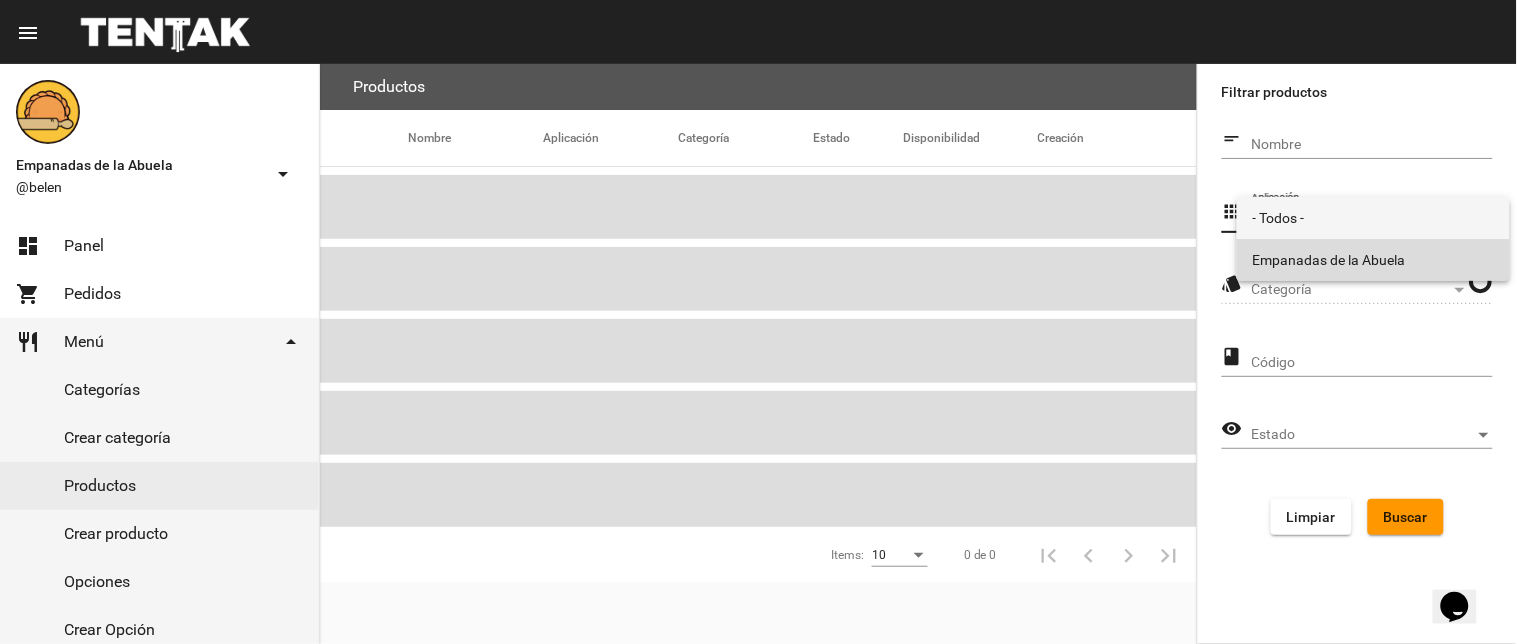 drag, startPoint x: 1306, startPoint y: 240, endPoint x: 1311, endPoint y: 252, distance: 13 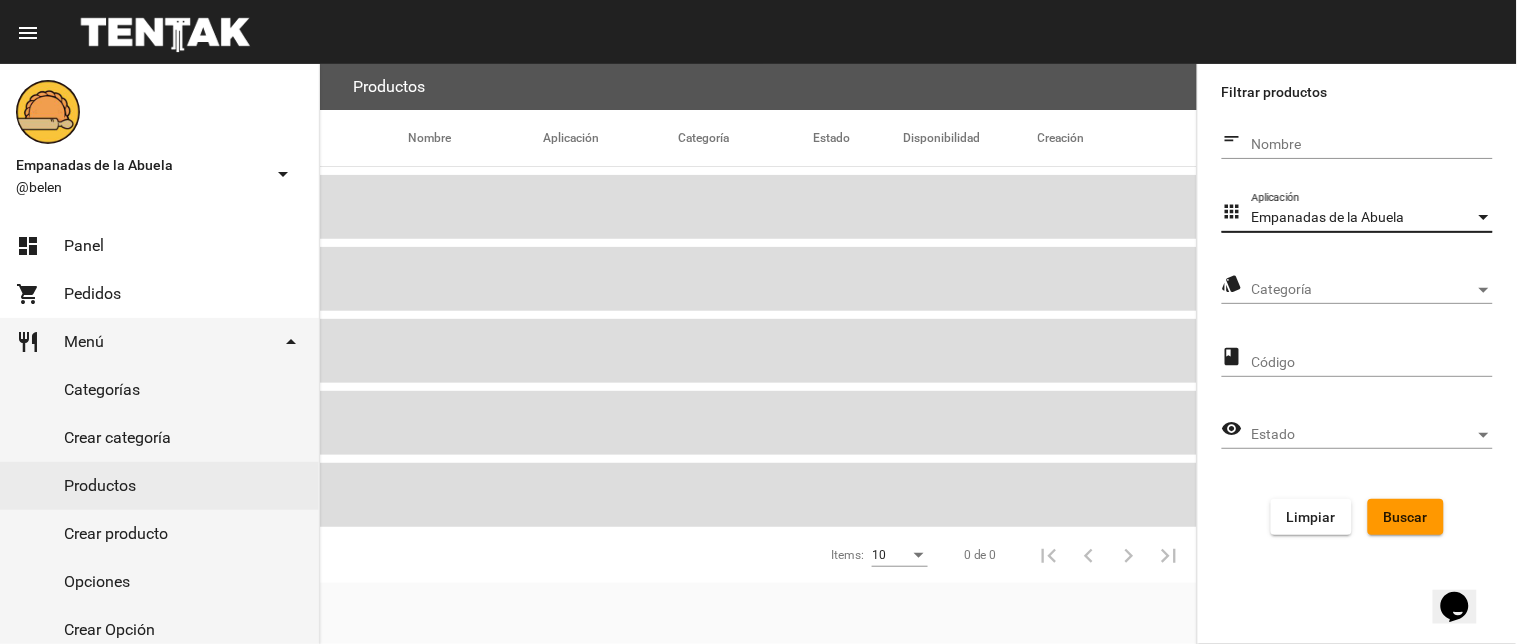 click on "Categoría" at bounding box center (1363, 290) 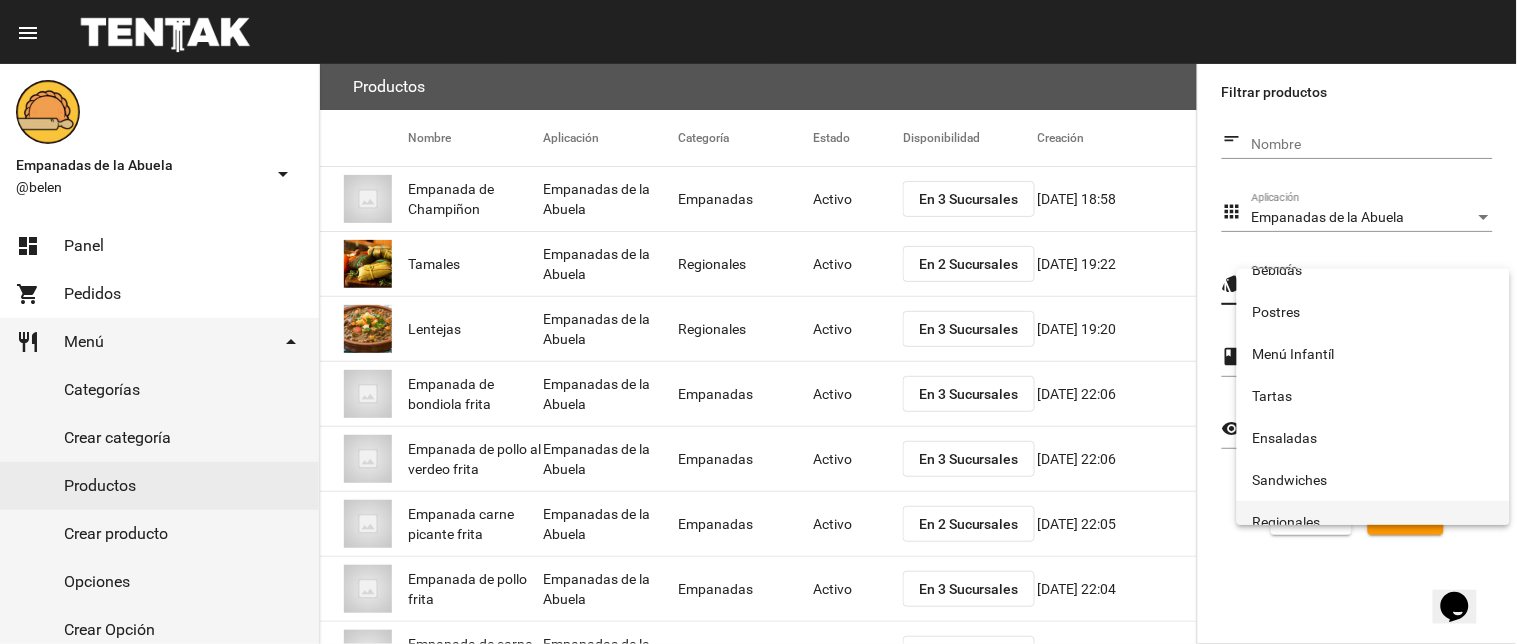 scroll, scrollTop: 332, scrollLeft: 0, axis: vertical 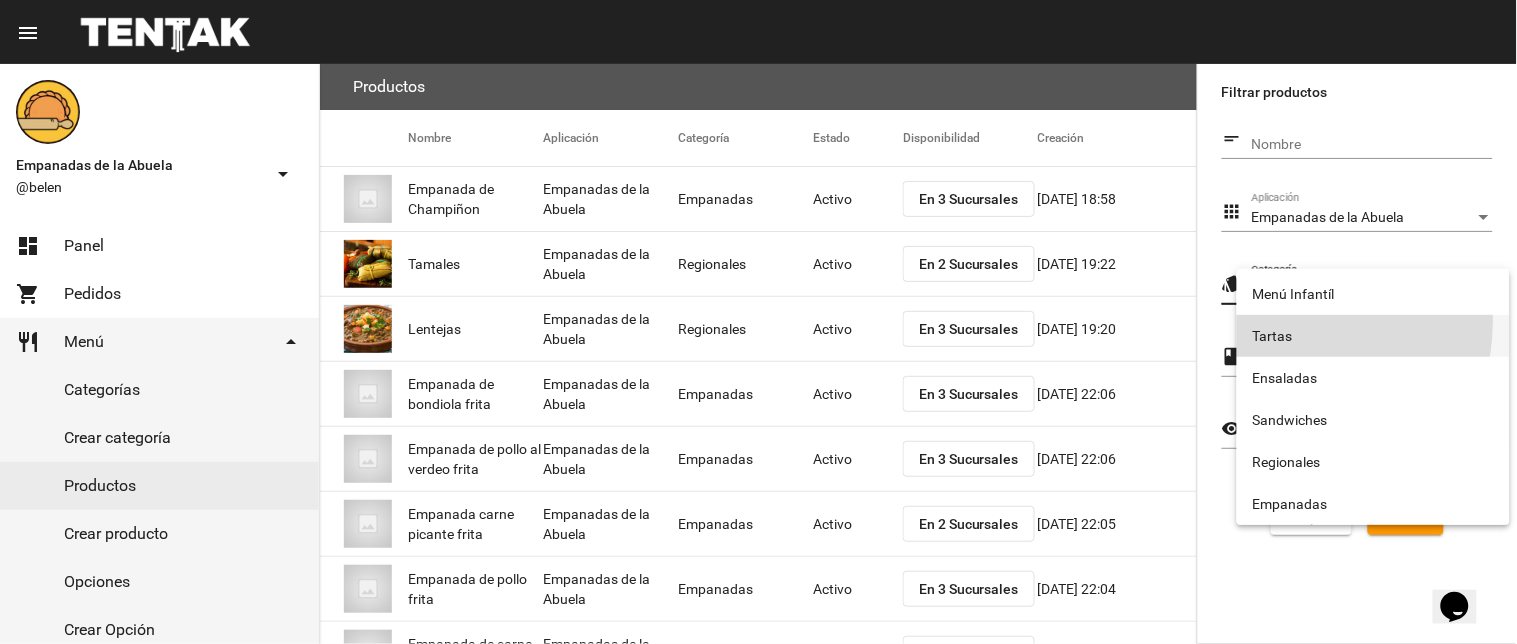 click on "Tartas" at bounding box center [1373, 336] 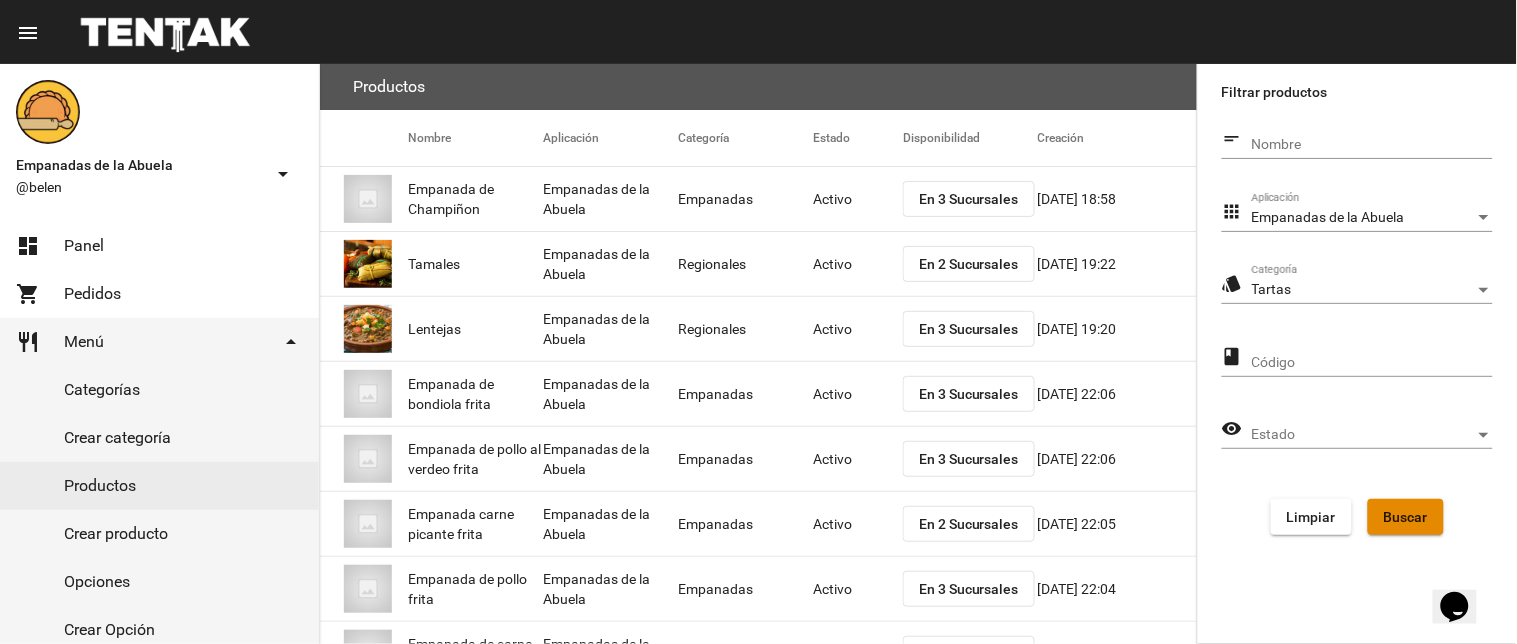 click on "Buscar" 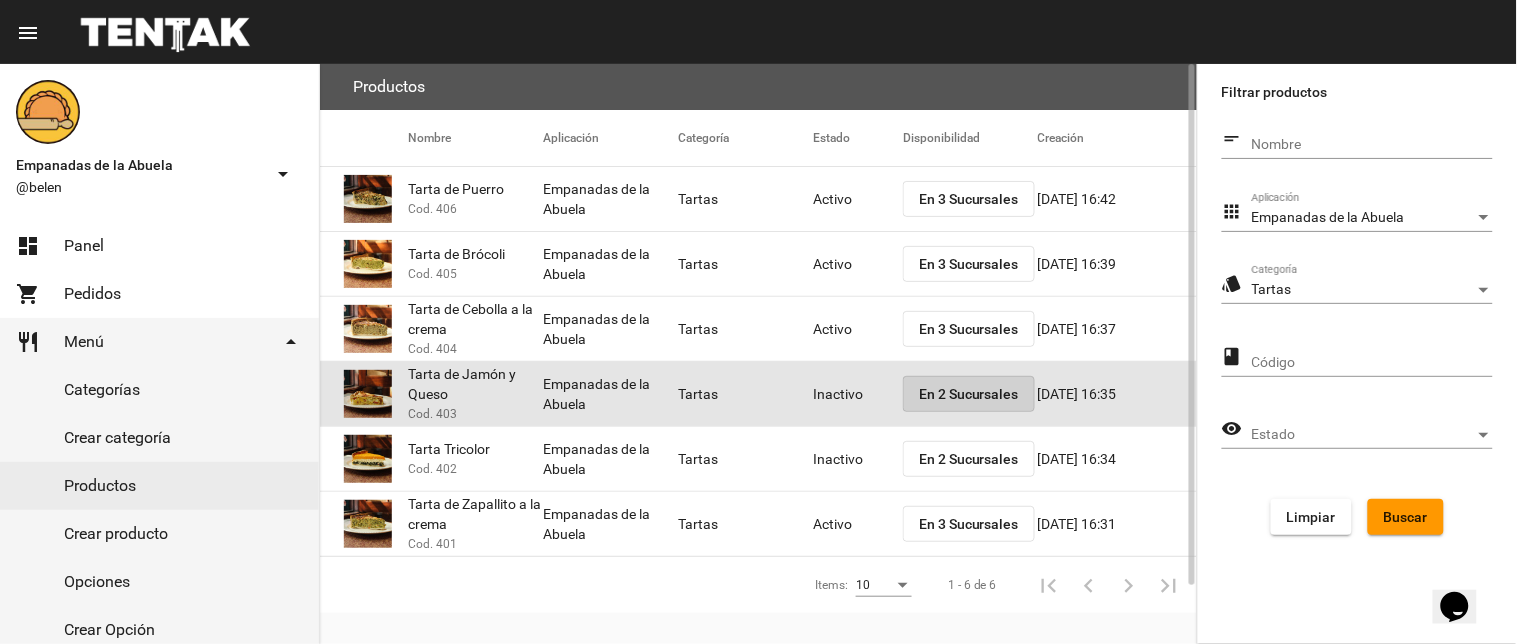 click on "En 2 Sucursales" 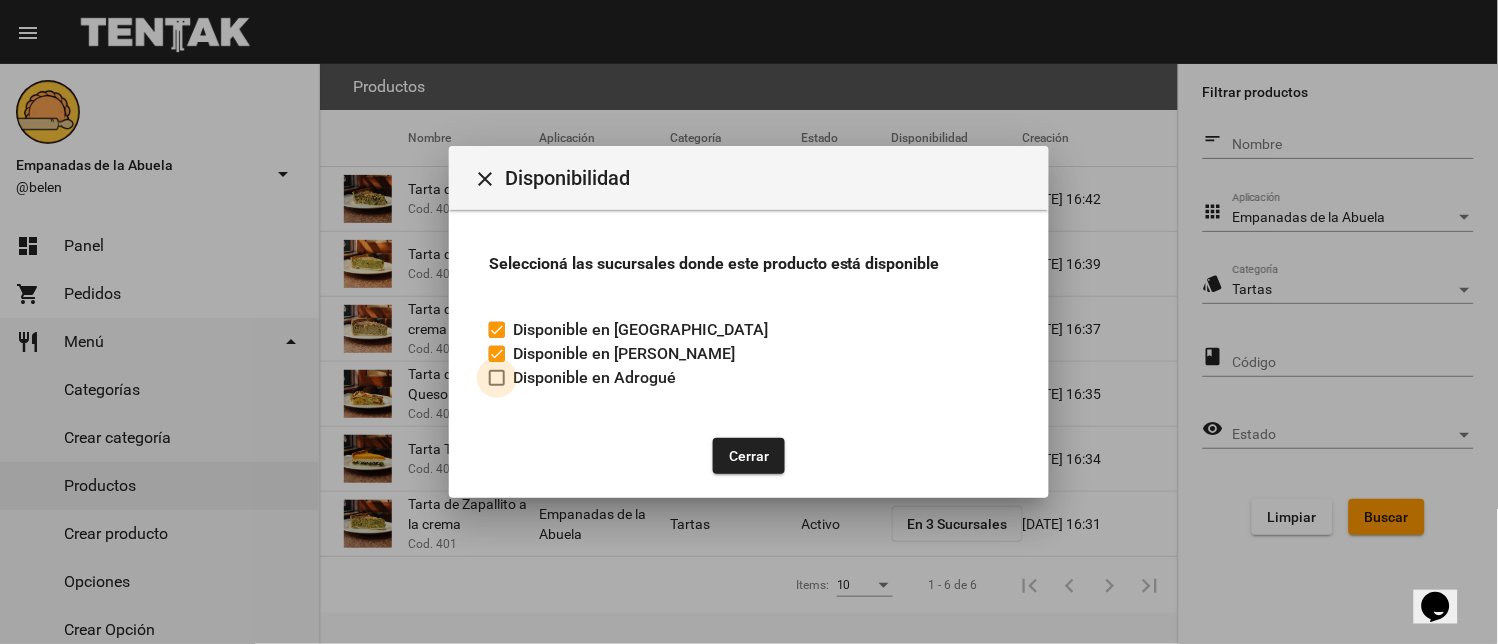 click on "Disponible en Adrogué" at bounding box center [594, 378] 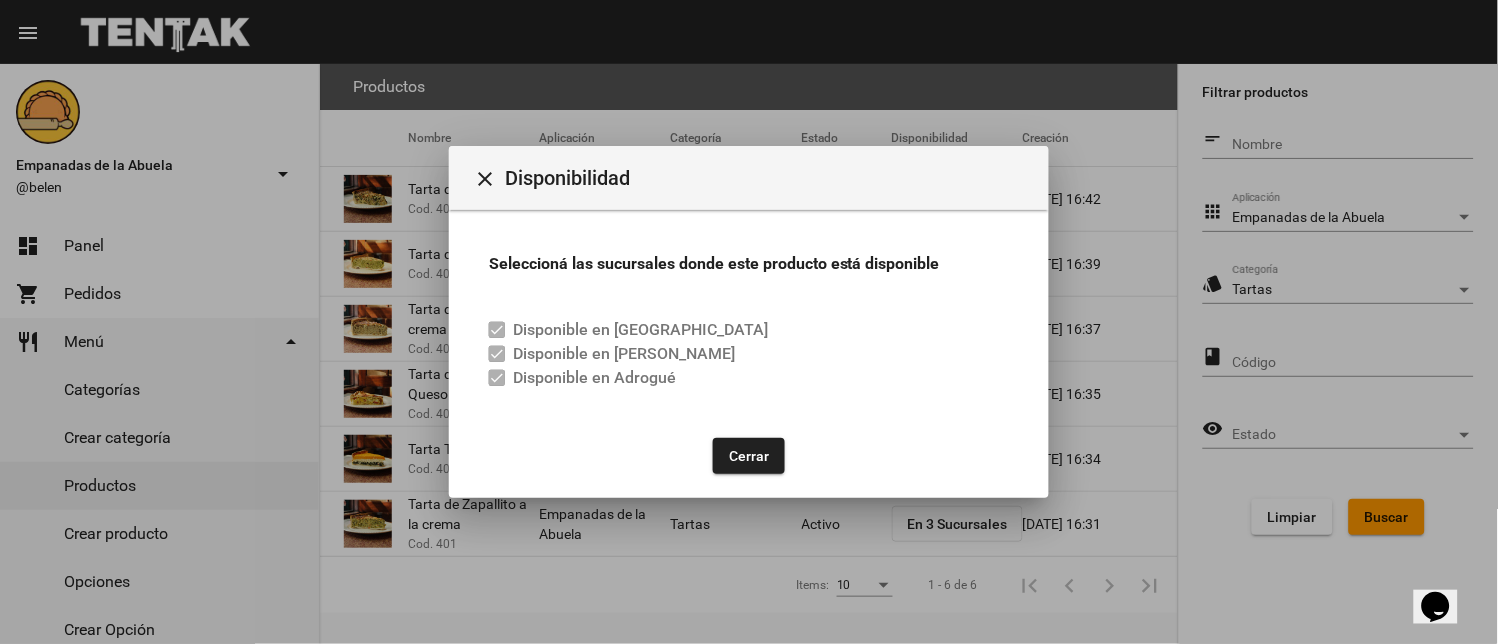 drag, startPoint x: 745, startPoint y: 465, endPoint x: 808, endPoint y: 410, distance: 83.630135 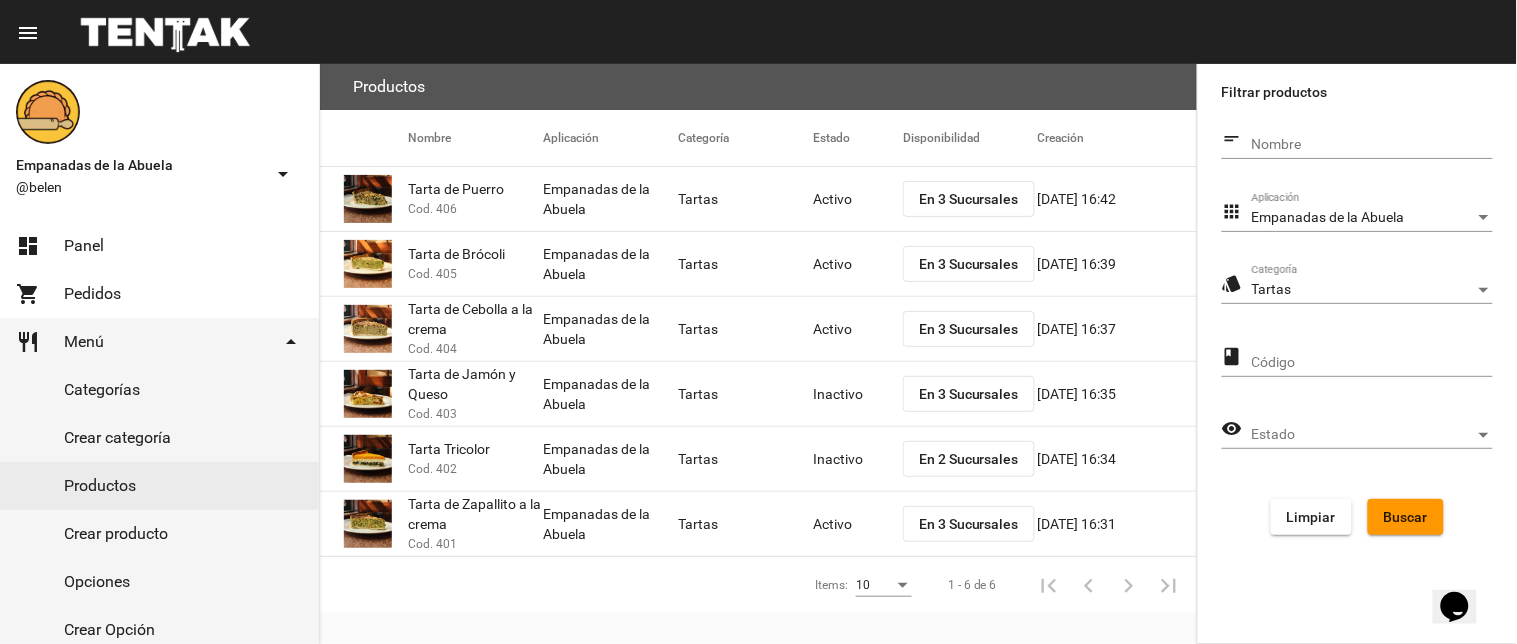 click on "Inactivo" 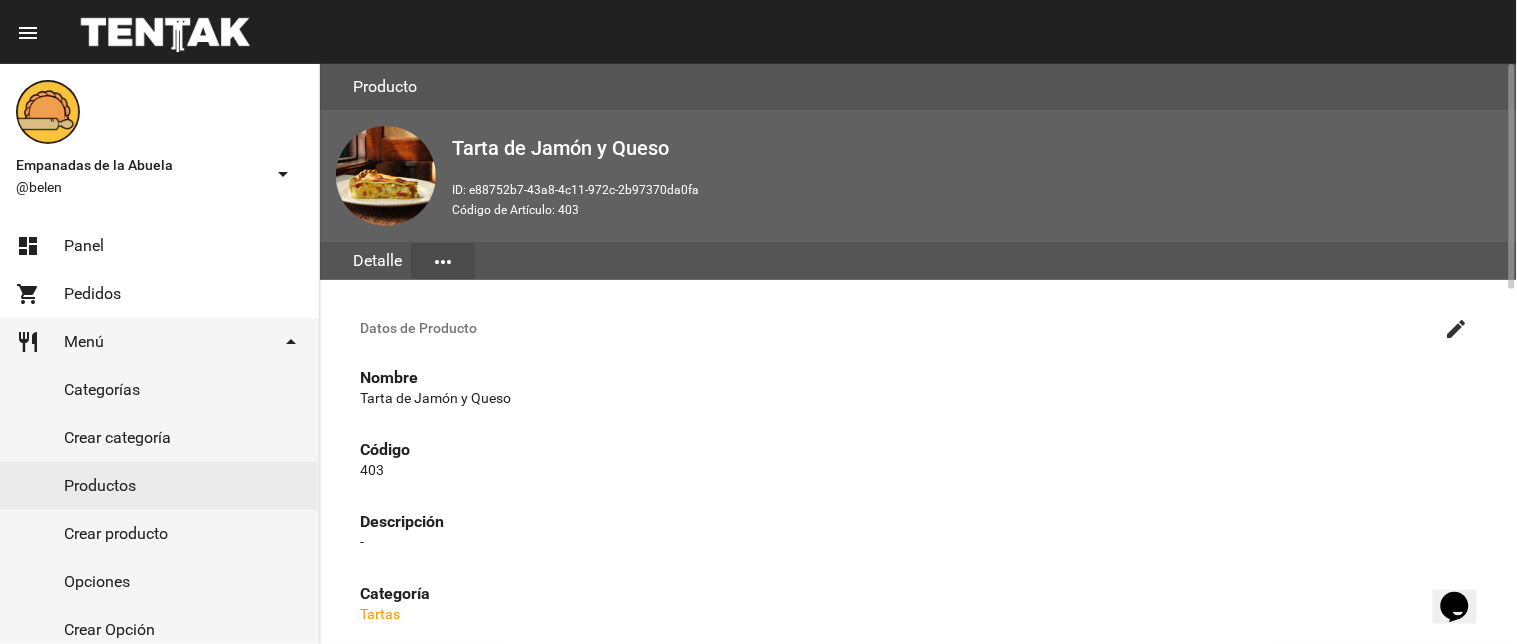 click on "create" 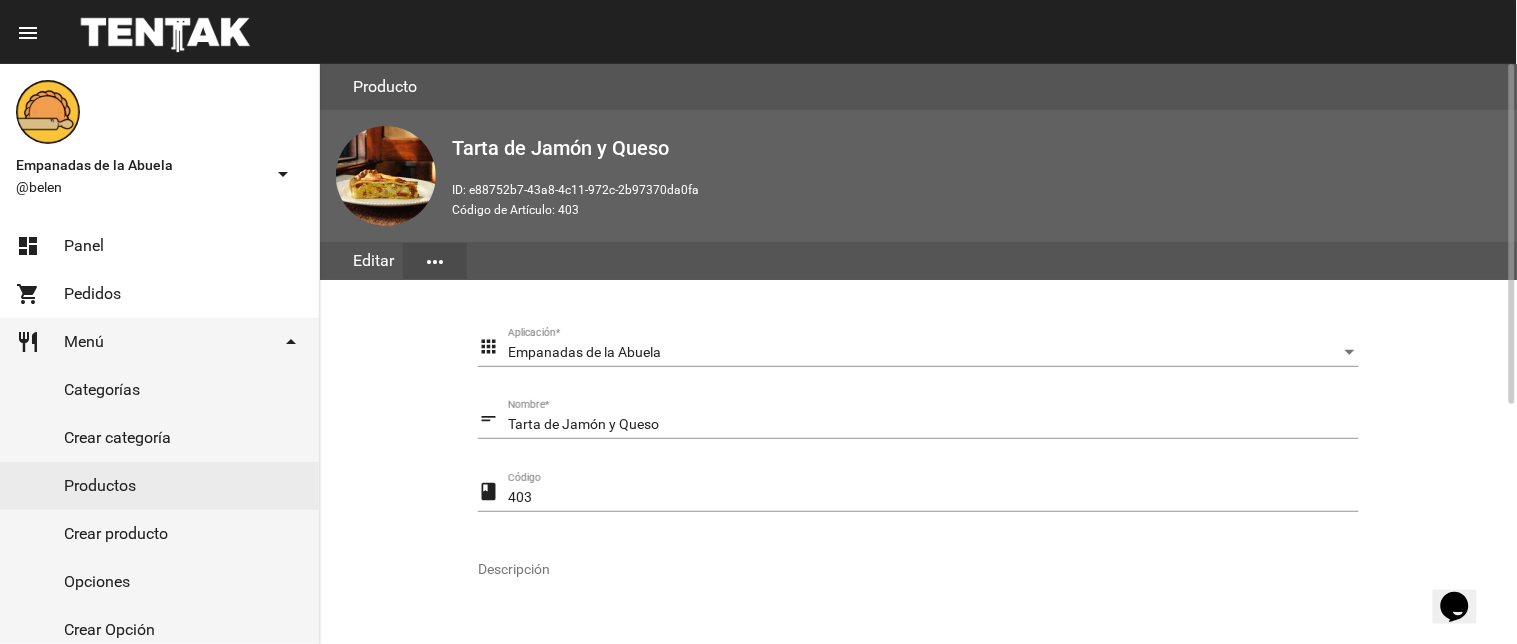 scroll, scrollTop: 400, scrollLeft: 0, axis: vertical 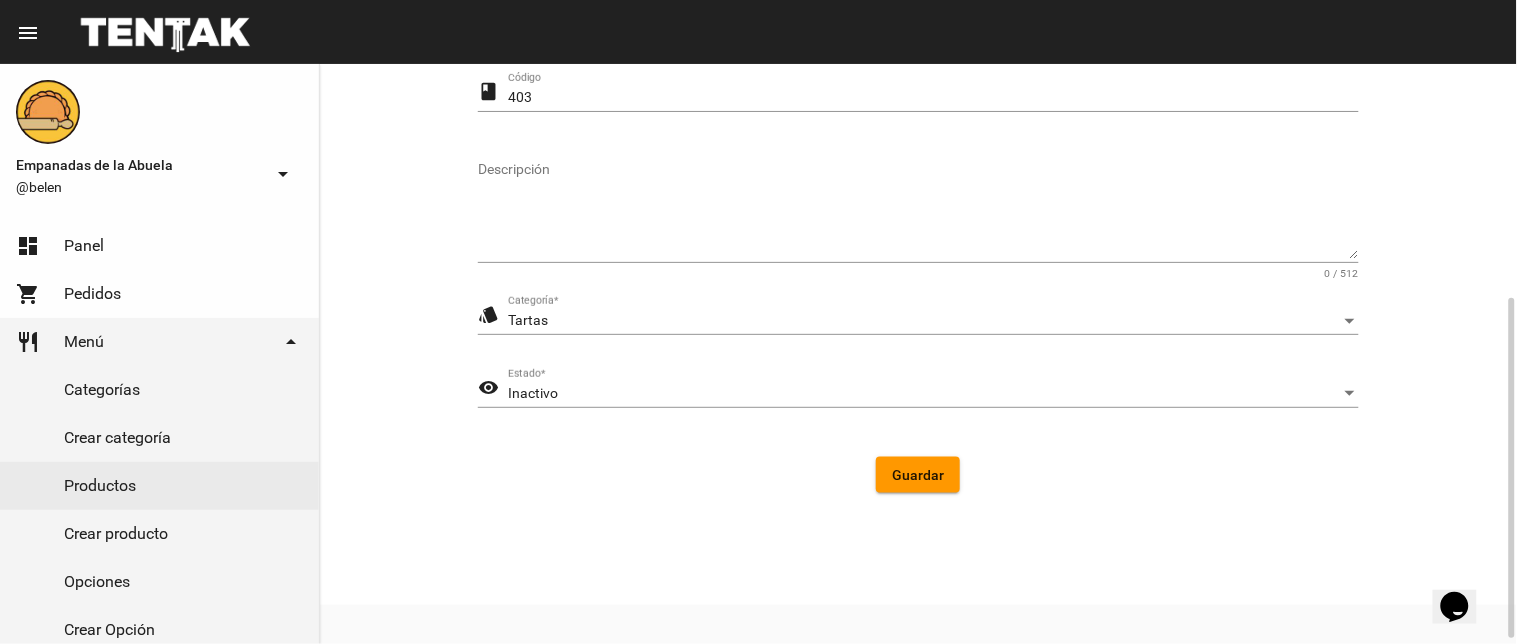 click on "Inactivo Estado  *" 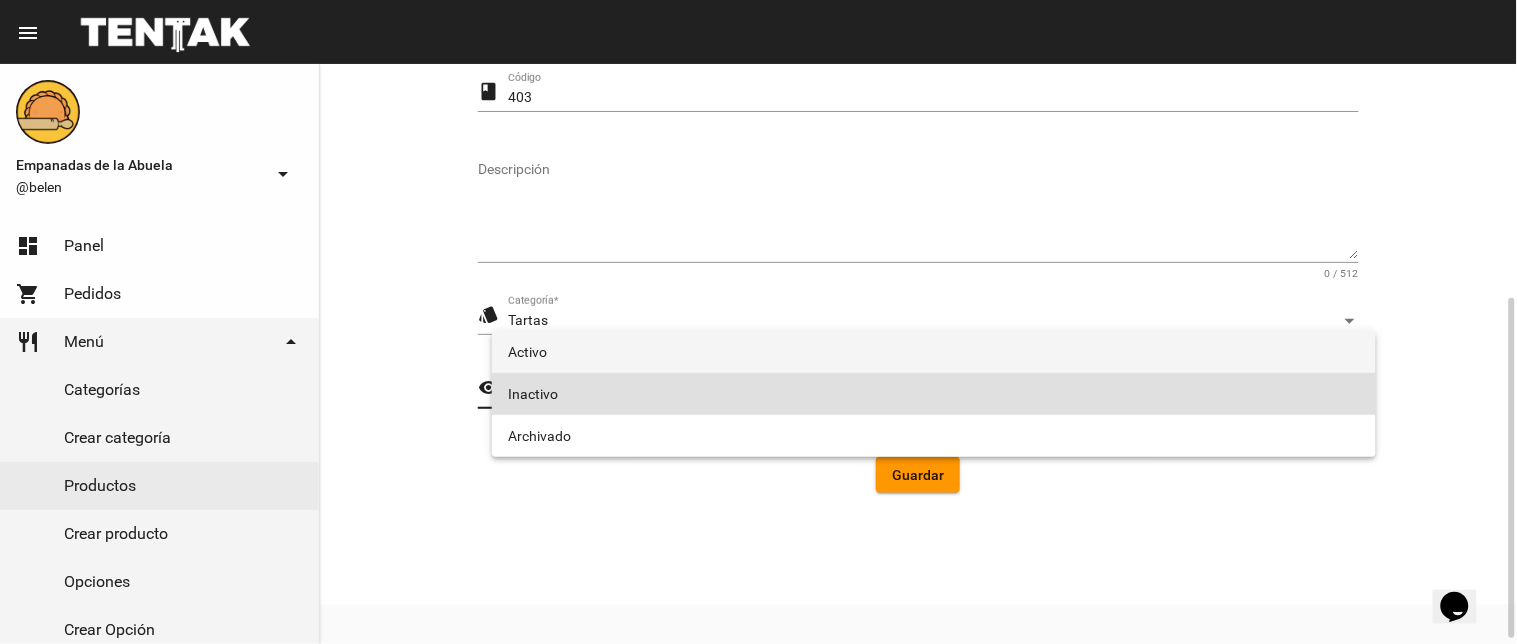 drag, startPoint x: 734, startPoint y: 361, endPoint x: 842, endPoint y: 431, distance: 128.7012 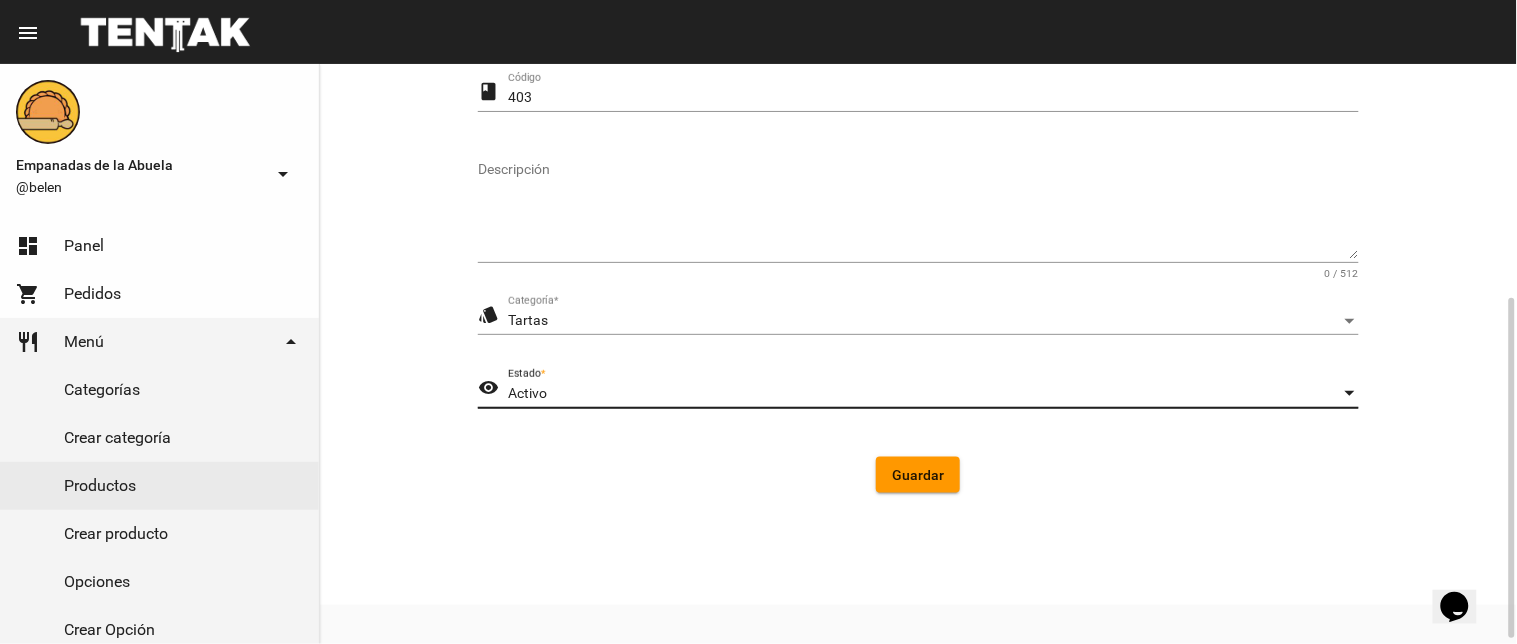 click on "Guardar" 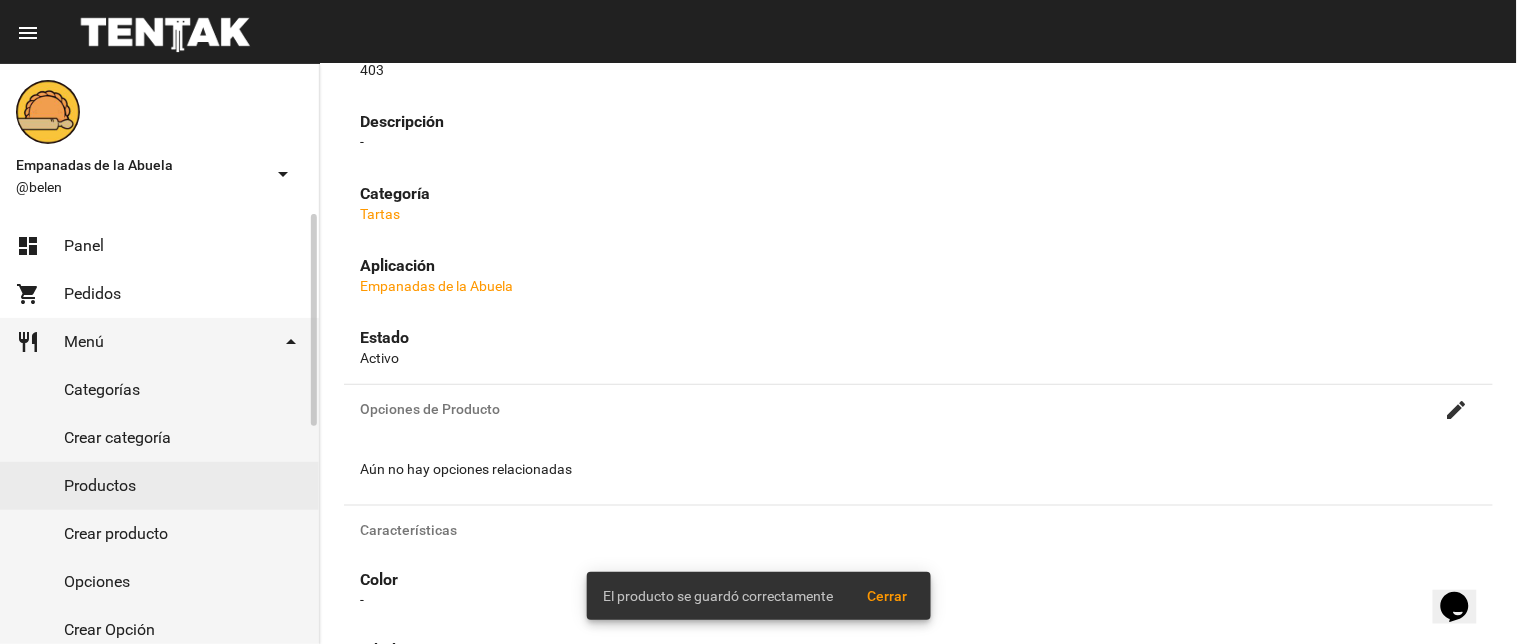 scroll, scrollTop: 0, scrollLeft: 0, axis: both 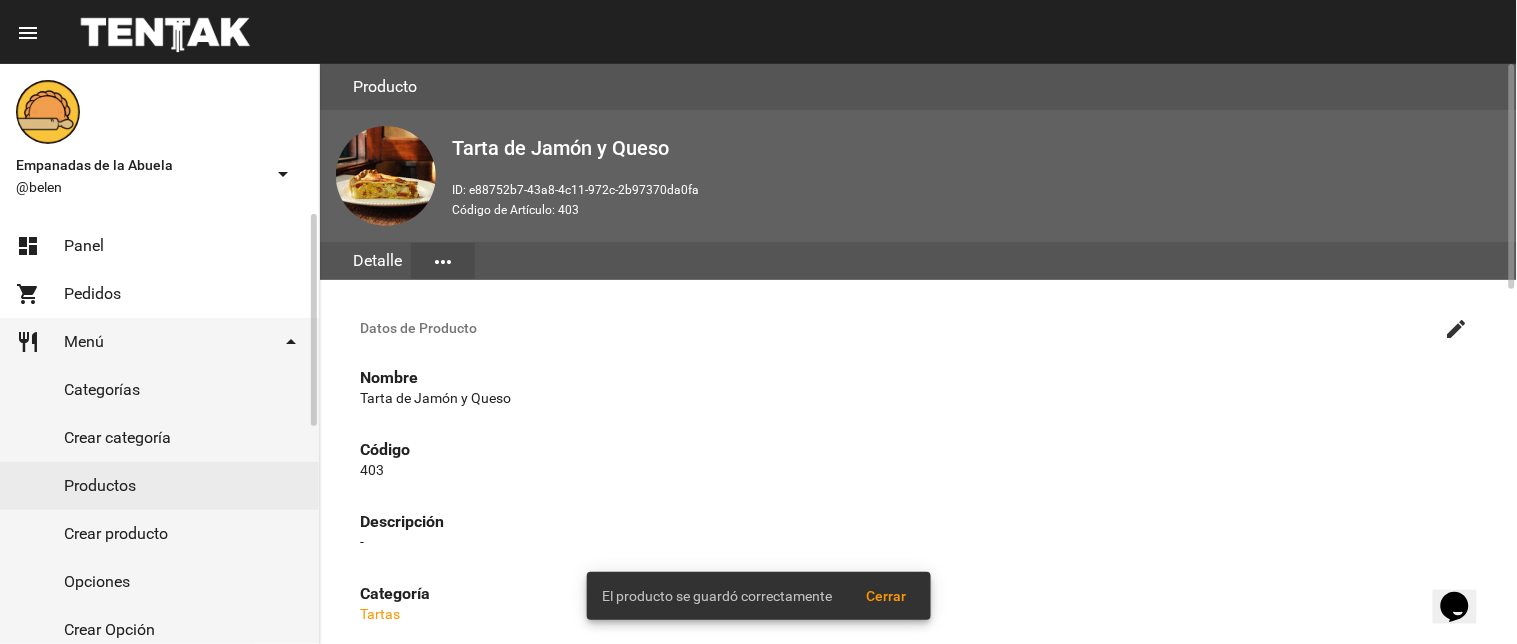 click on "Productos" 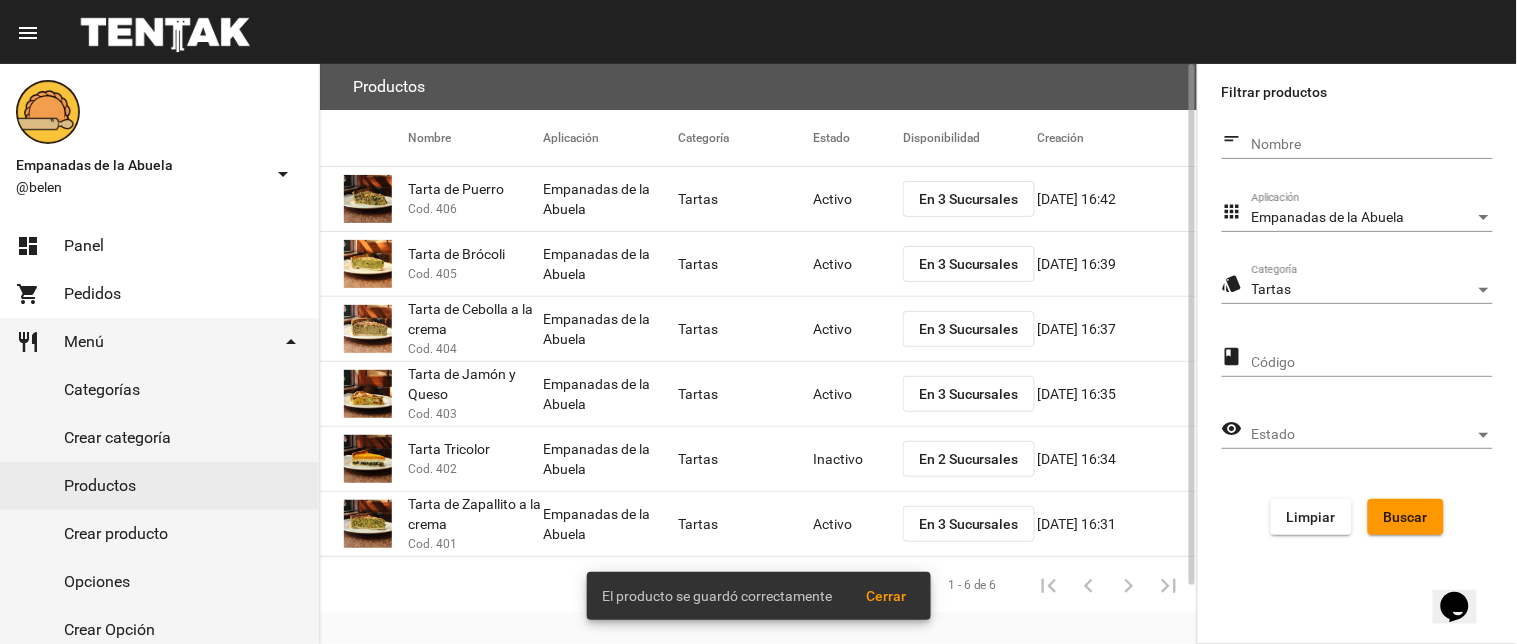 click on "En 2 Sucursales" 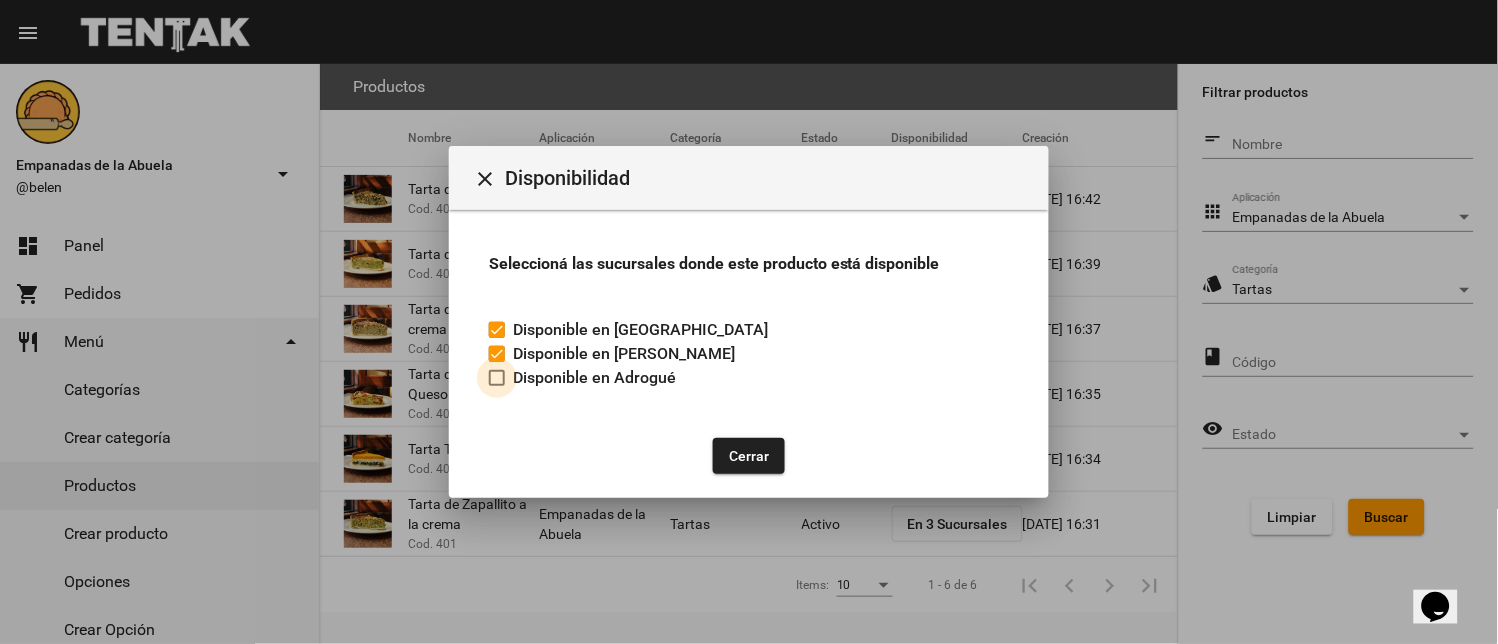 drag, startPoint x: 492, startPoint y: 371, endPoint x: 762, endPoint y: 502, distance: 300.10165 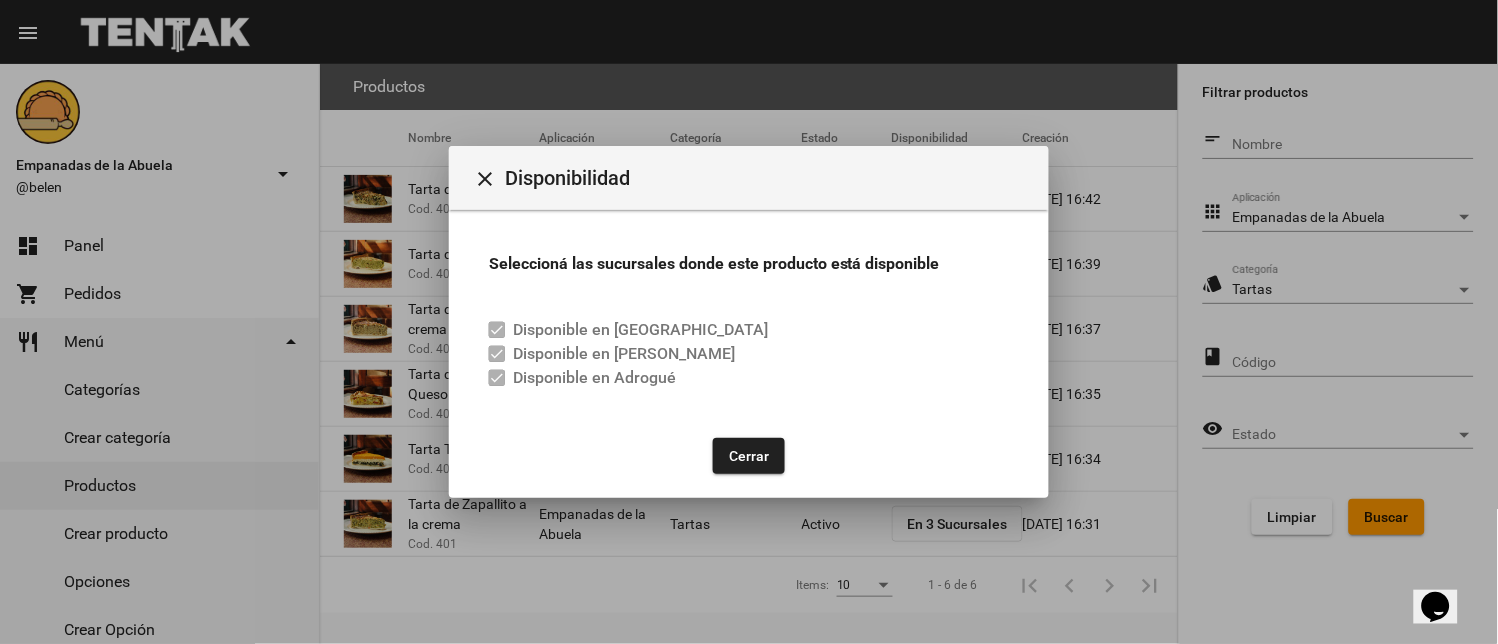 click on "Cerrar" 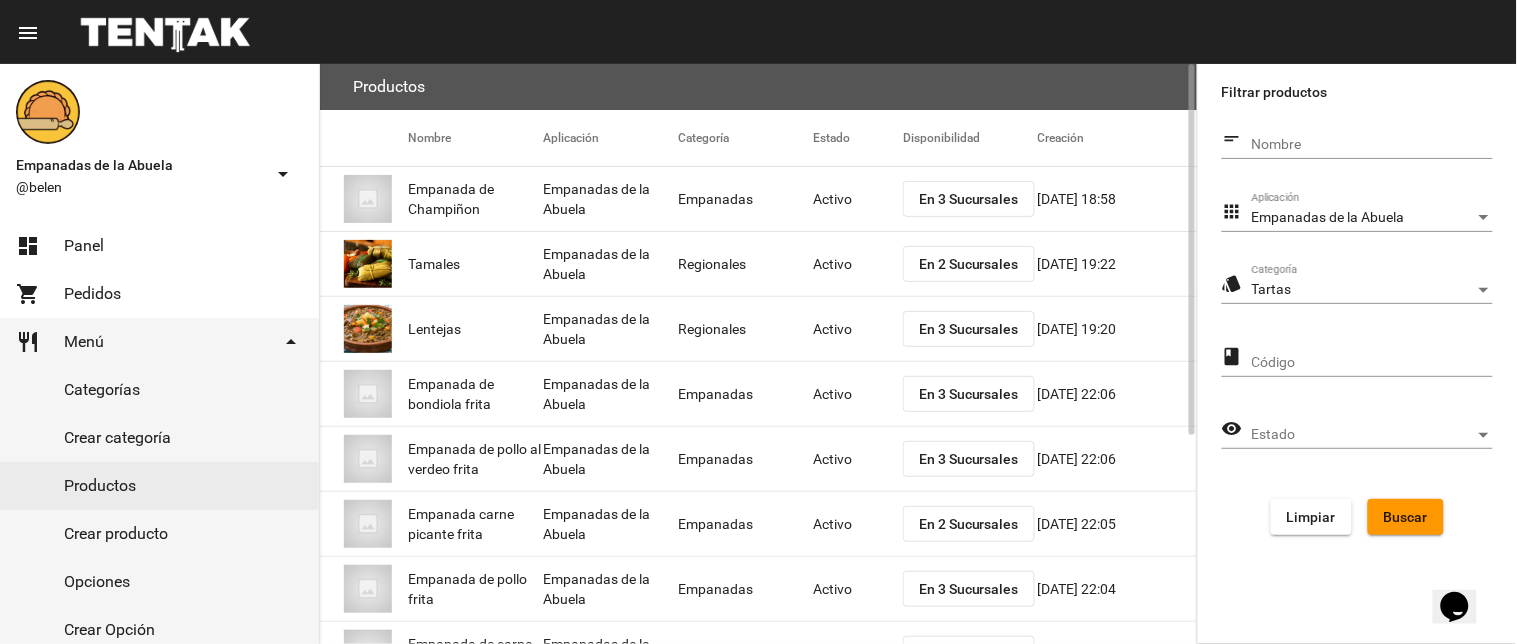 click on "Activo" 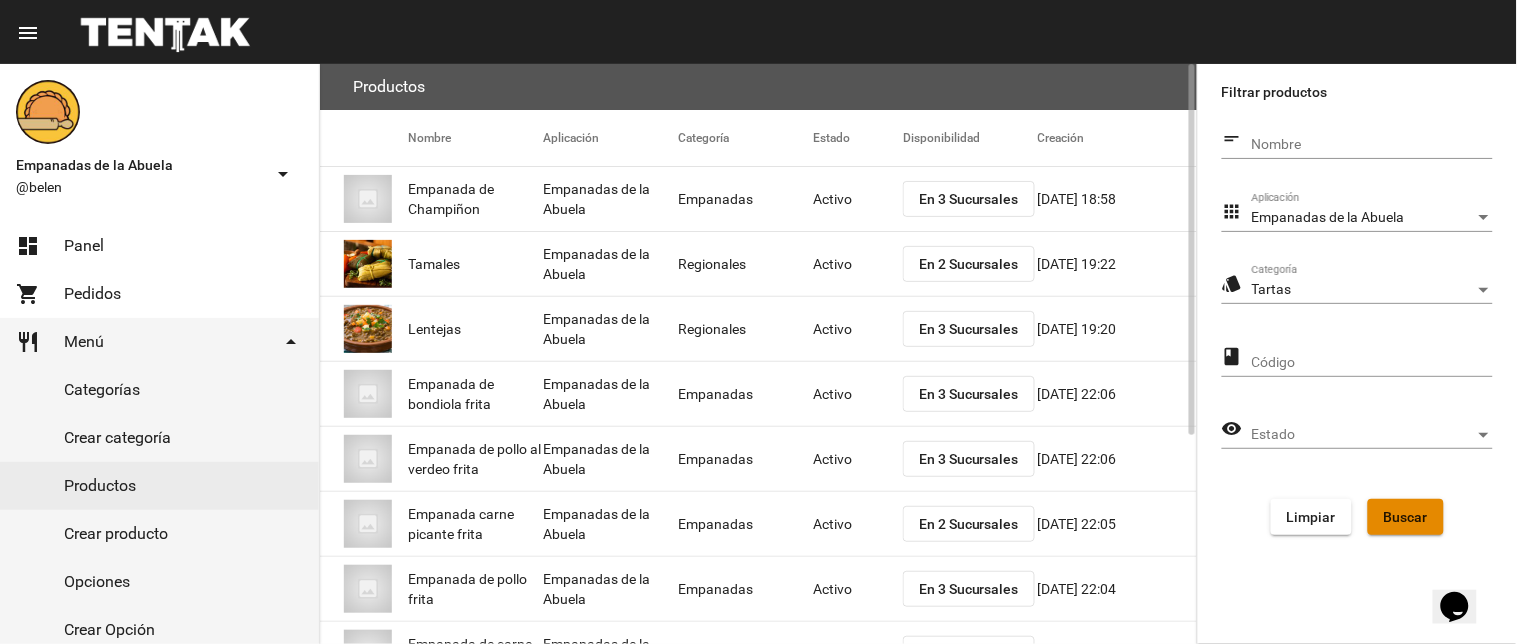 click on "Buscar" 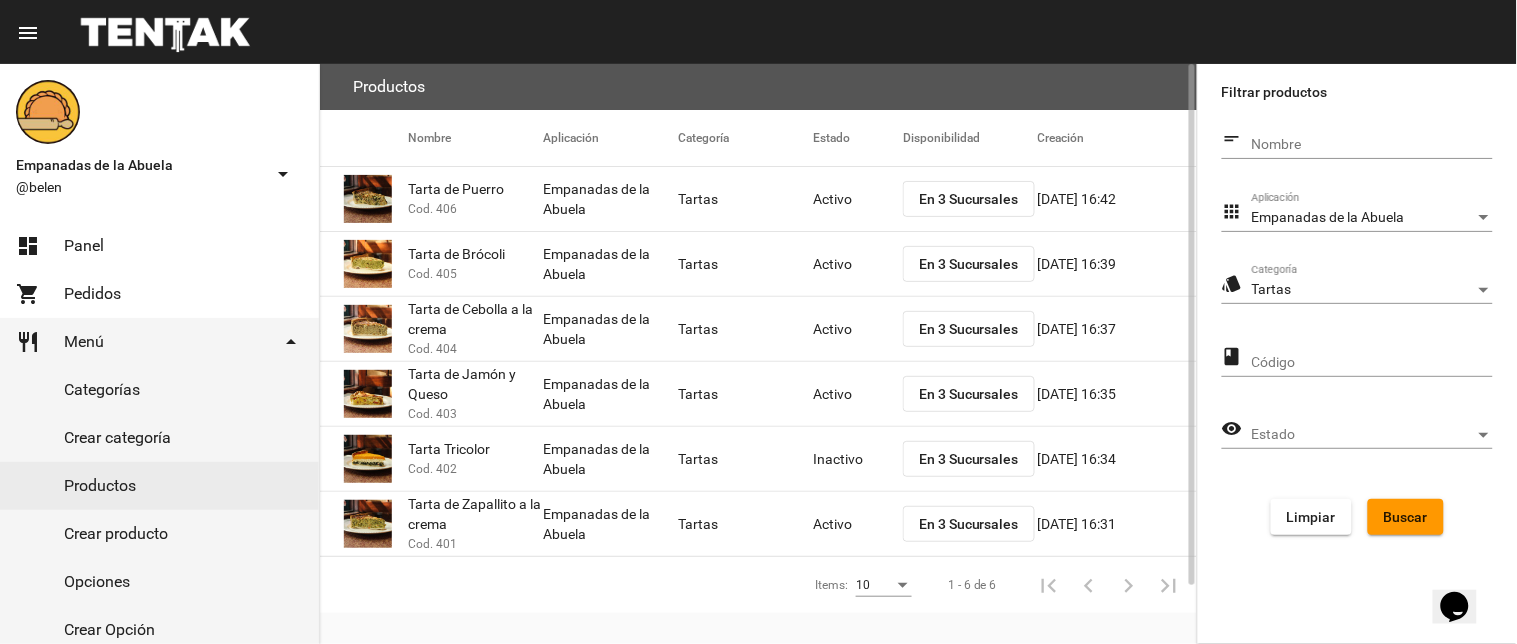 click on "Inactivo" 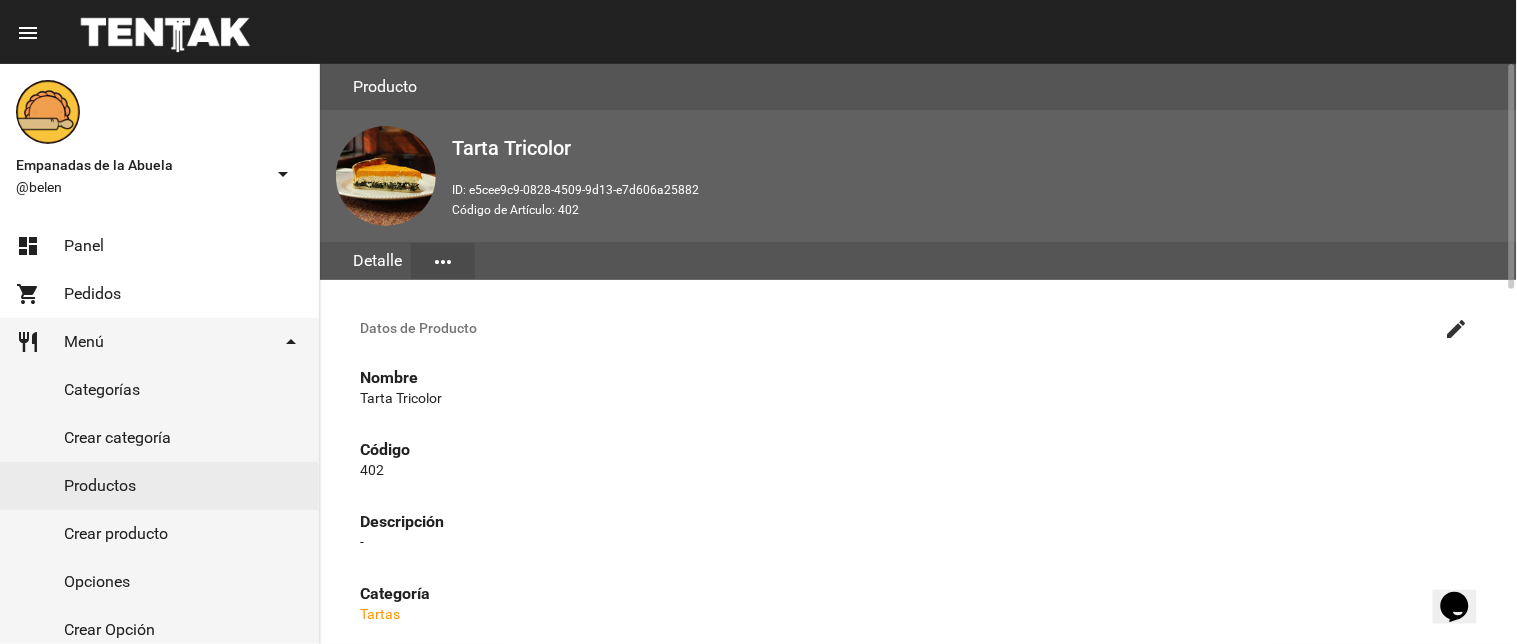 click on "create" 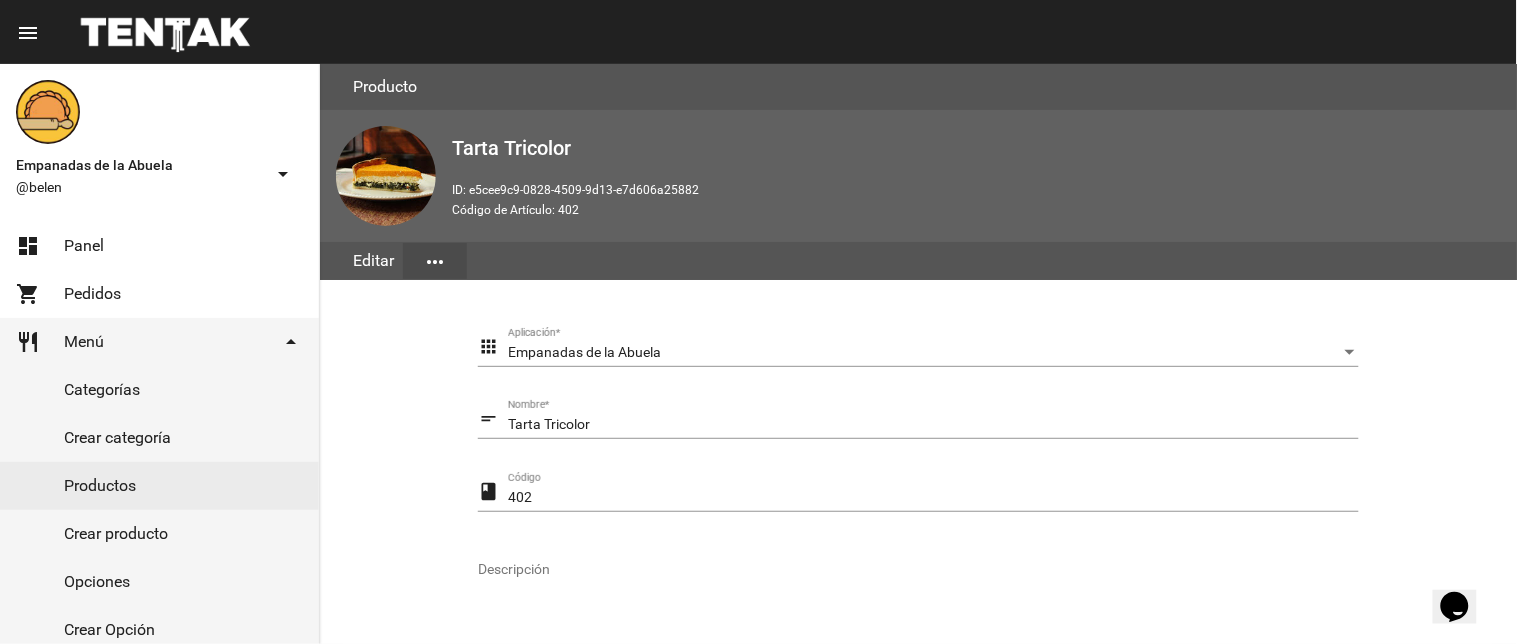 scroll, scrollTop: 400, scrollLeft: 0, axis: vertical 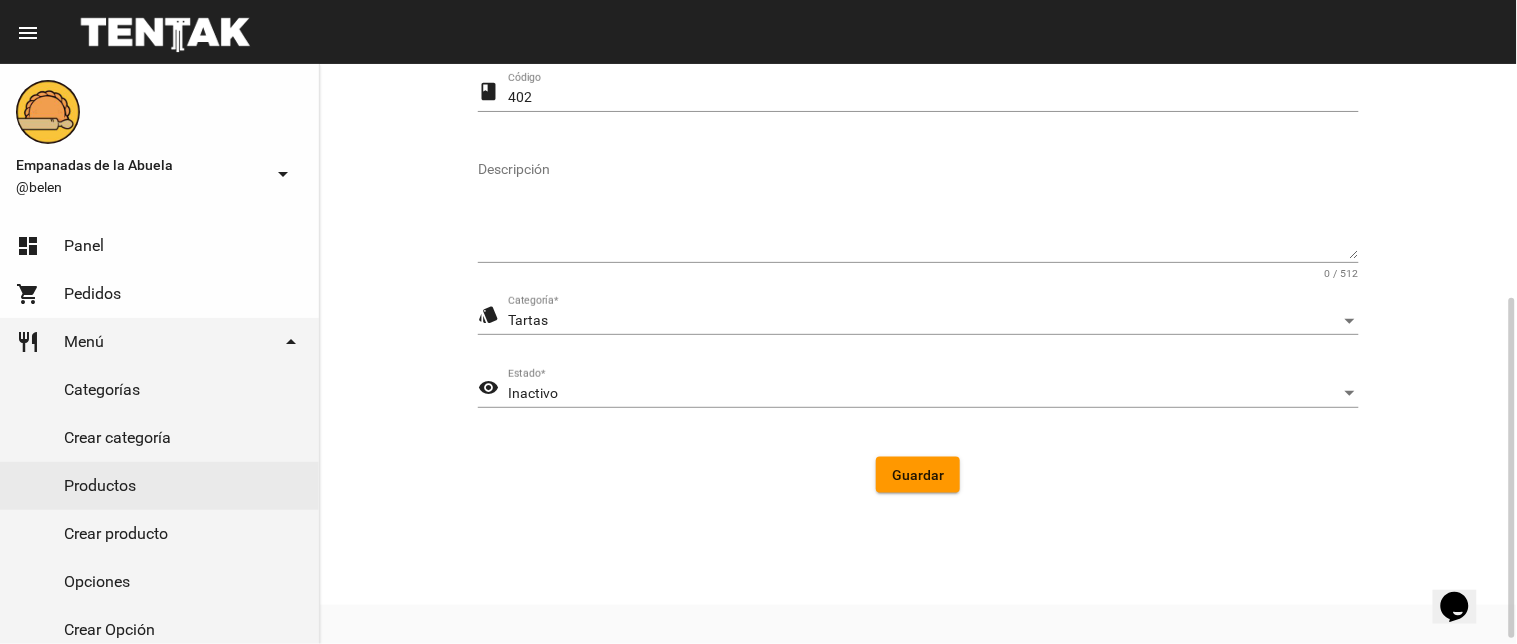 click on "Inactivo" at bounding box center [924, 394] 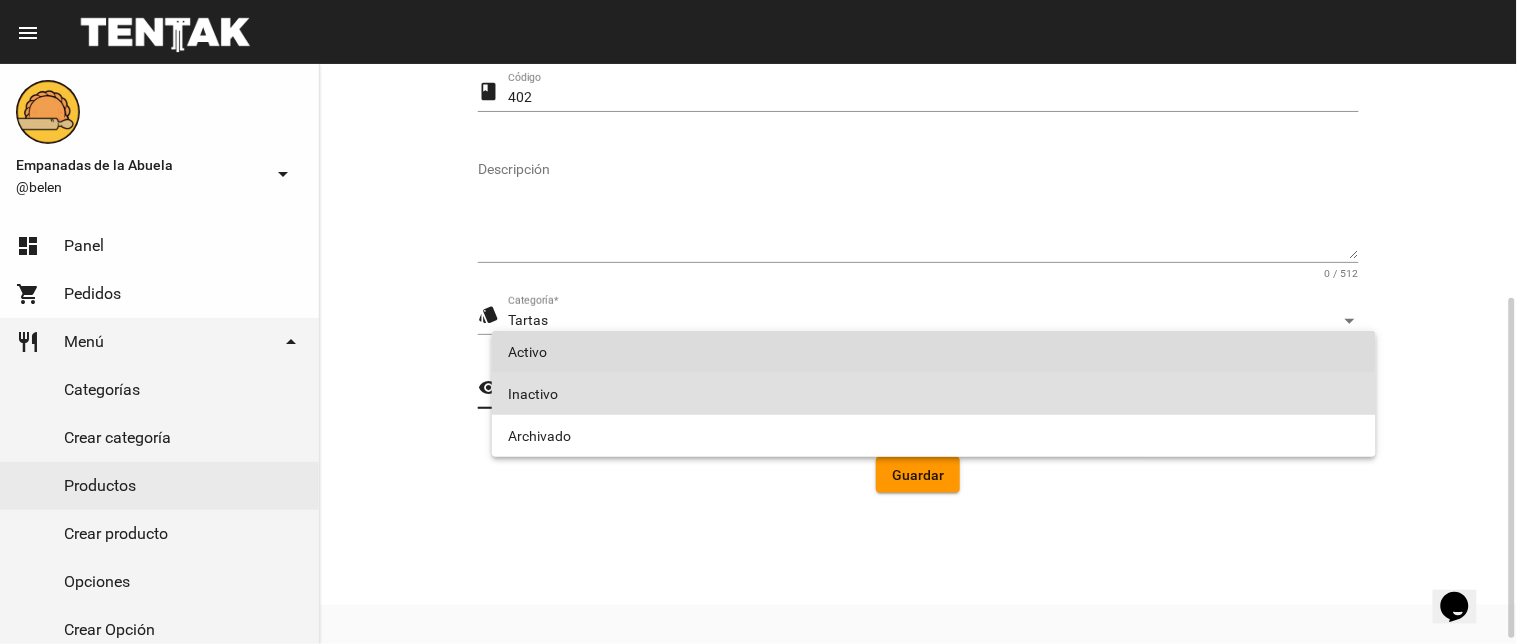drag, startPoint x: 726, startPoint y: 348, endPoint x: 897, endPoint y: 456, distance: 202.24985 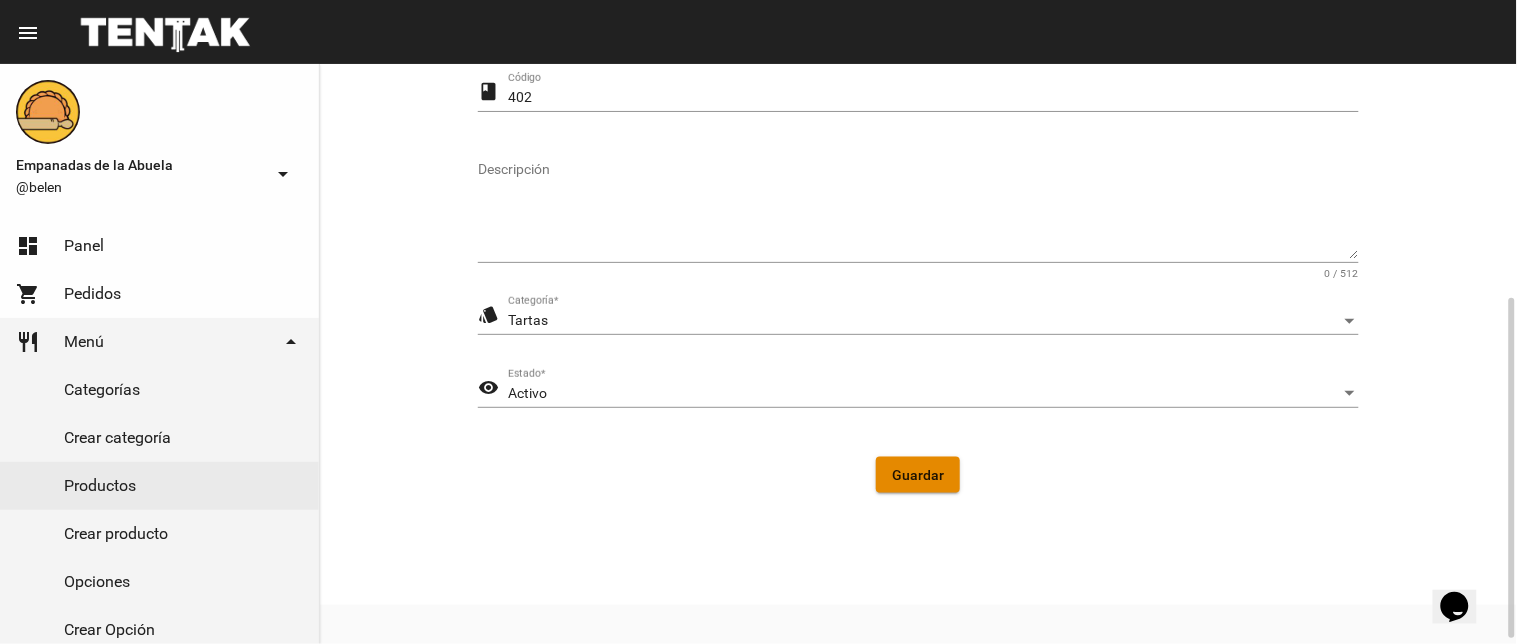 drag, startPoint x: 917, startPoint y: 460, endPoint x: 412, endPoint y: 564, distance: 515.5977 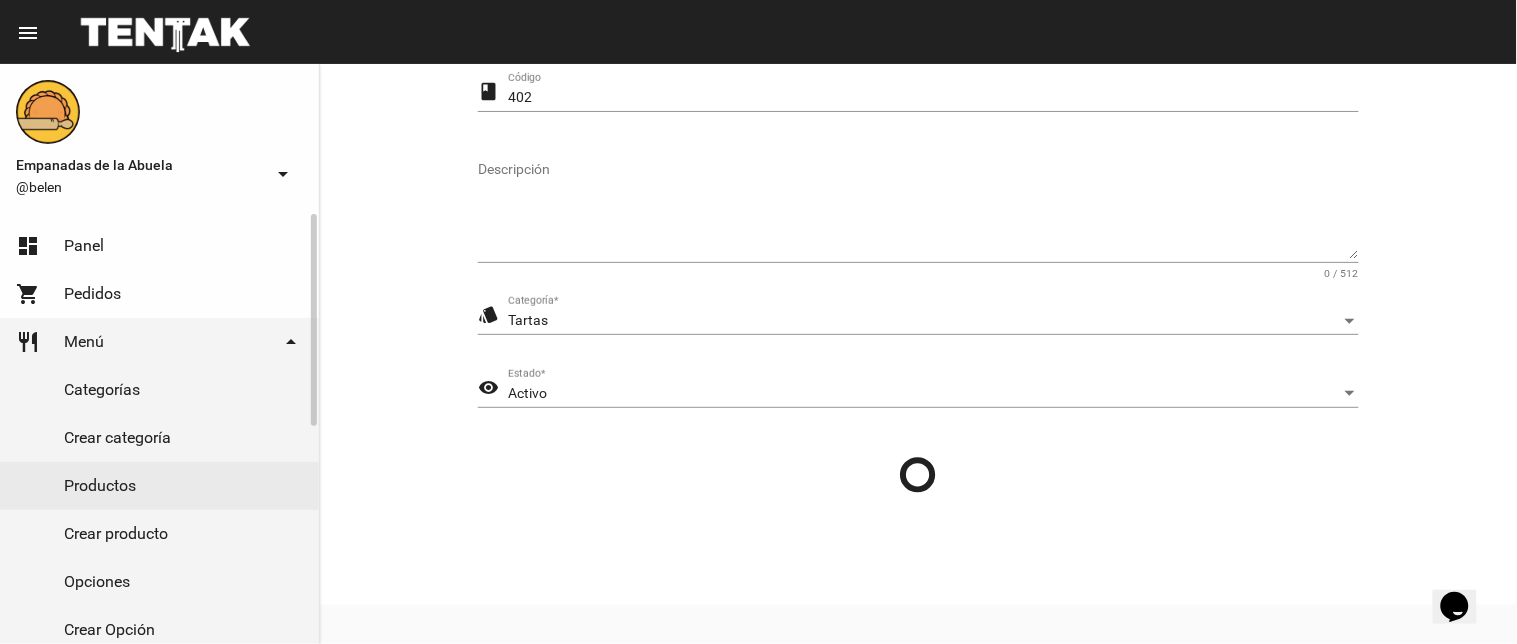 click on "Productos" 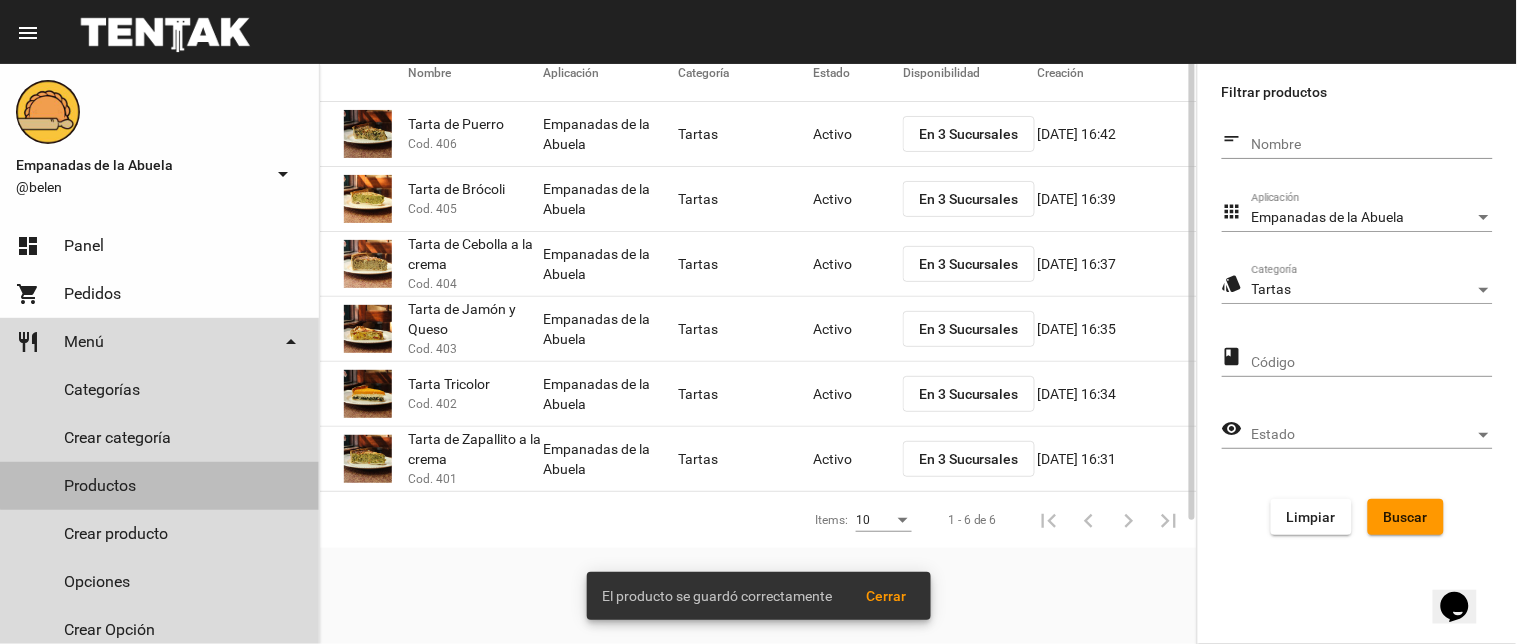 scroll, scrollTop: 0, scrollLeft: 0, axis: both 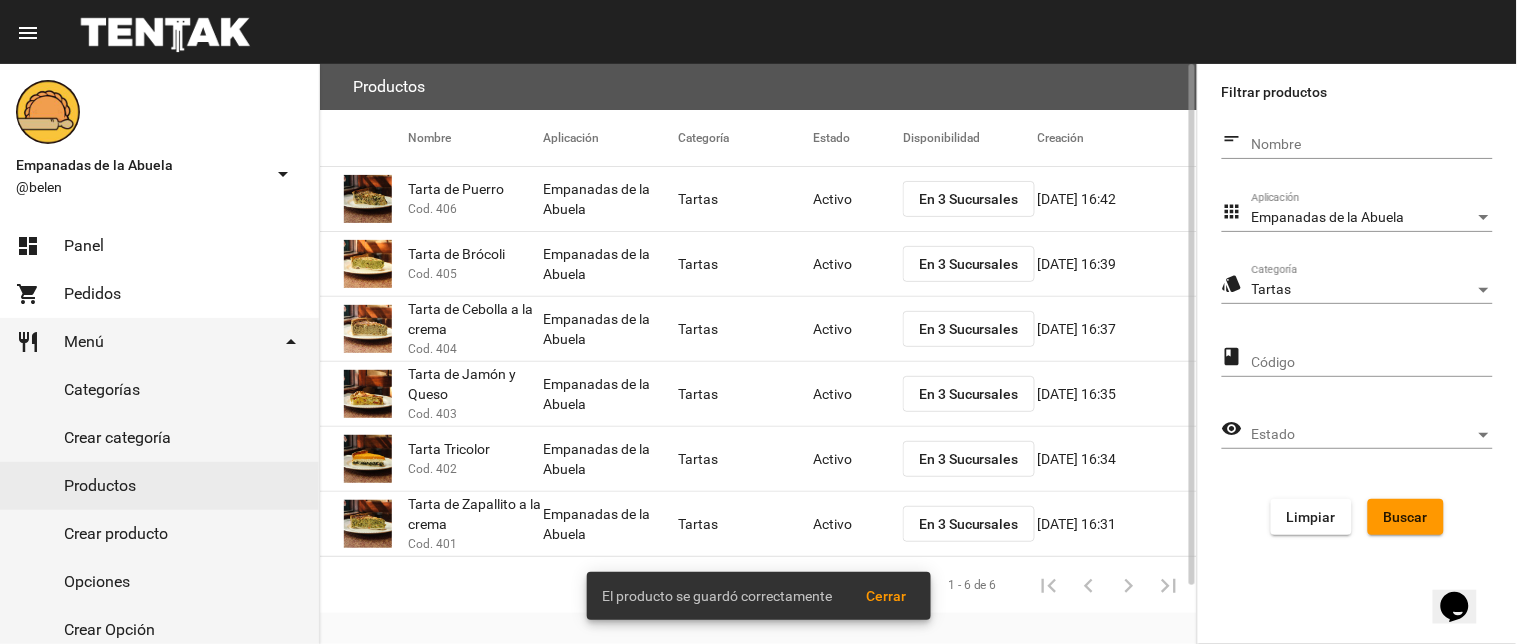 click on "En 3 Sucursales" 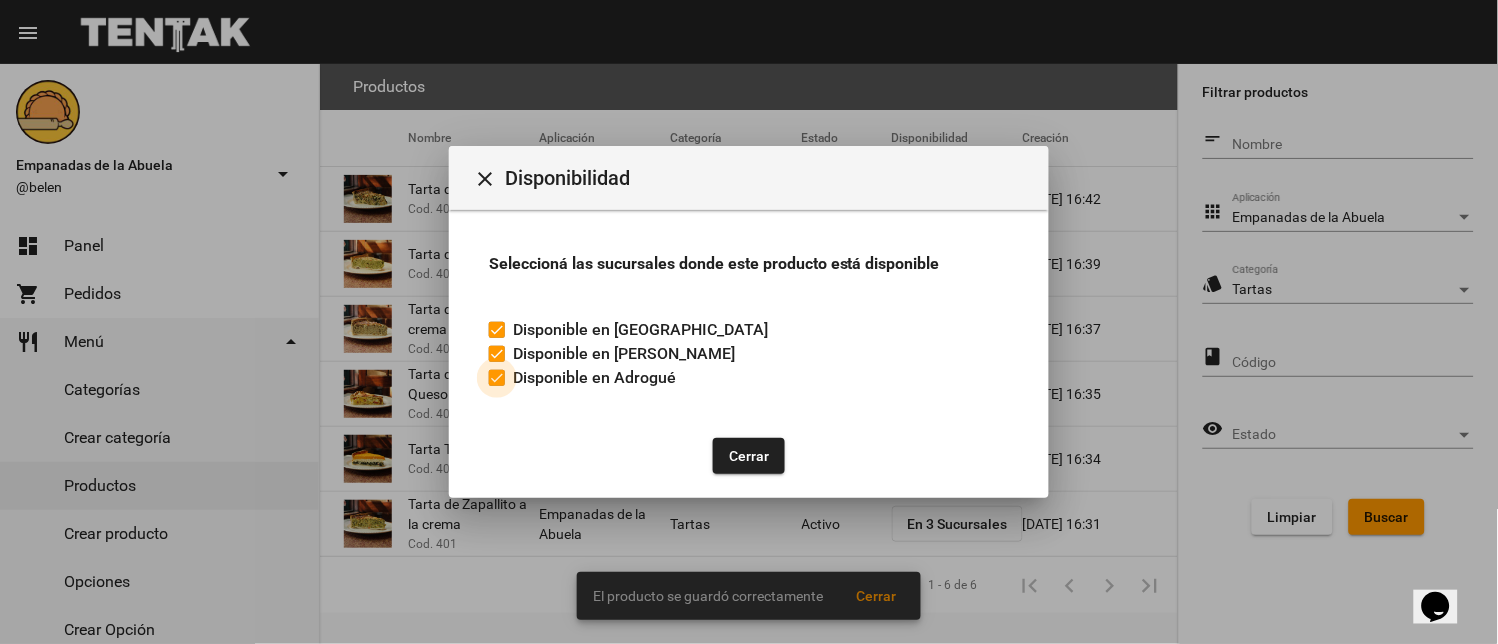 drag, startPoint x: 503, startPoint y: 376, endPoint x: 685, endPoint y: 436, distance: 191.63507 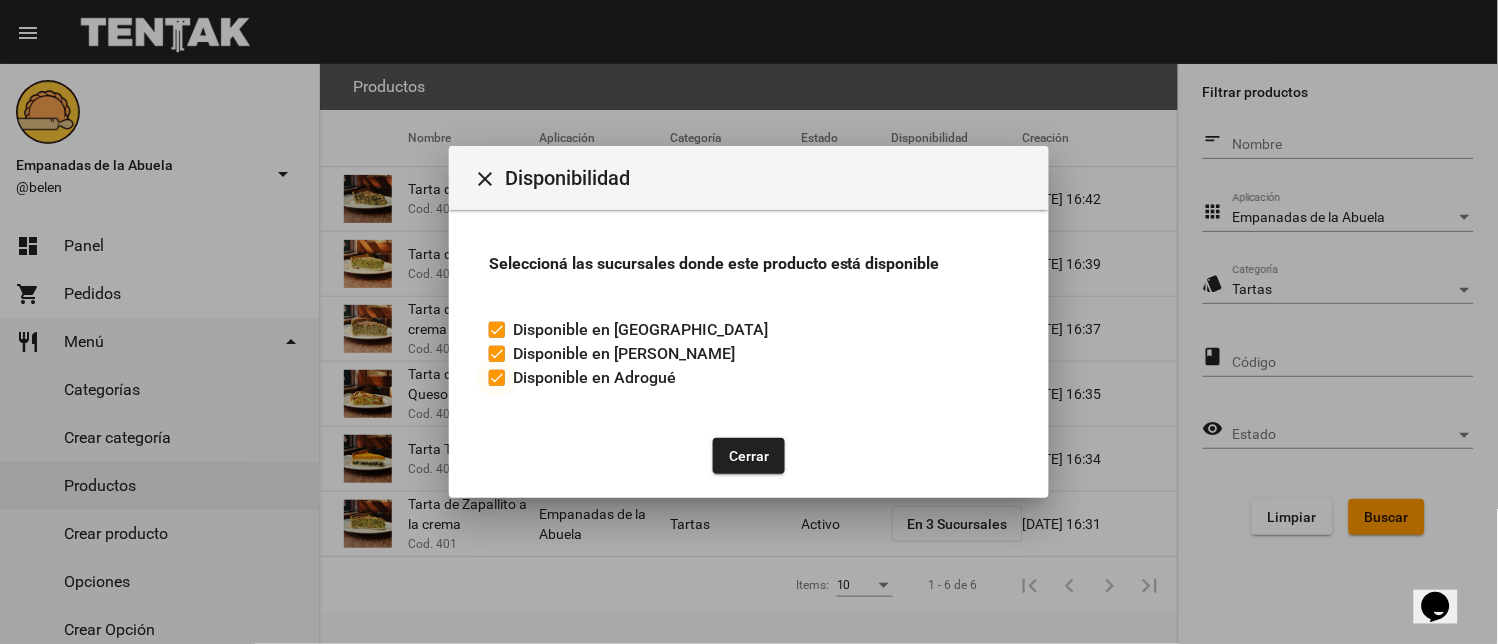 click at bounding box center [497, 378] 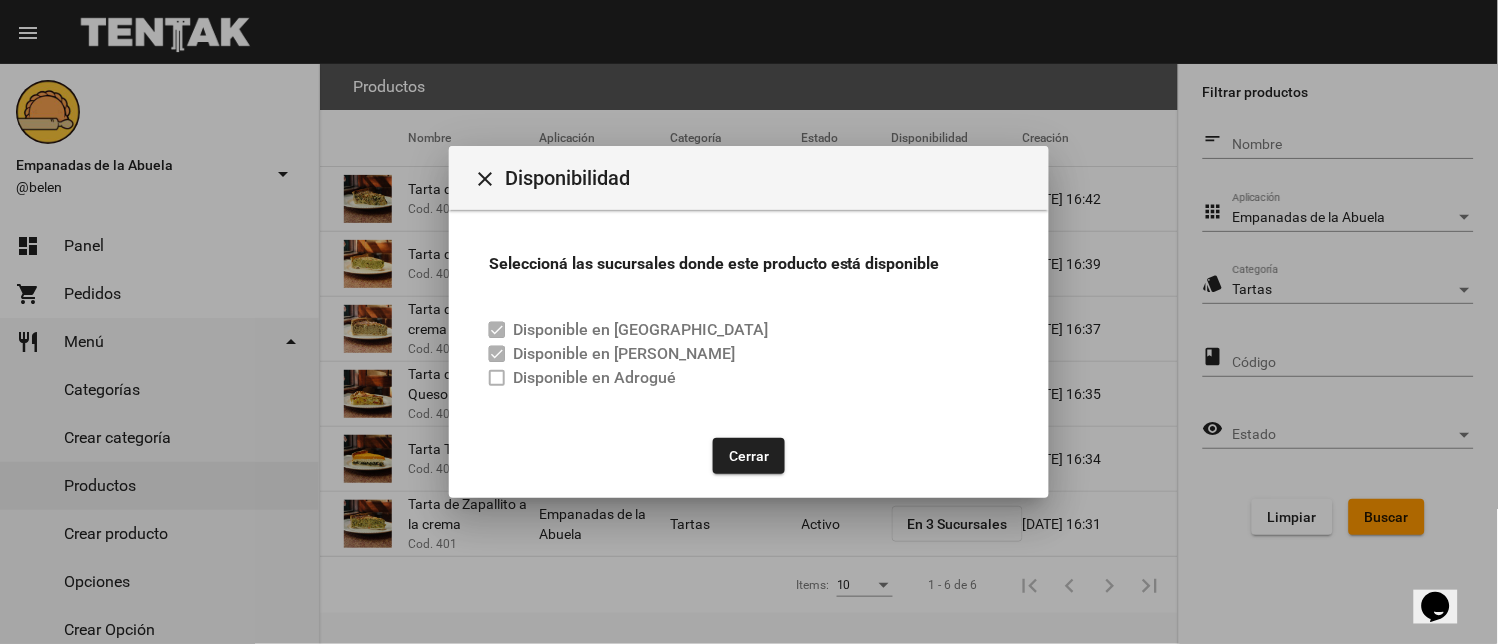 drag, startPoint x: 716, startPoint y: 446, endPoint x: 735, endPoint y: 448, distance: 19.104973 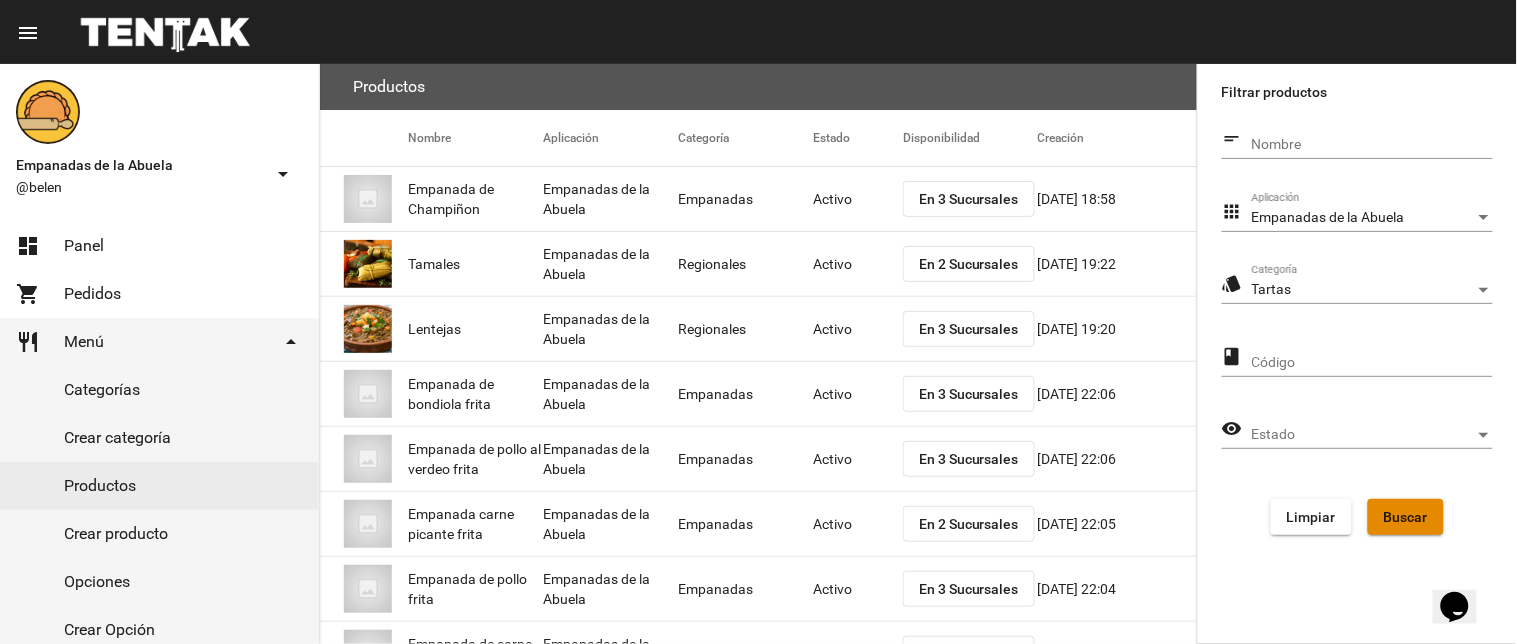 click on "Buscar" 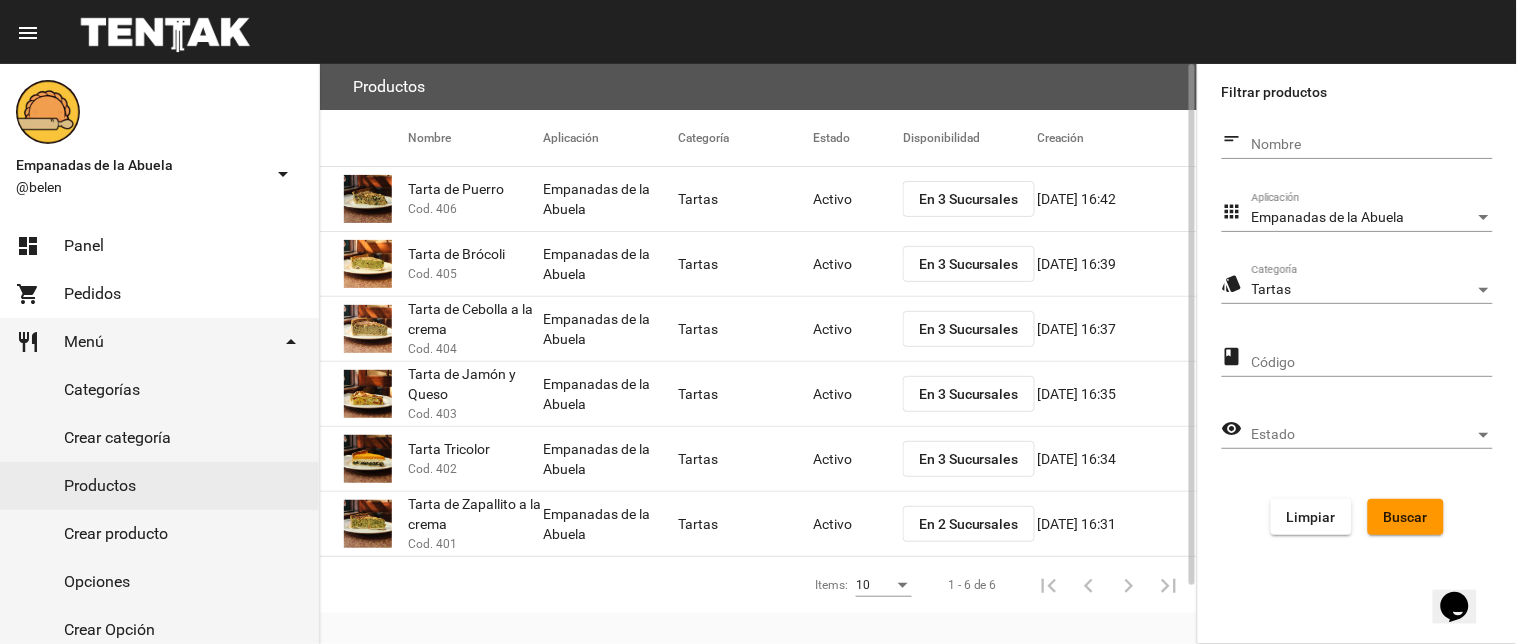 click on "Activo" 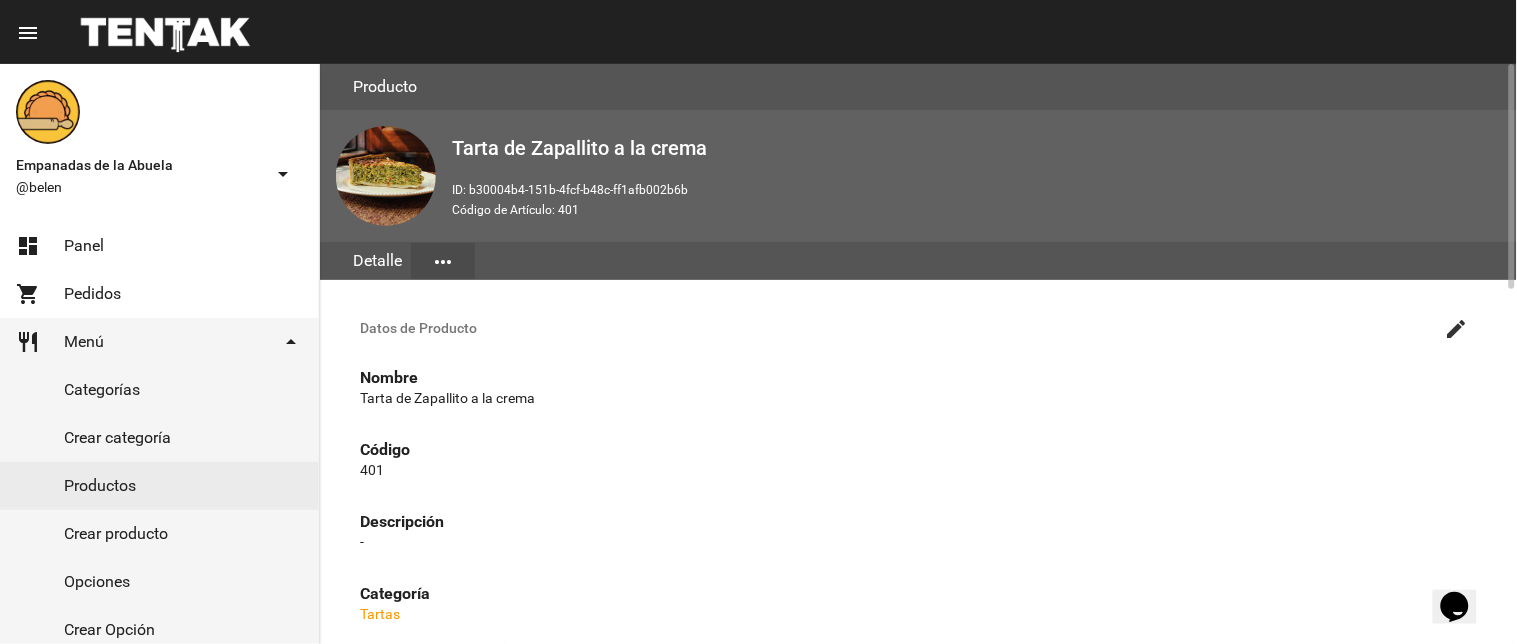 drag, startPoint x: 1448, startPoint y: 303, endPoint x: 1451, endPoint y: 317, distance: 14.3178215 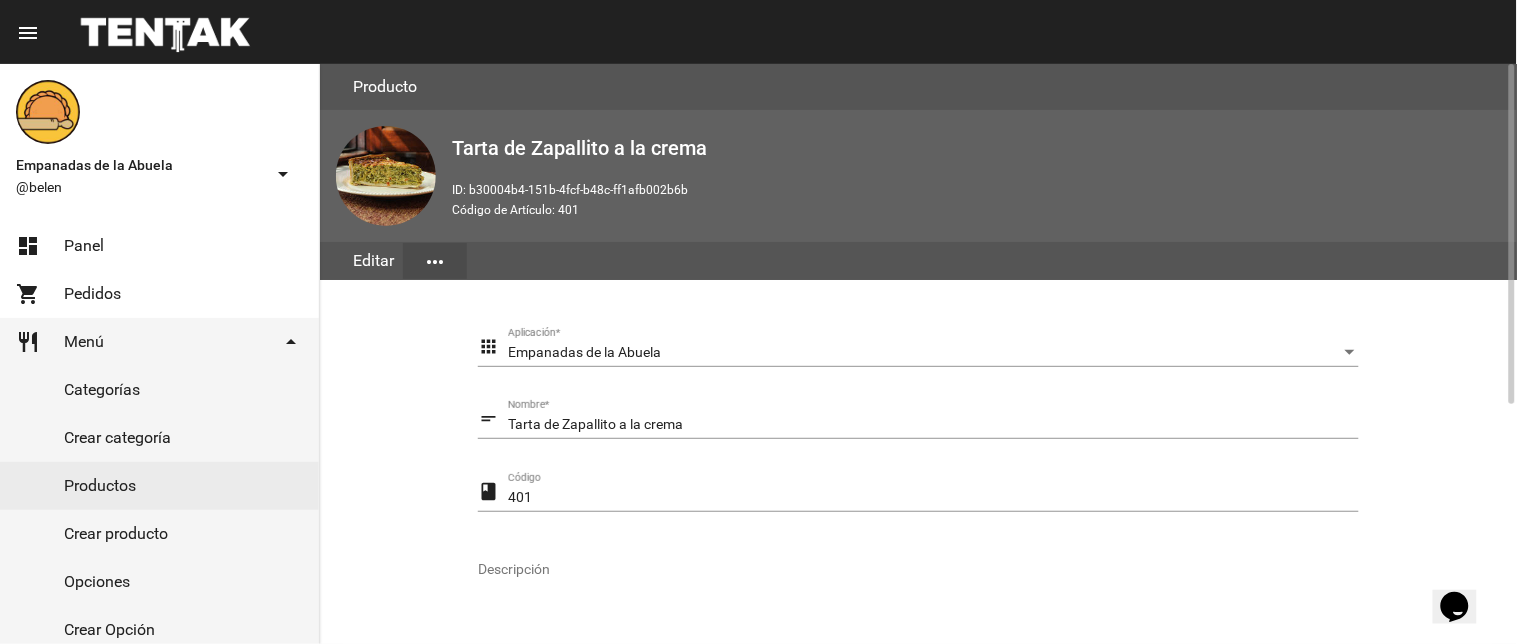 scroll, scrollTop: 400, scrollLeft: 0, axis: vertical 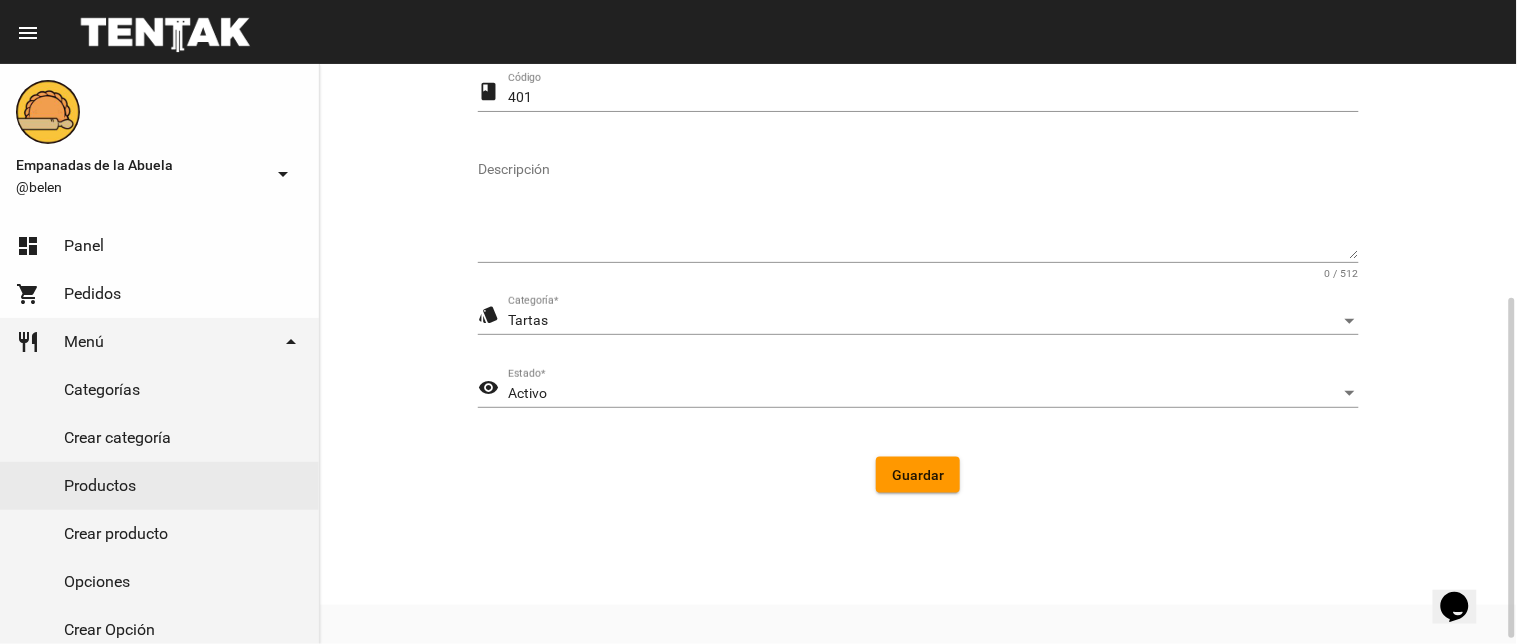 drag, startPoint x: 573, startPoint y: 360, endPoint x: 572, endPoint y: 382, distance: 22.022715 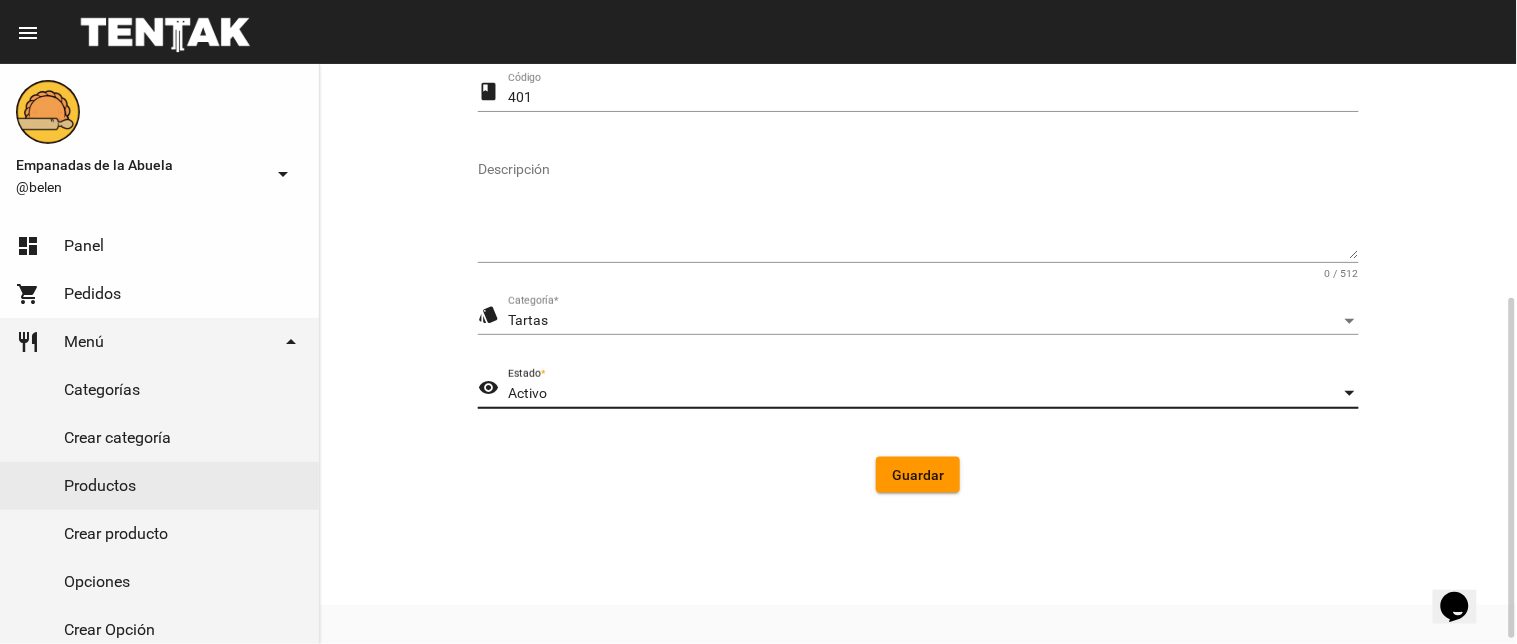 click on "Activo" at bounding box center (924, 394) 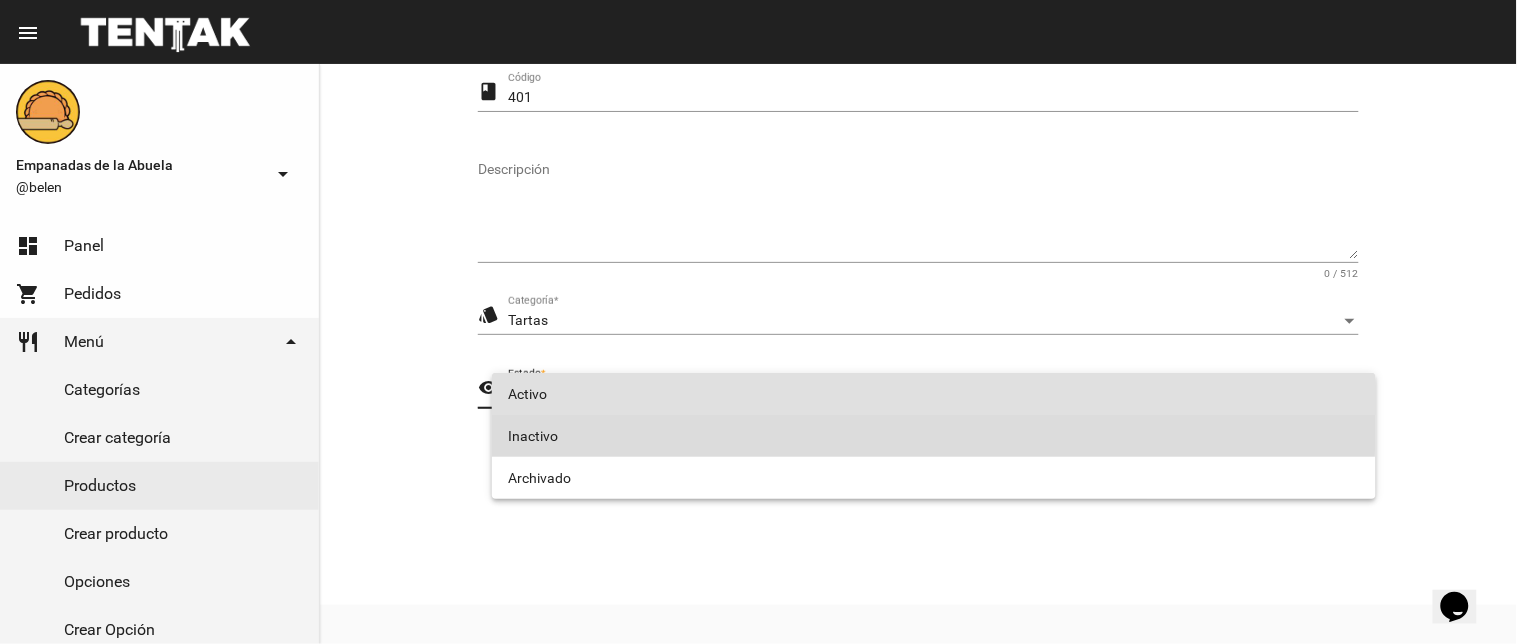 click on "Inactivo" at bounding box center [934, 436] 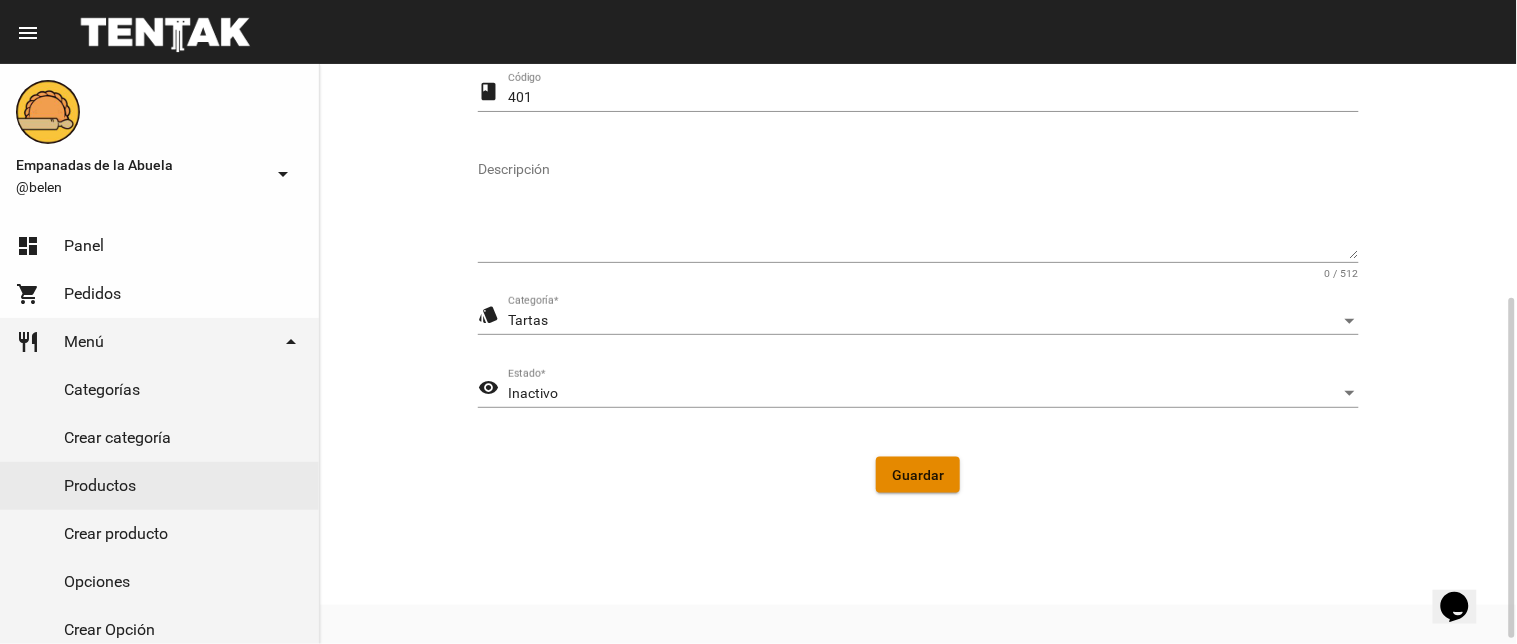 click on "Guardar" 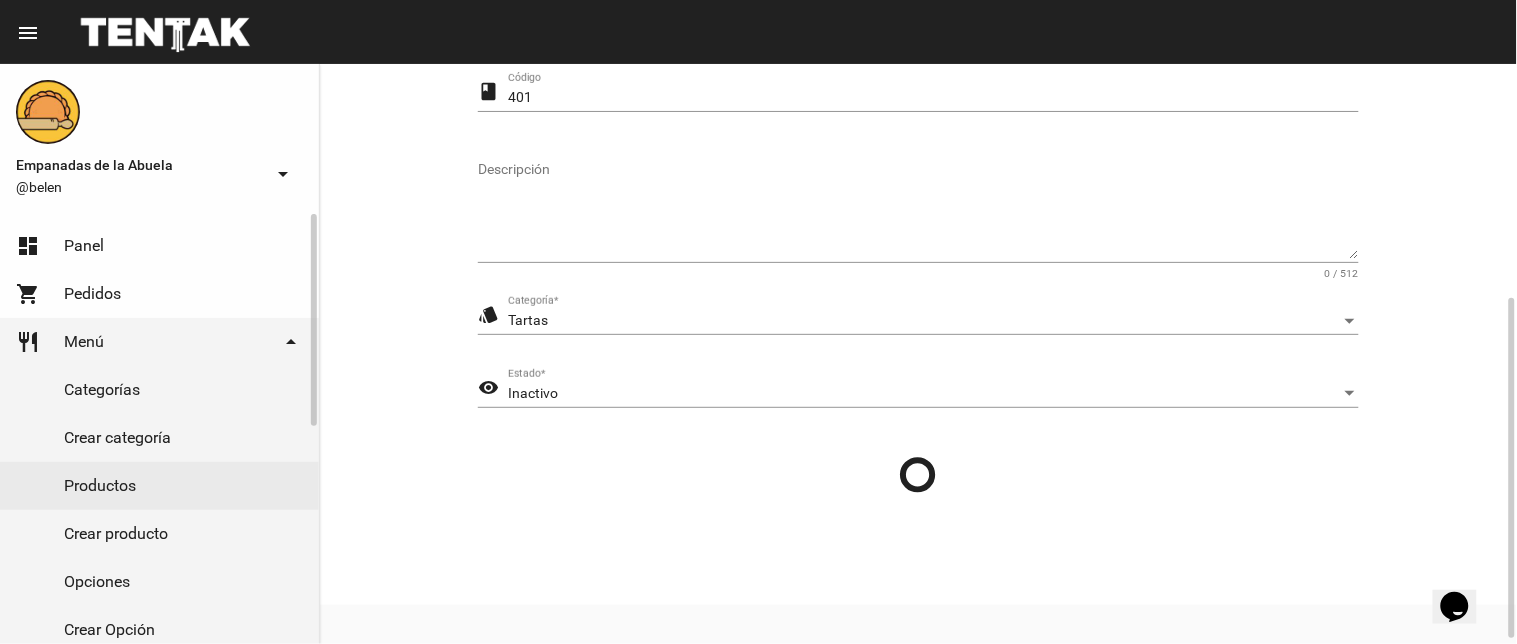 scroll, scrollTop: 0, scrollLeft: 0, axis: both 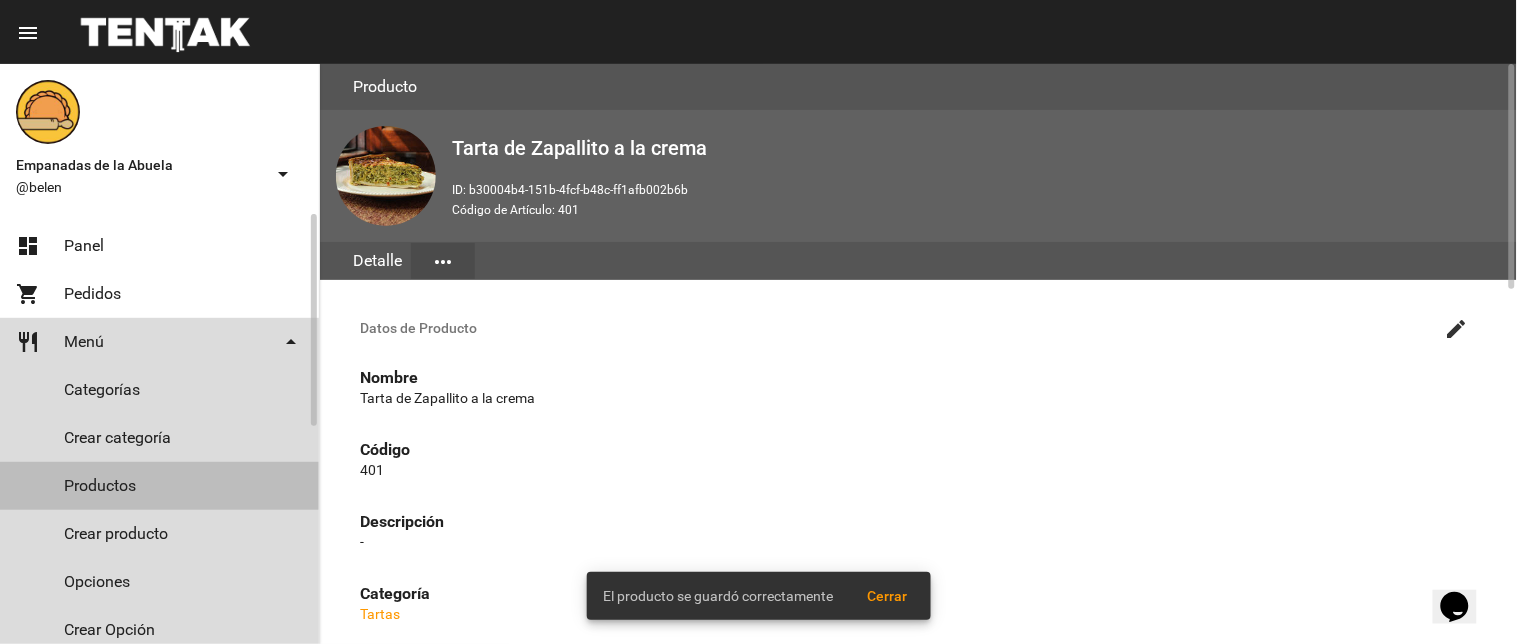 click on "Productos" 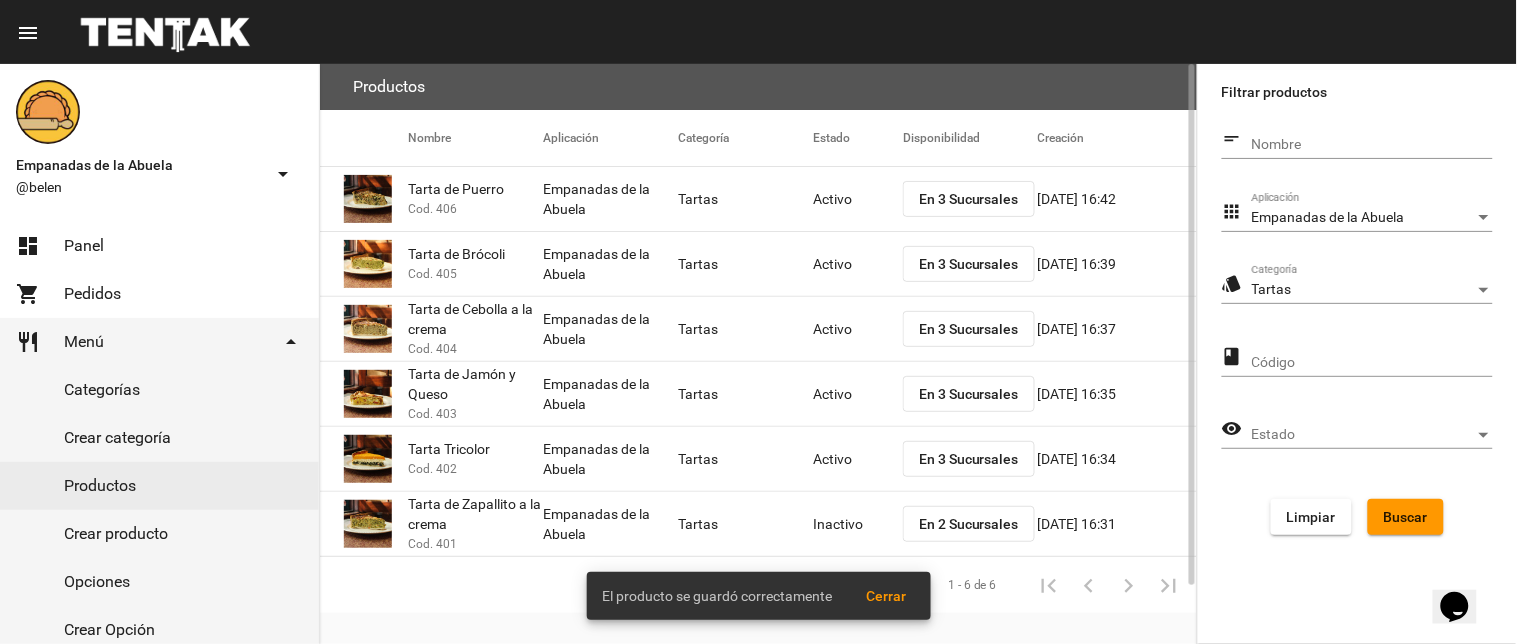 click on "Tartas Categoría" 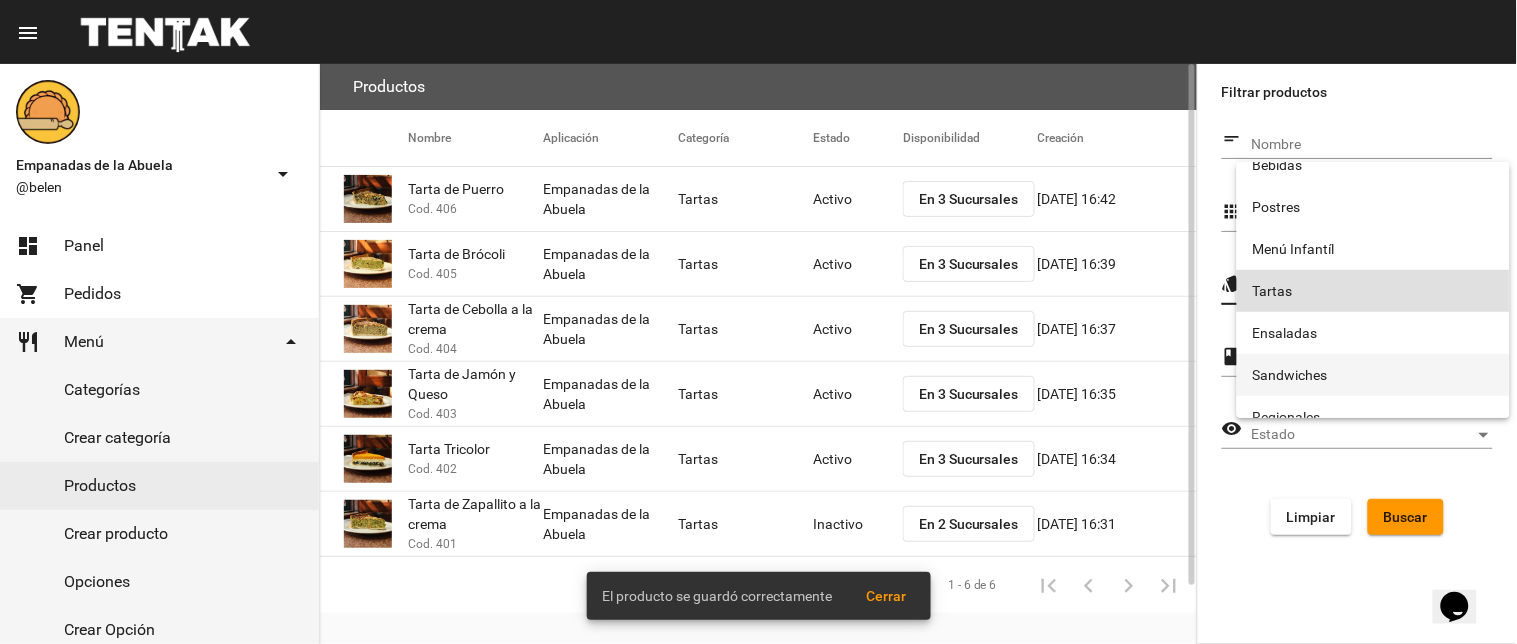 scroll, scrollTop: 332, scrollLeft: 0, axis: vertical 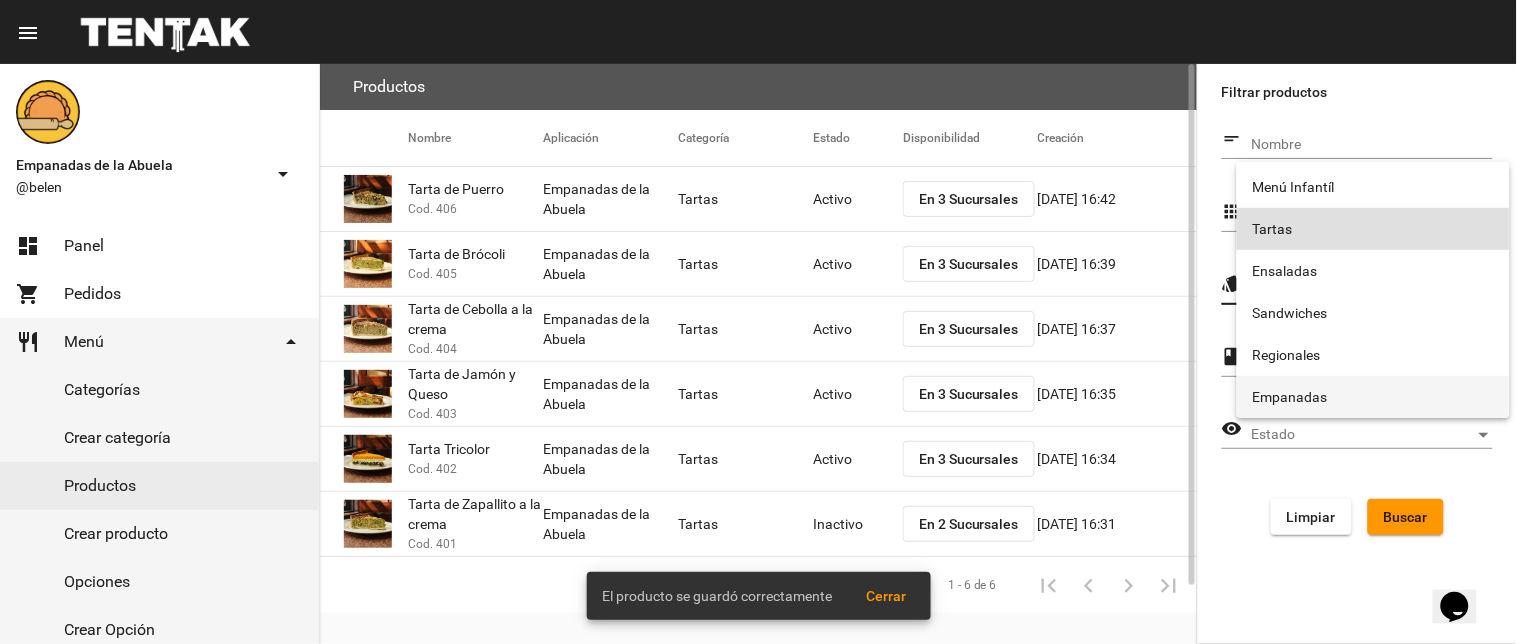click on "Empanadas" at bounding box center (1373, 397) 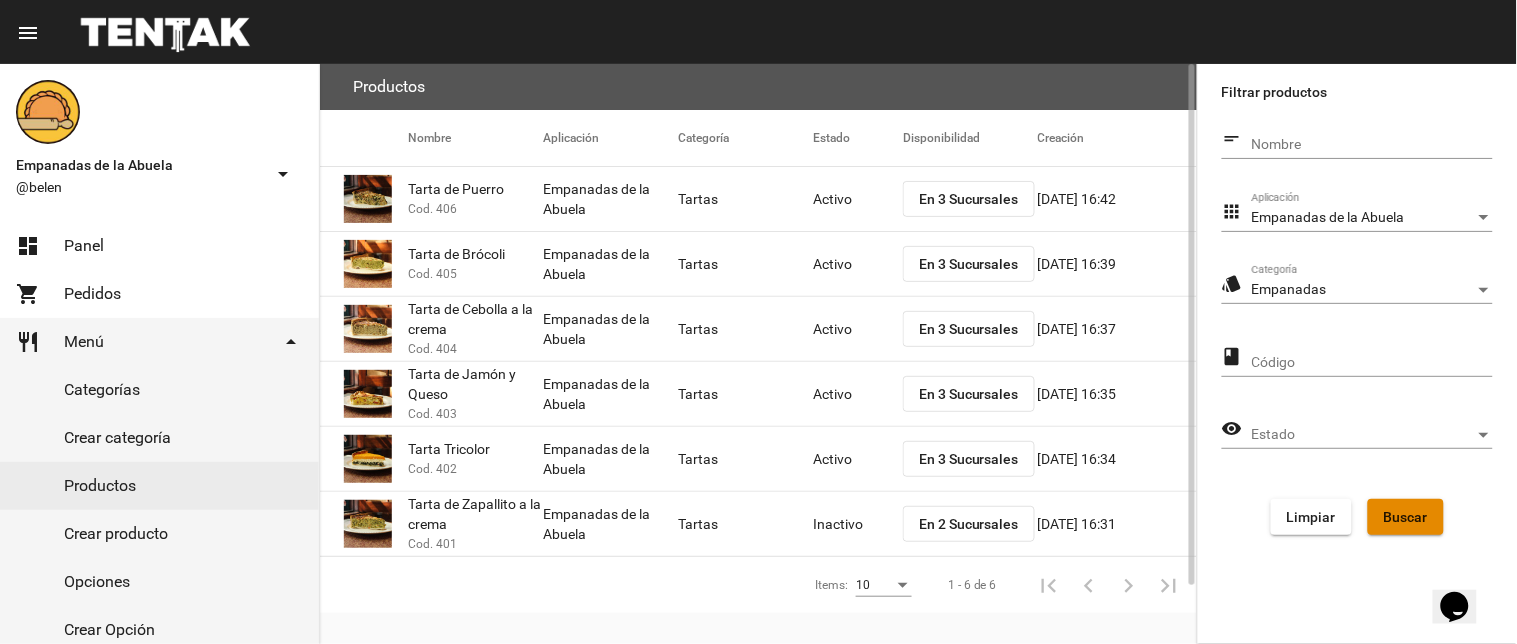 drag, startPoint x: 1411, startPoint y: 514, endPoint x: 1018, endPoint y: 290, distance: 452.35495 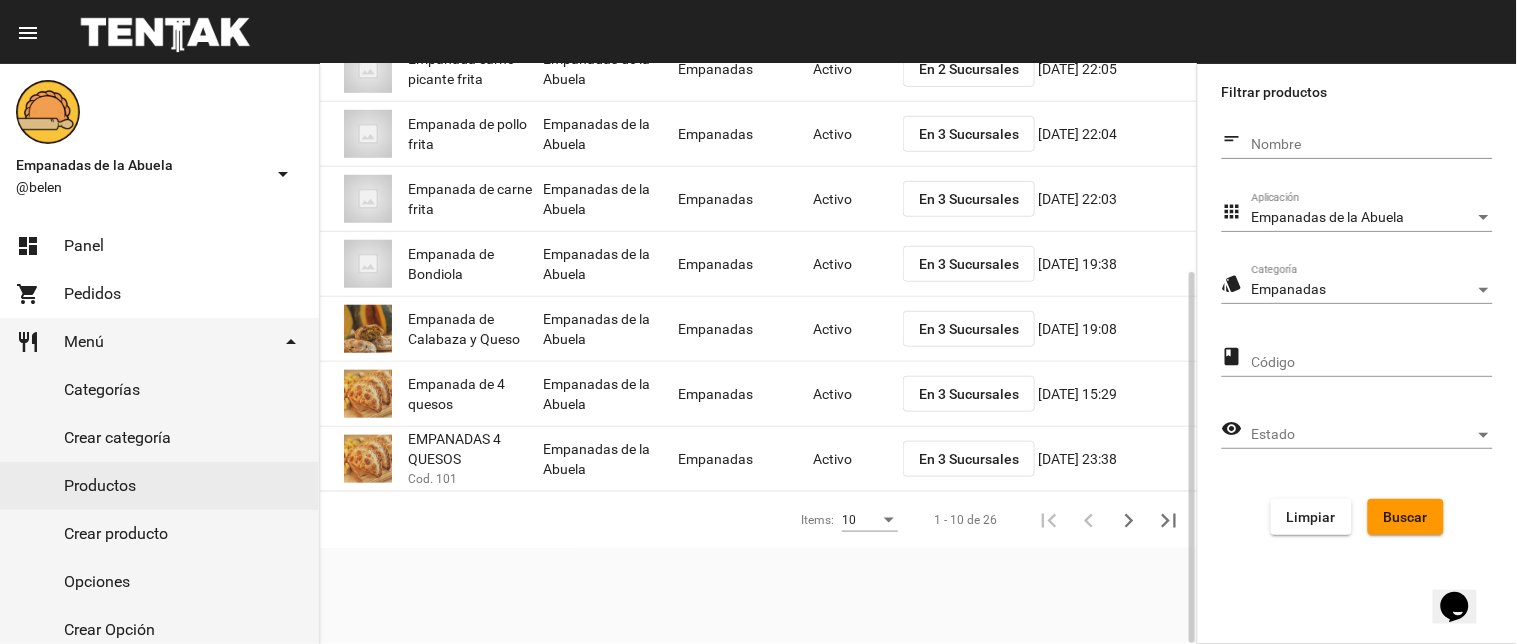 scroll, scrollTop: 0, scrollLeft: 0, axis: both 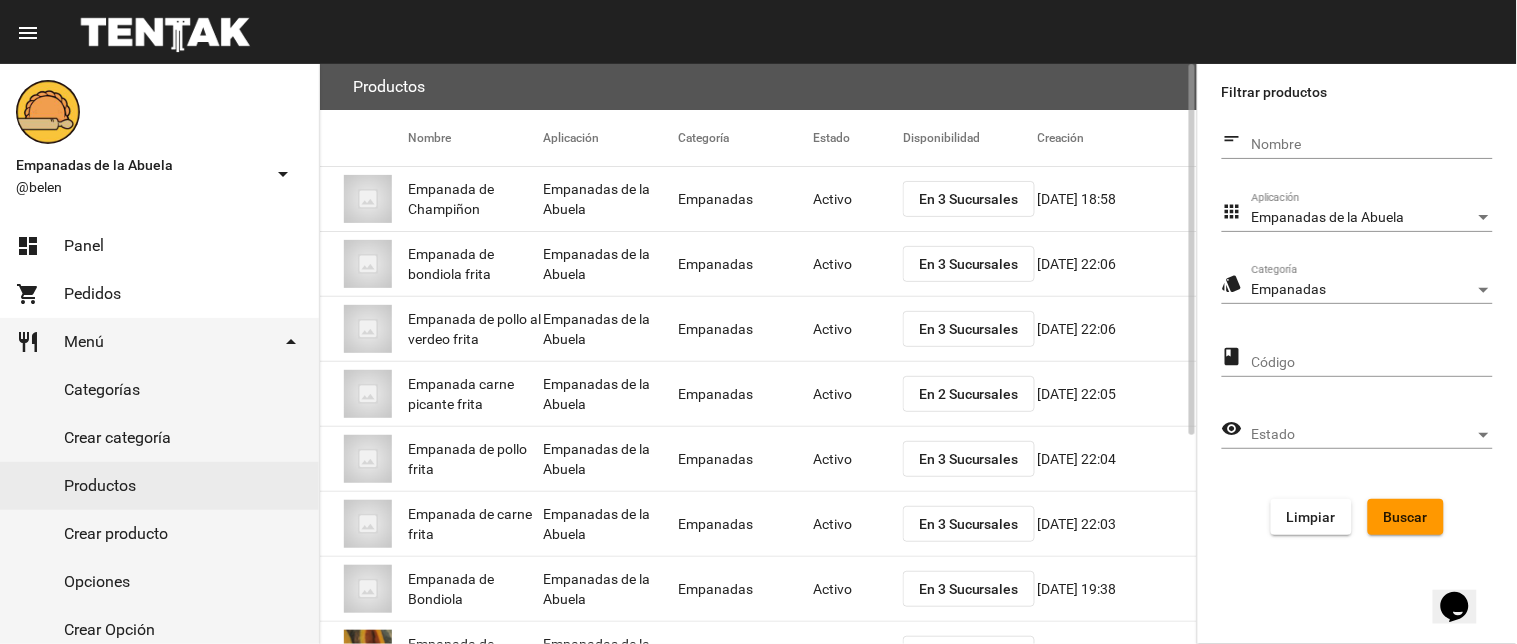 click on "En 2 Sucursales" 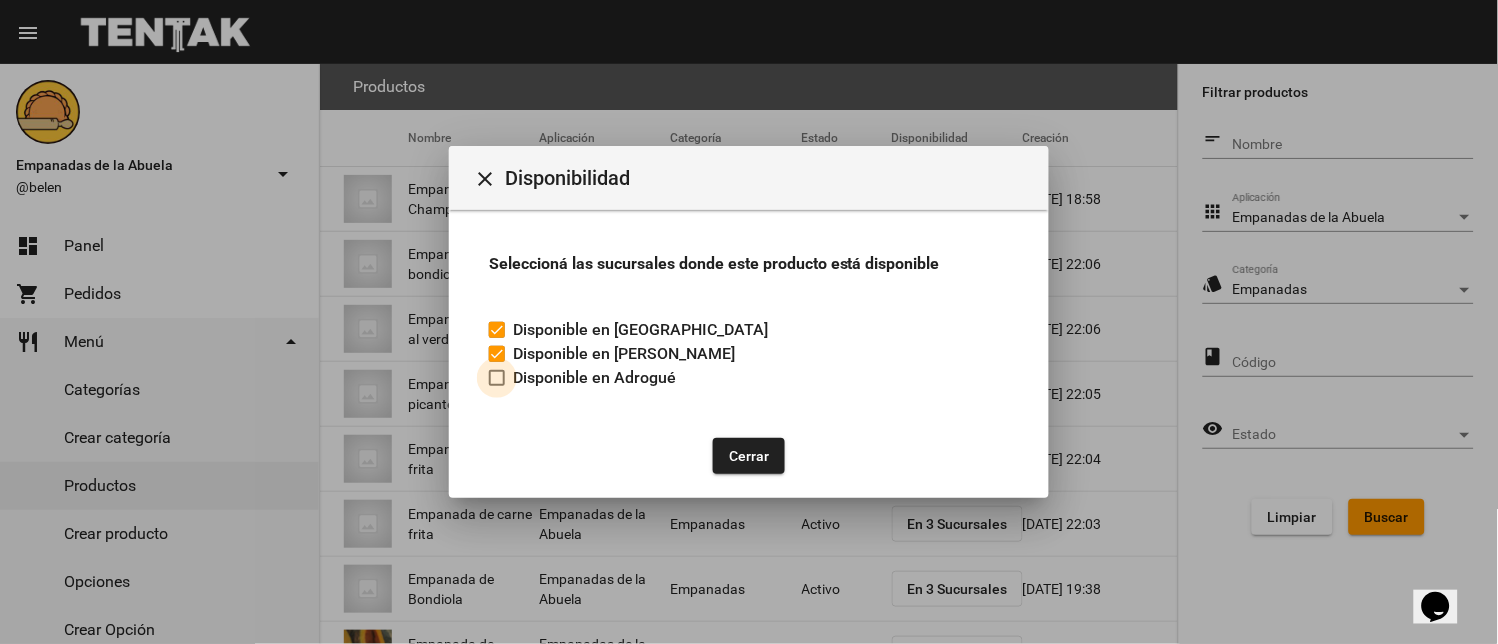 drag, startPoint x: 500, startPoint y: 366, endPoint x: 776, endPoint y: 451, distance: 288.79233 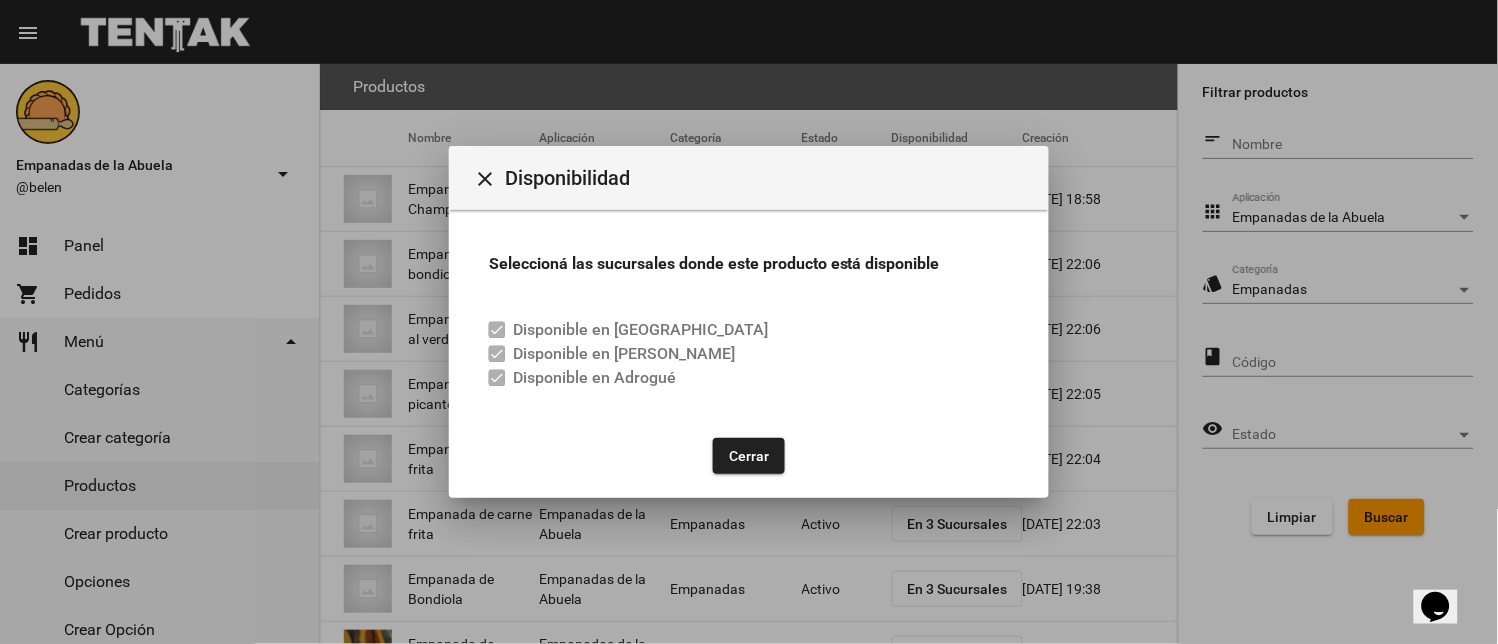 click on "Cerrar" 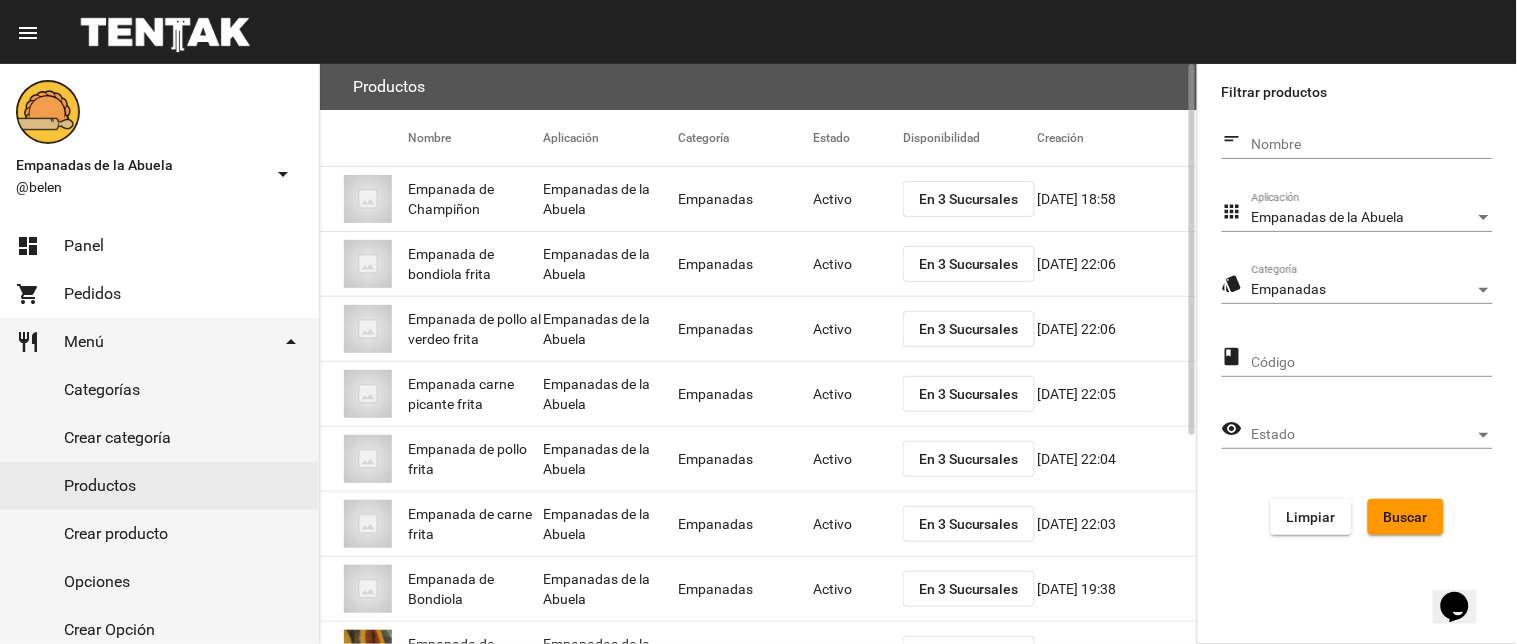 scroll, scrollTop: 325, scrollLeft: 0, axis: vertical 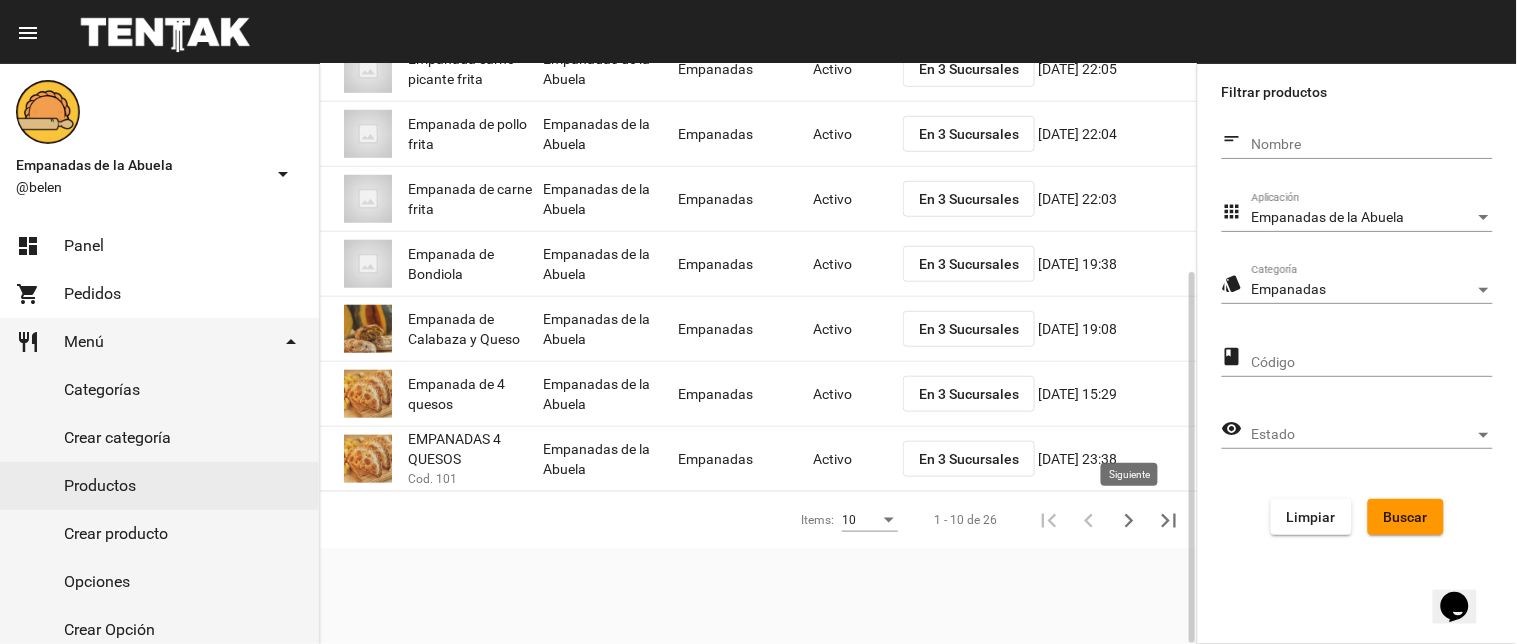click 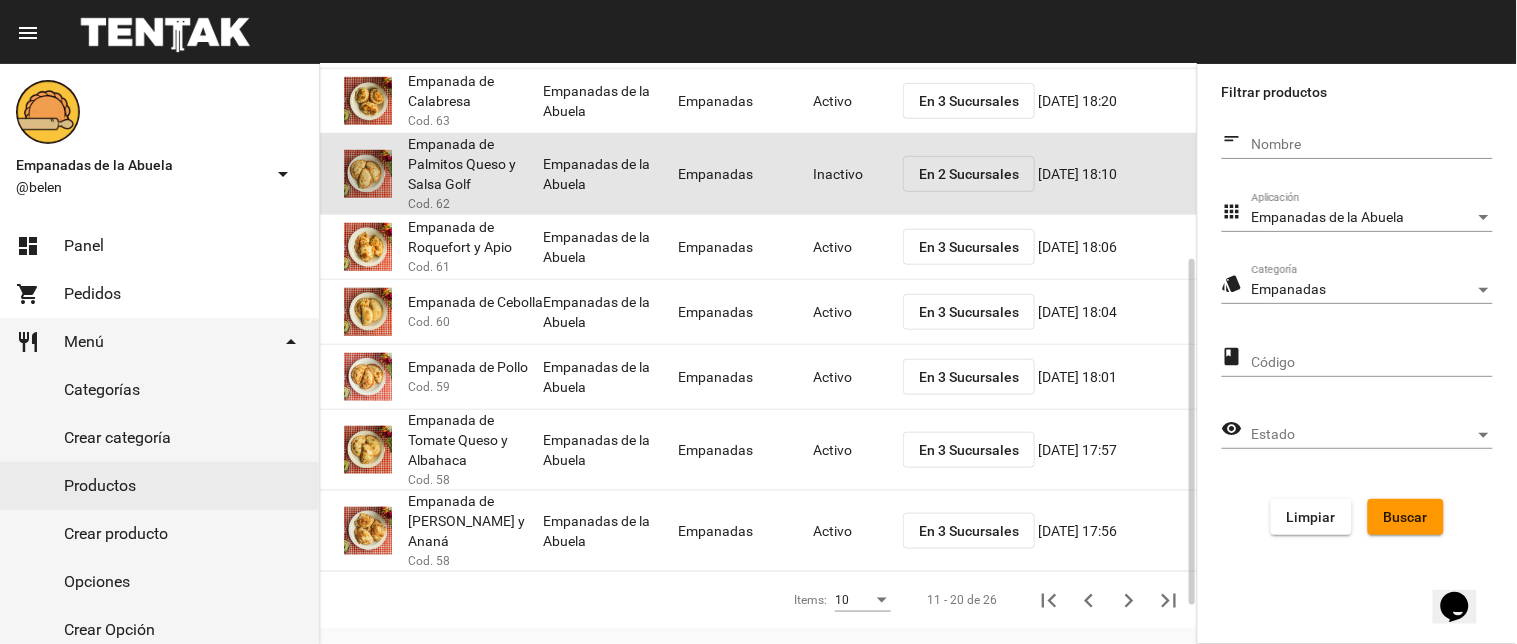 click on "Inactivo" 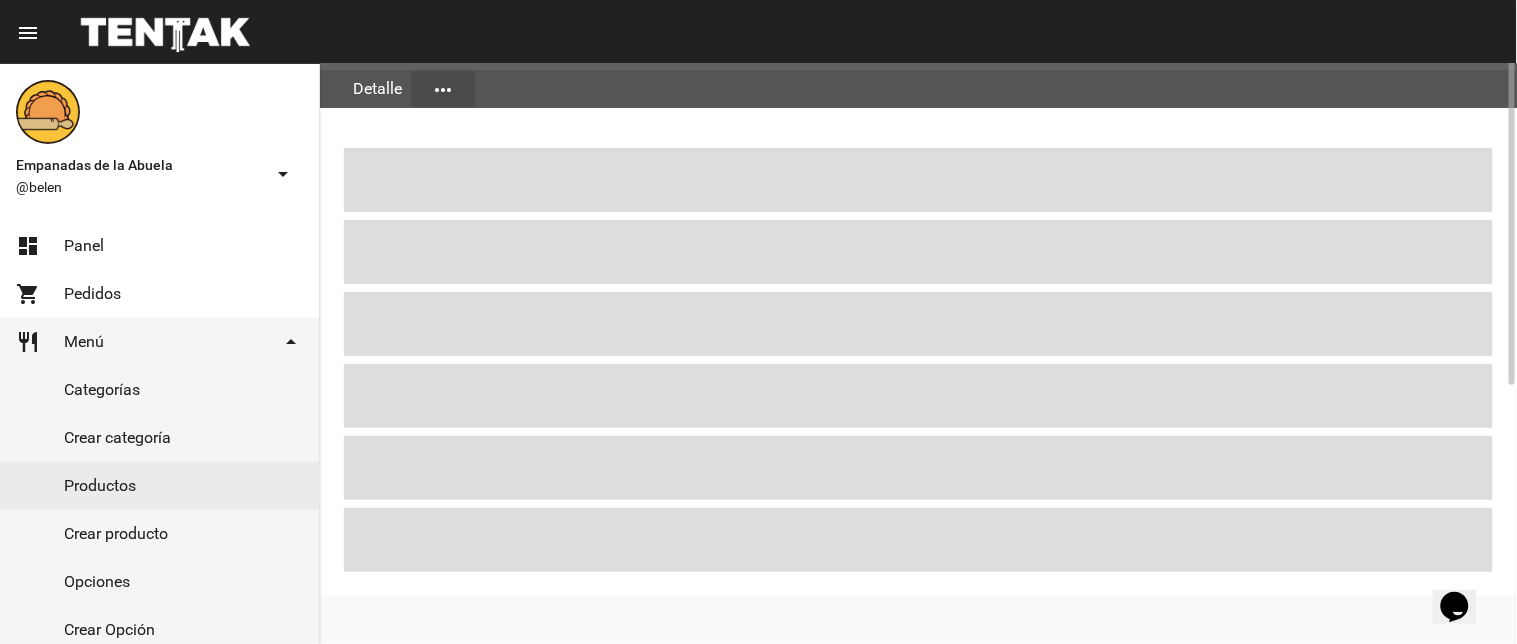 scroll, scrollTop: 0, scrollLeft: 0, axis: both 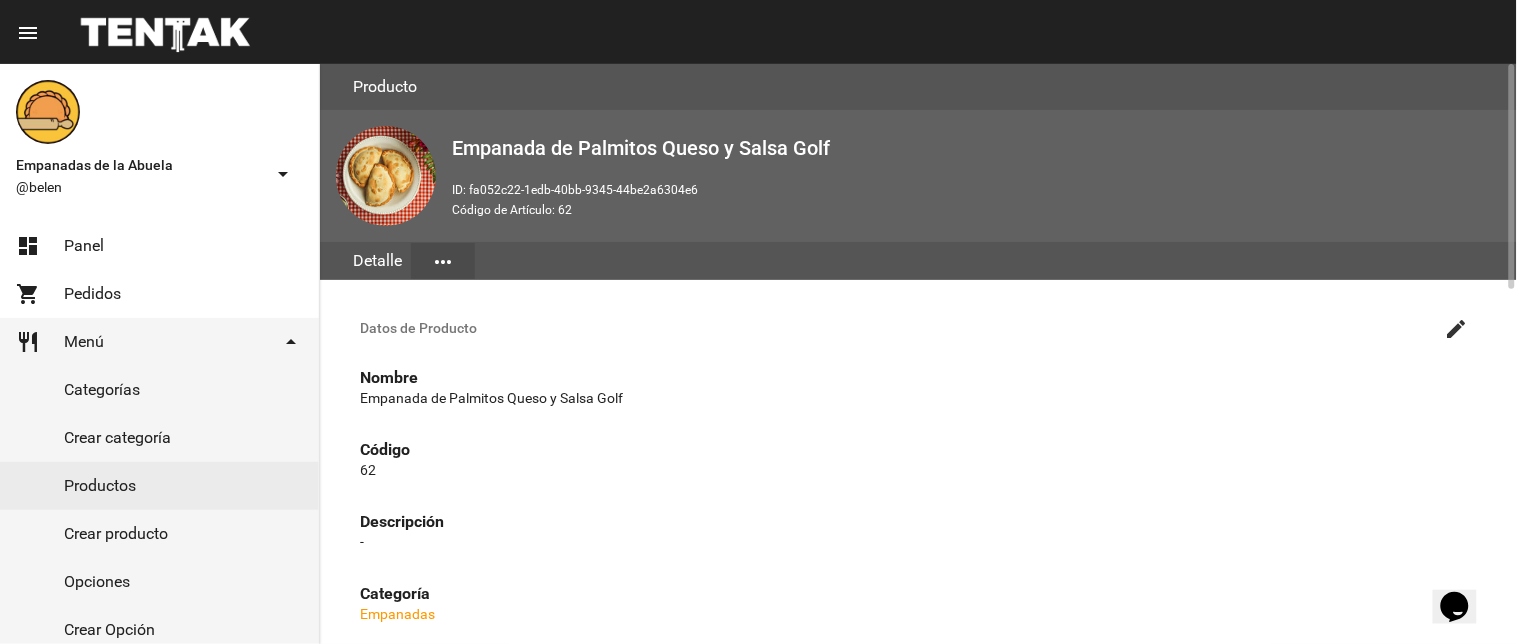 click on "create" 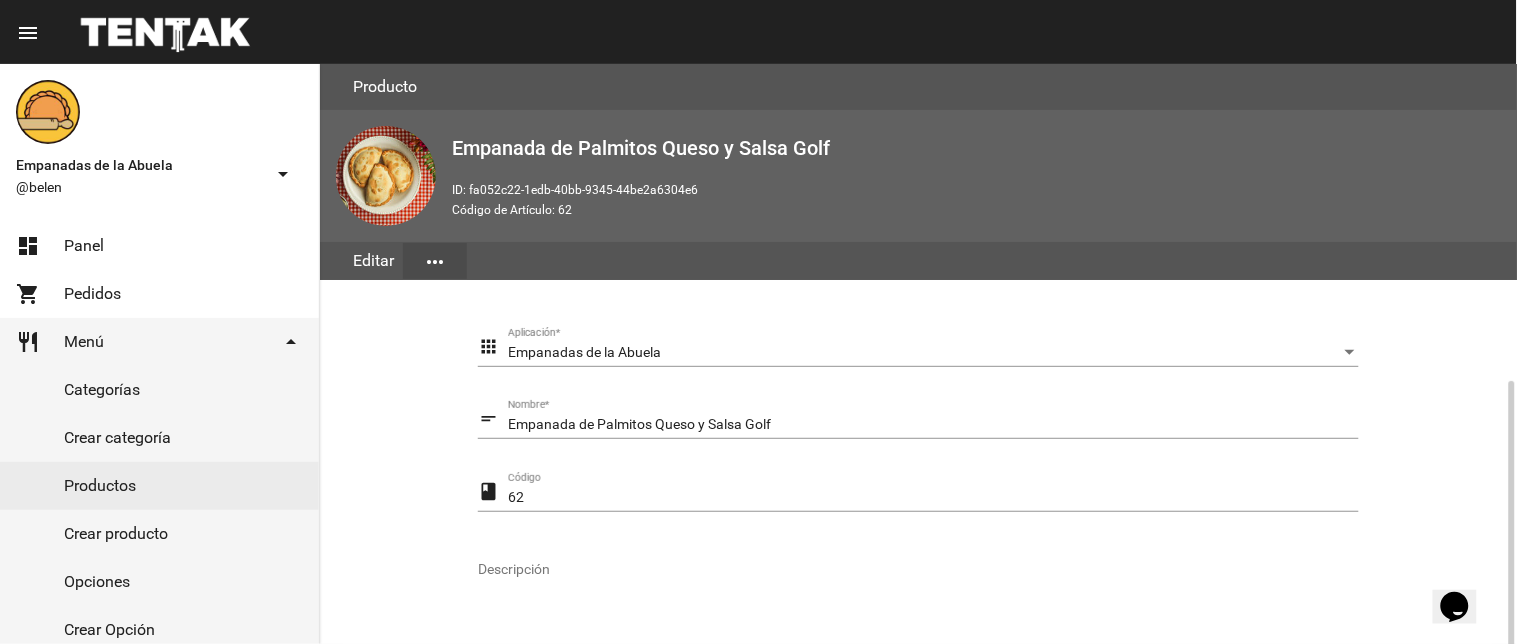scroll, scrollTop: 400, scrollLeft: 0, axis: vertical 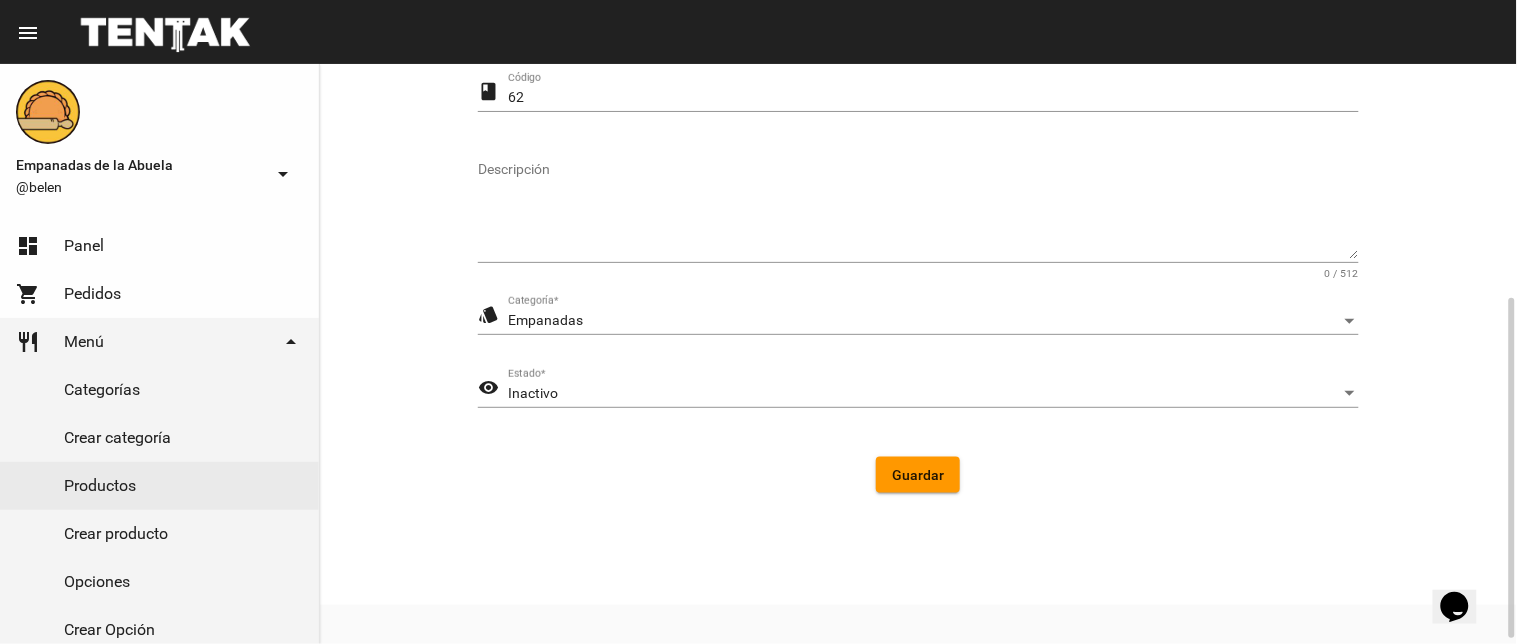 click on "Inactivo Estado  *" 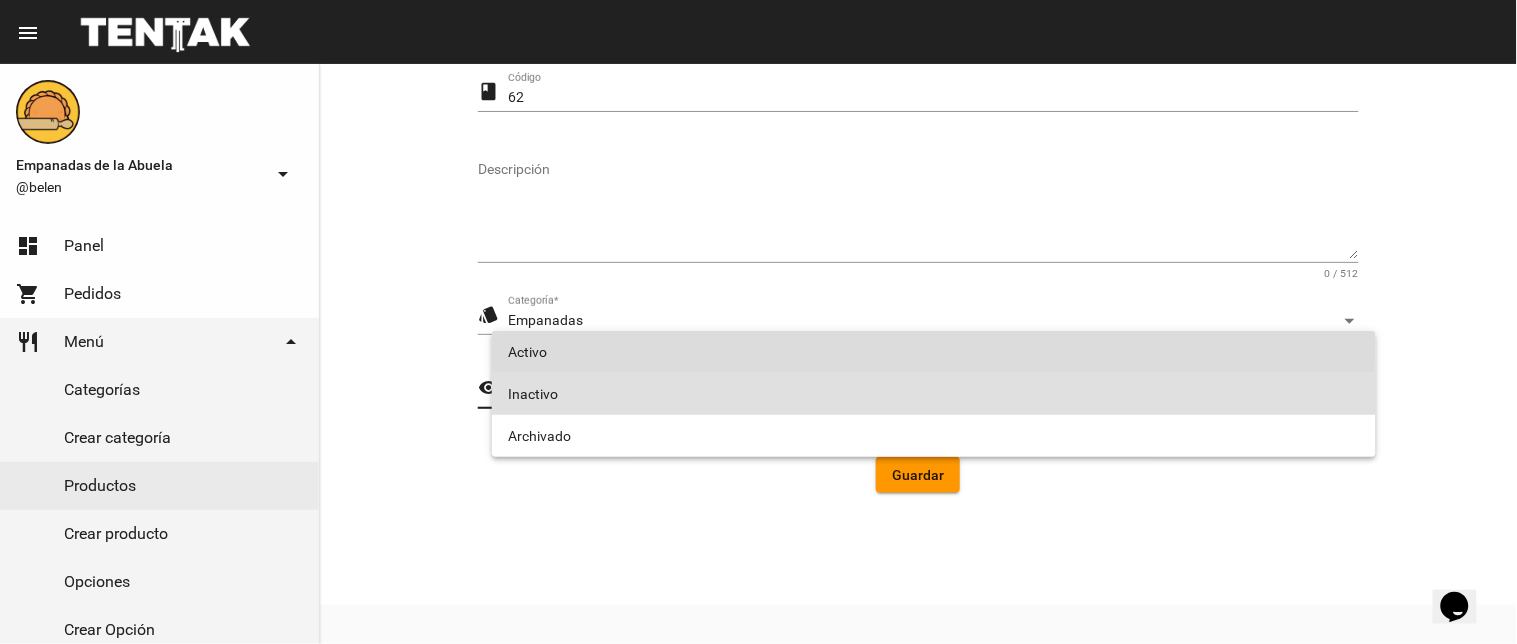 drag, startPoint x: 670, startPoint y: 346, endPoint x: 842, endPoint y: 437, distance: 194.58931 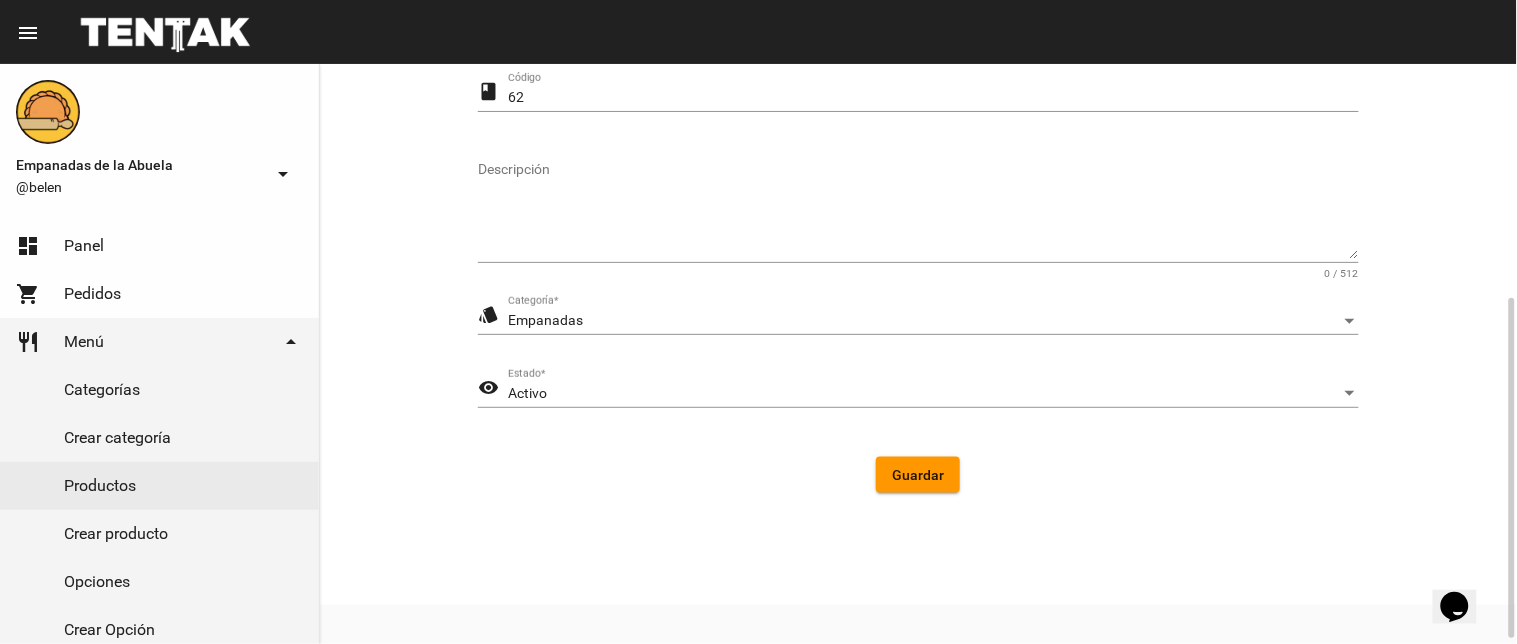 drag, startPoint x: 877, startPoint y: 456, endPoint x: 903, endPoint y: 472, distance: 30.528675 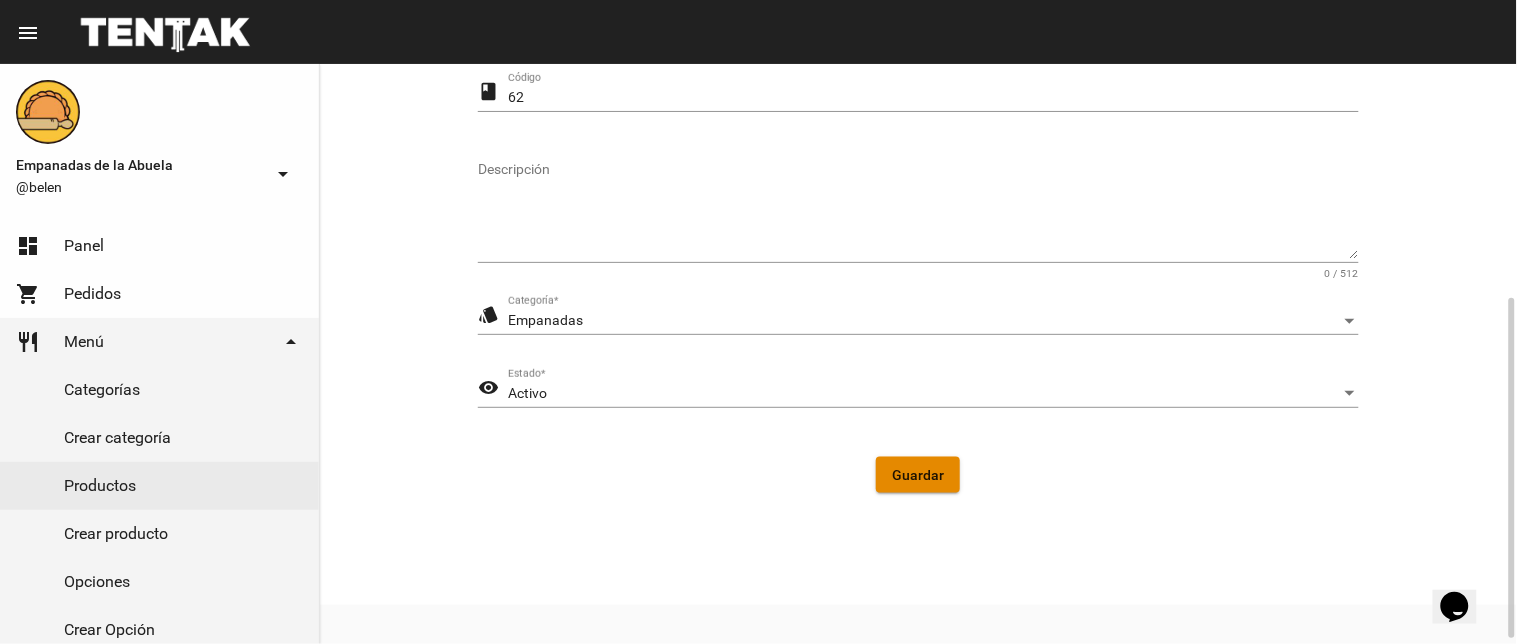 click on "Guardar" 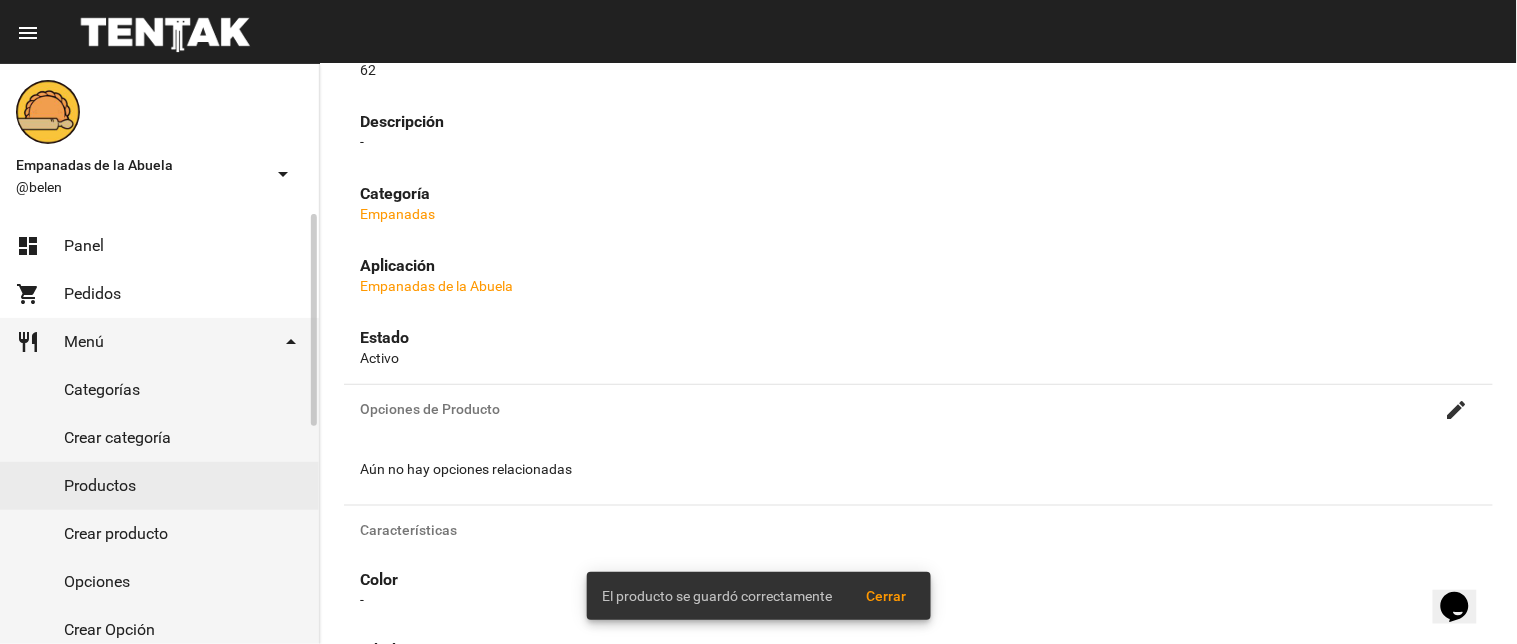 scroll, scrollTop: 0, scrollLeft: 0, axis: both 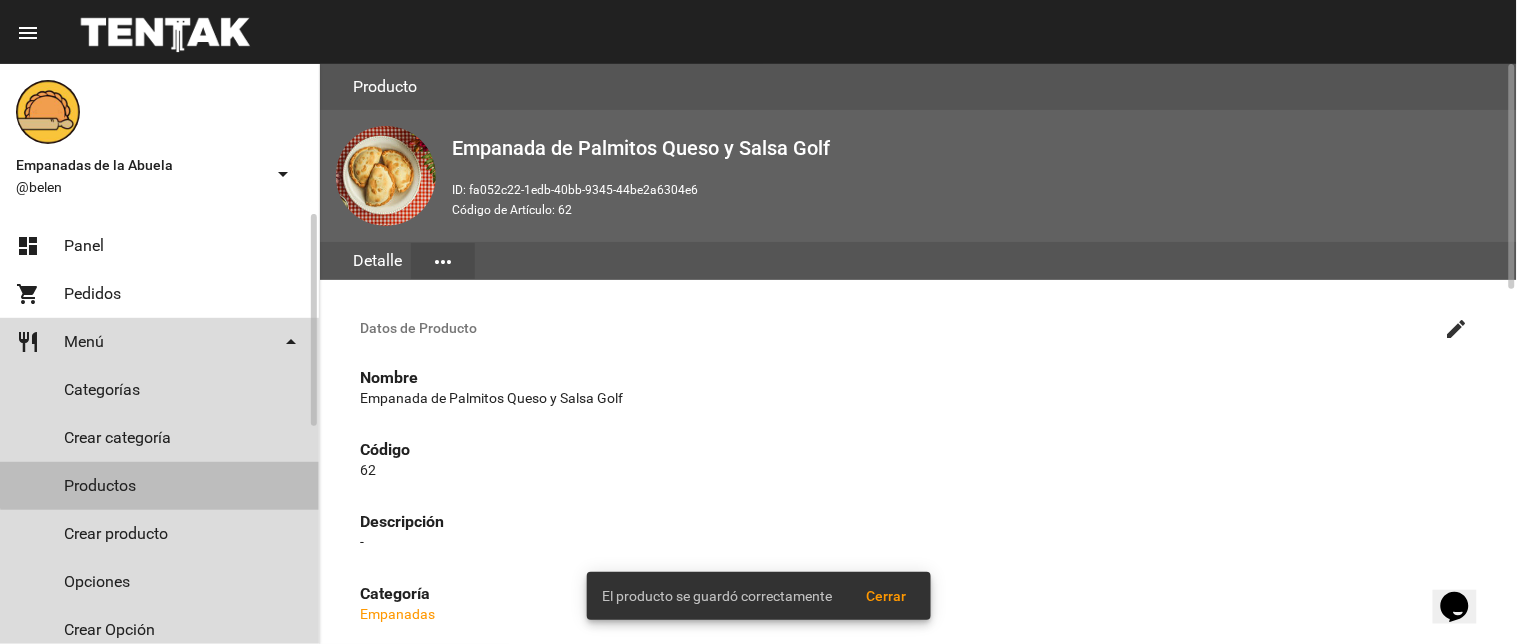 click on "Productos" 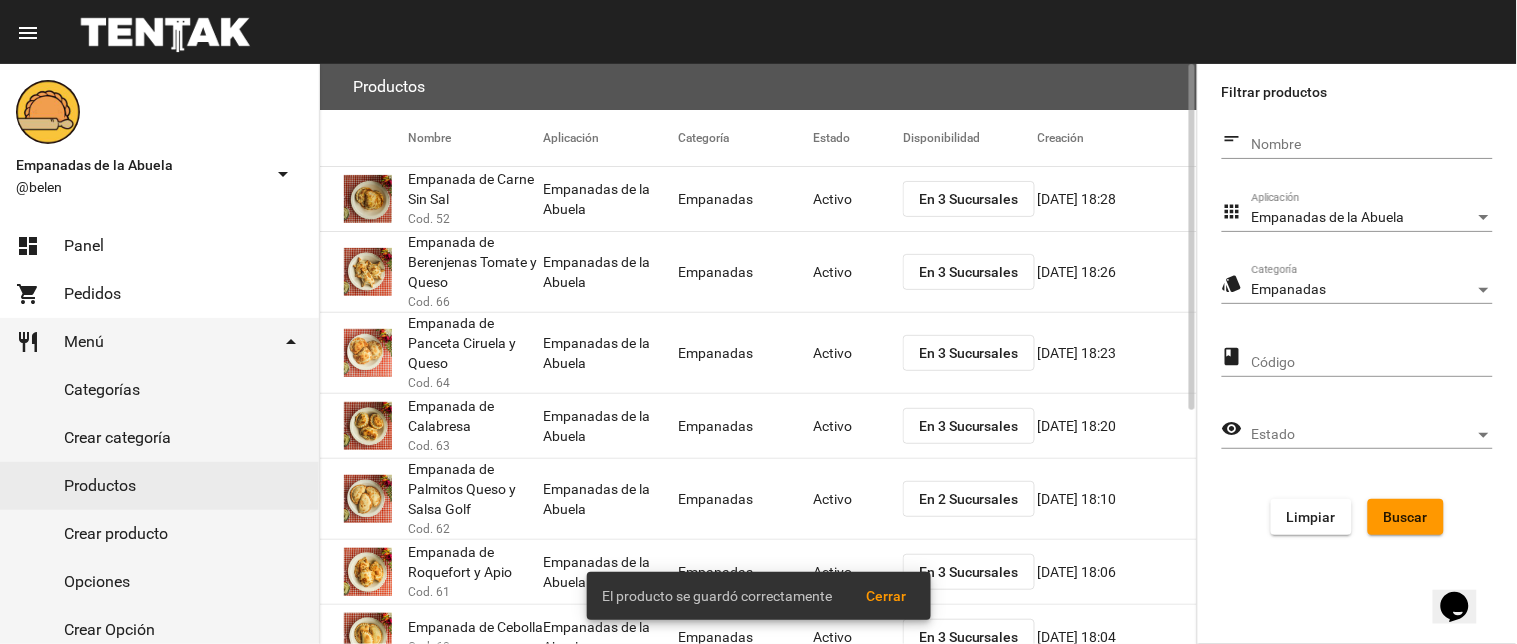 click on "En 2 Sucursales" 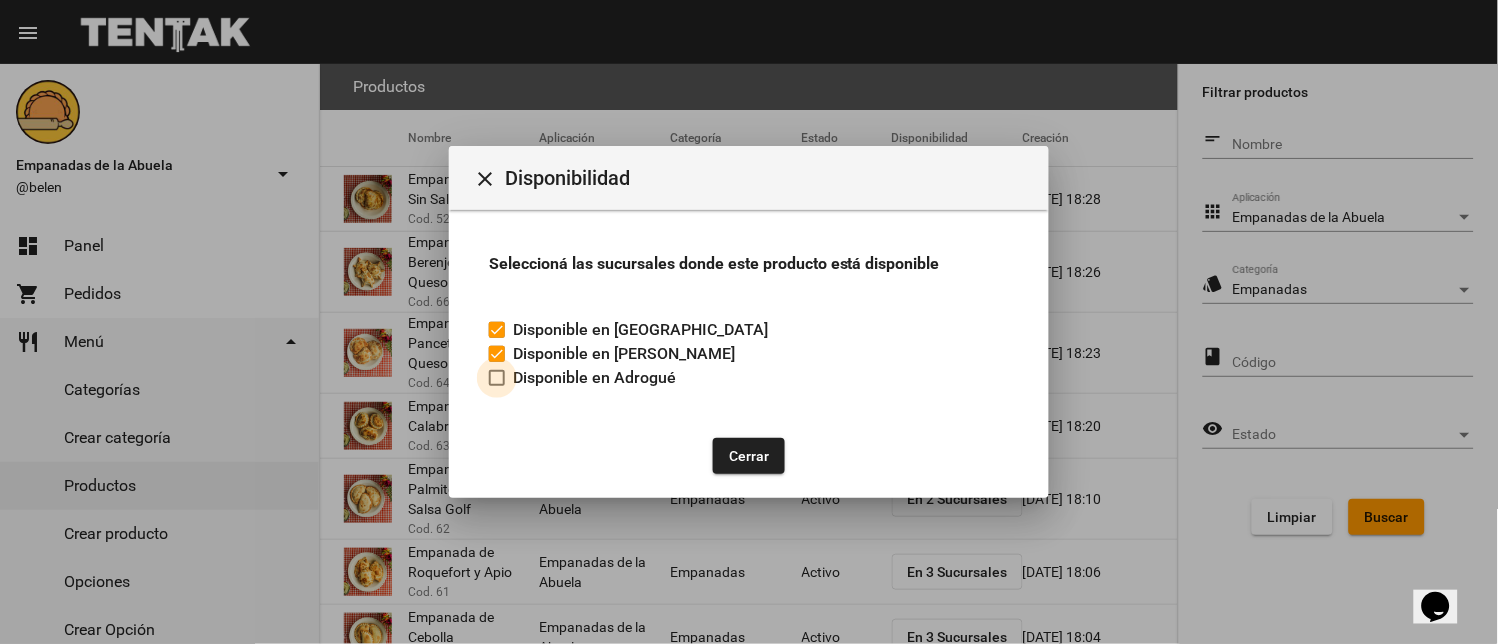 drag, startPoint x: 494, startPoint y: 380, endPoint x: 681, endPoint y: 448, distance: 198.9799 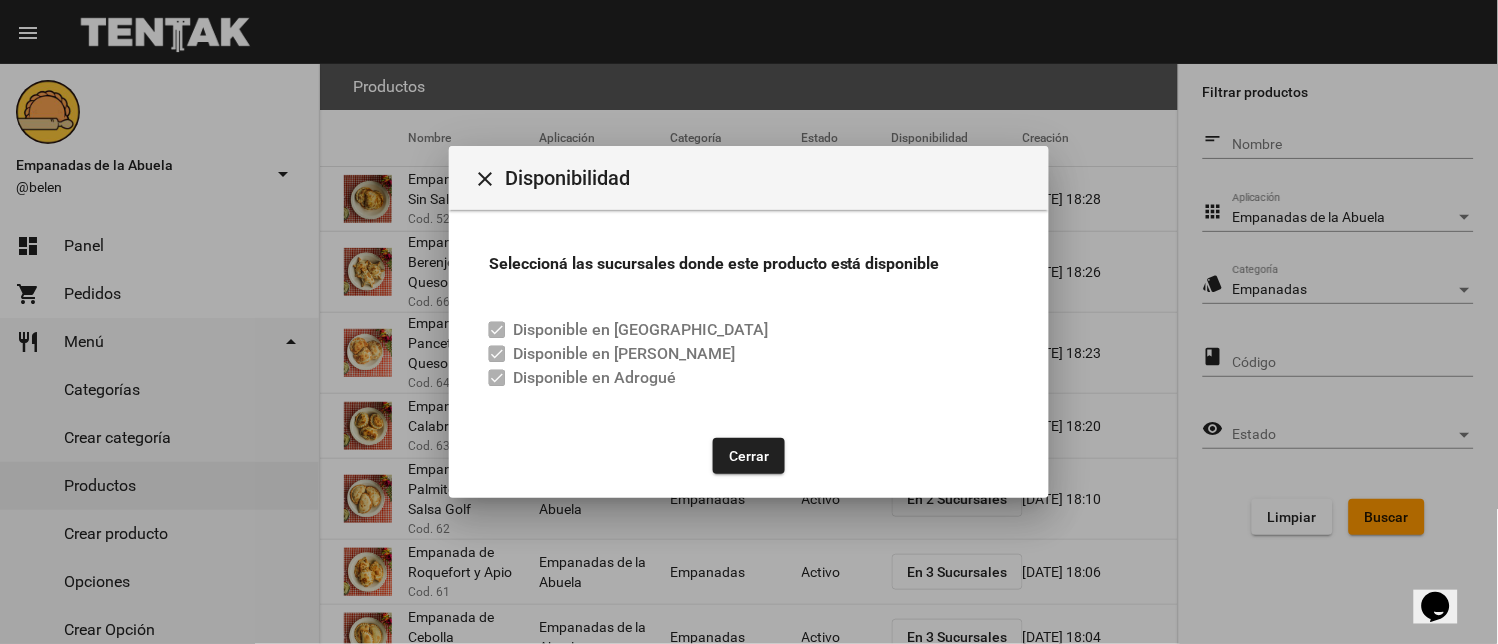 click on "Cerrar" 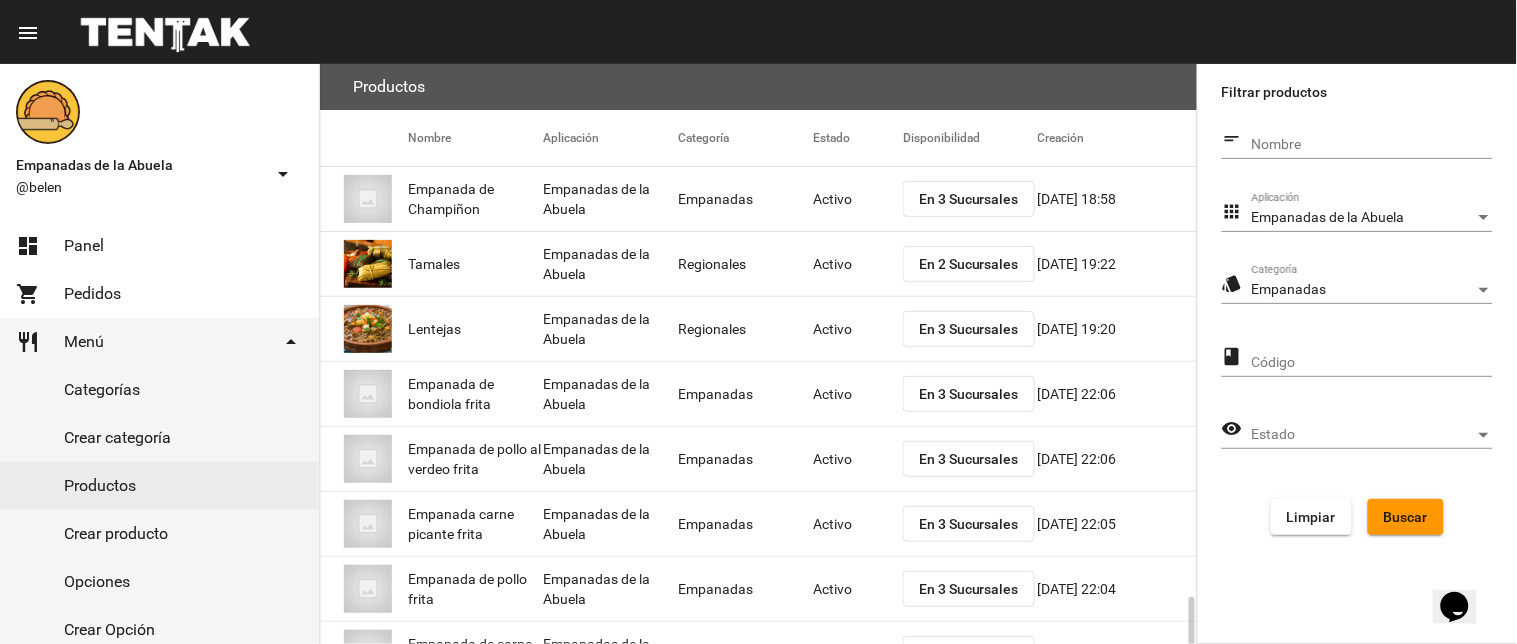scroll, scrollTop: 325, scrollLeft: 0, axis: vertical 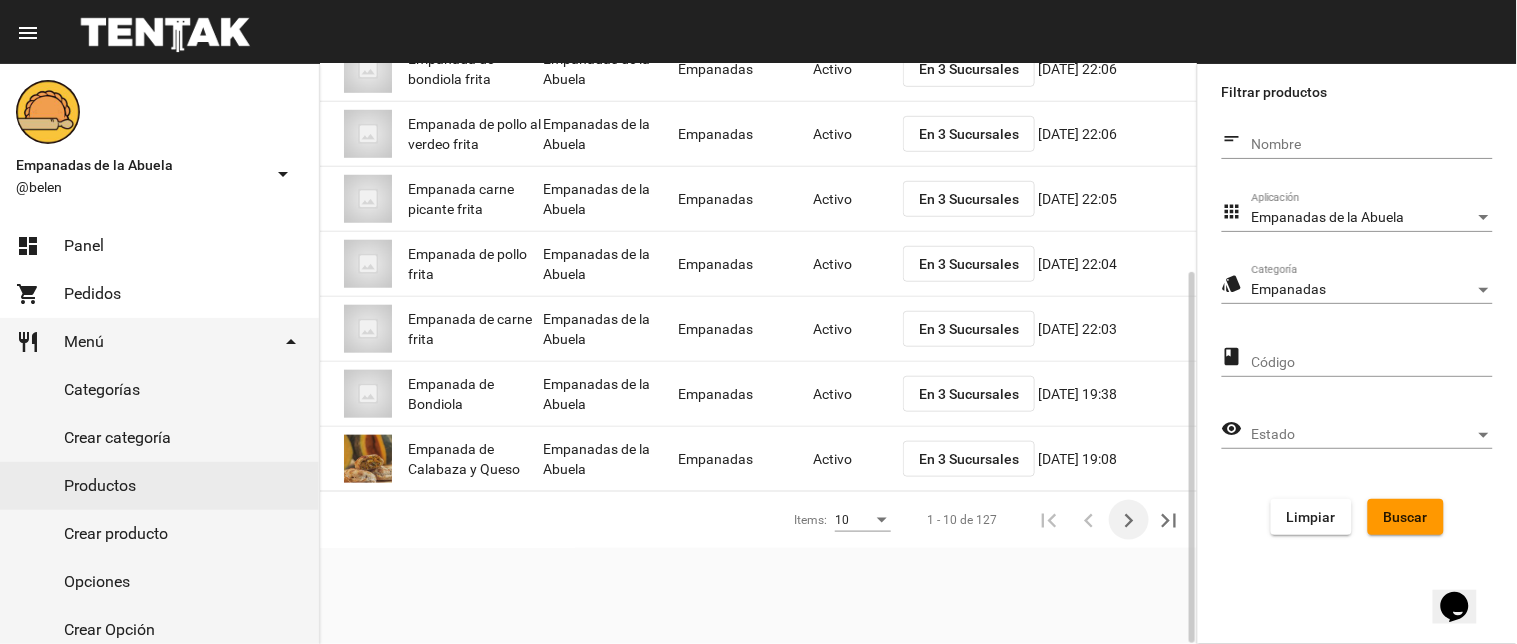 click 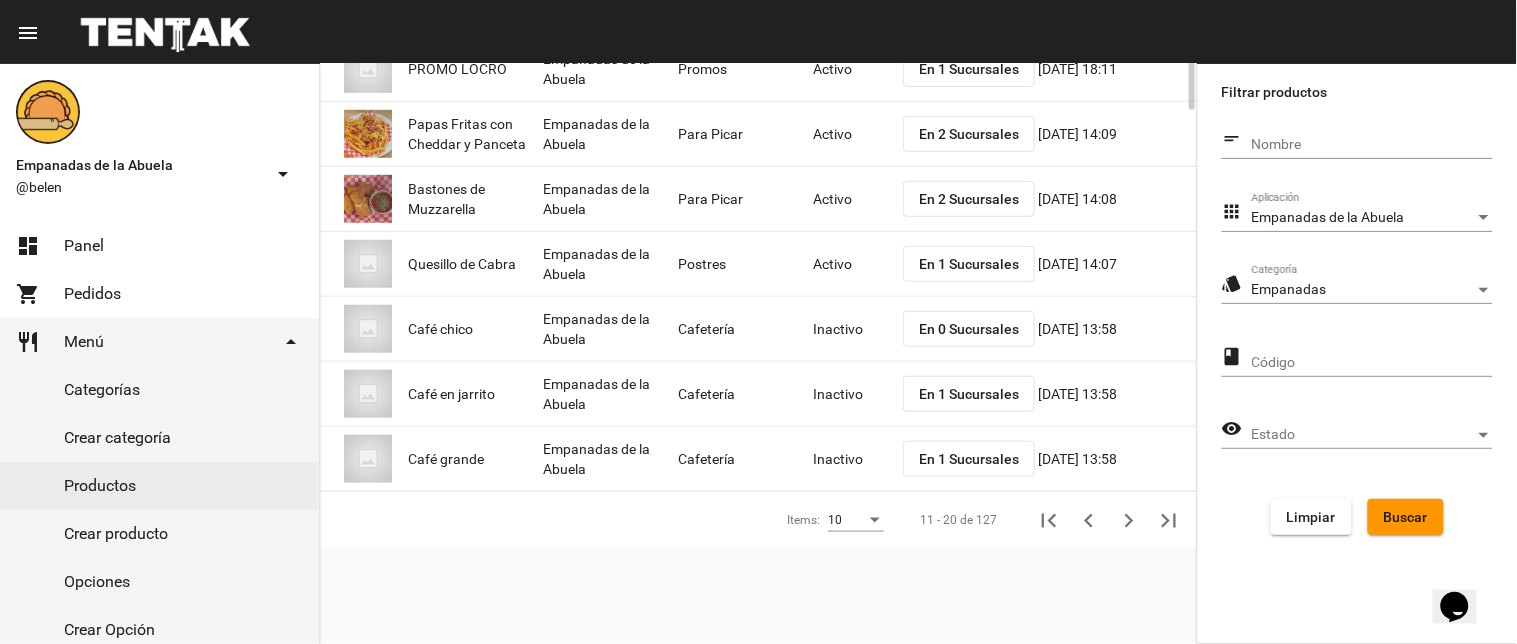 scroll, scrollTop: 0, scrollLeft: 0, axis: both 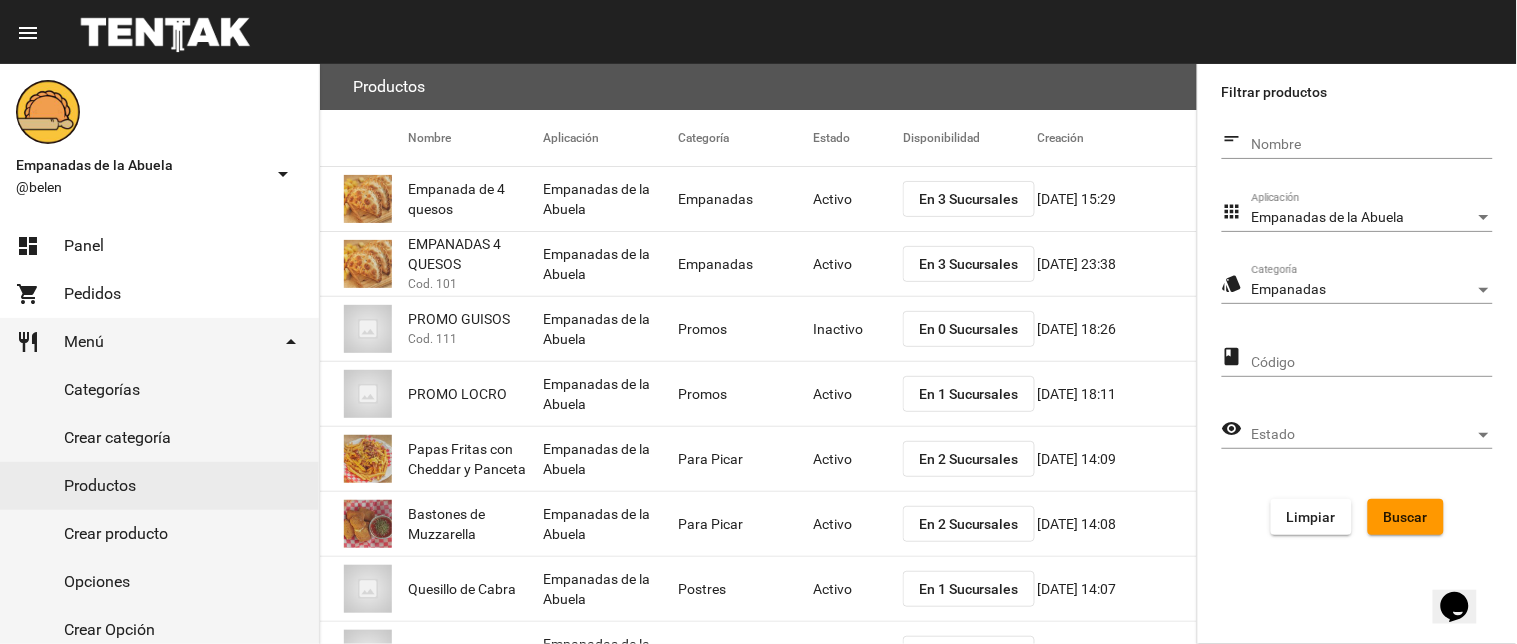 click on "Buscar" 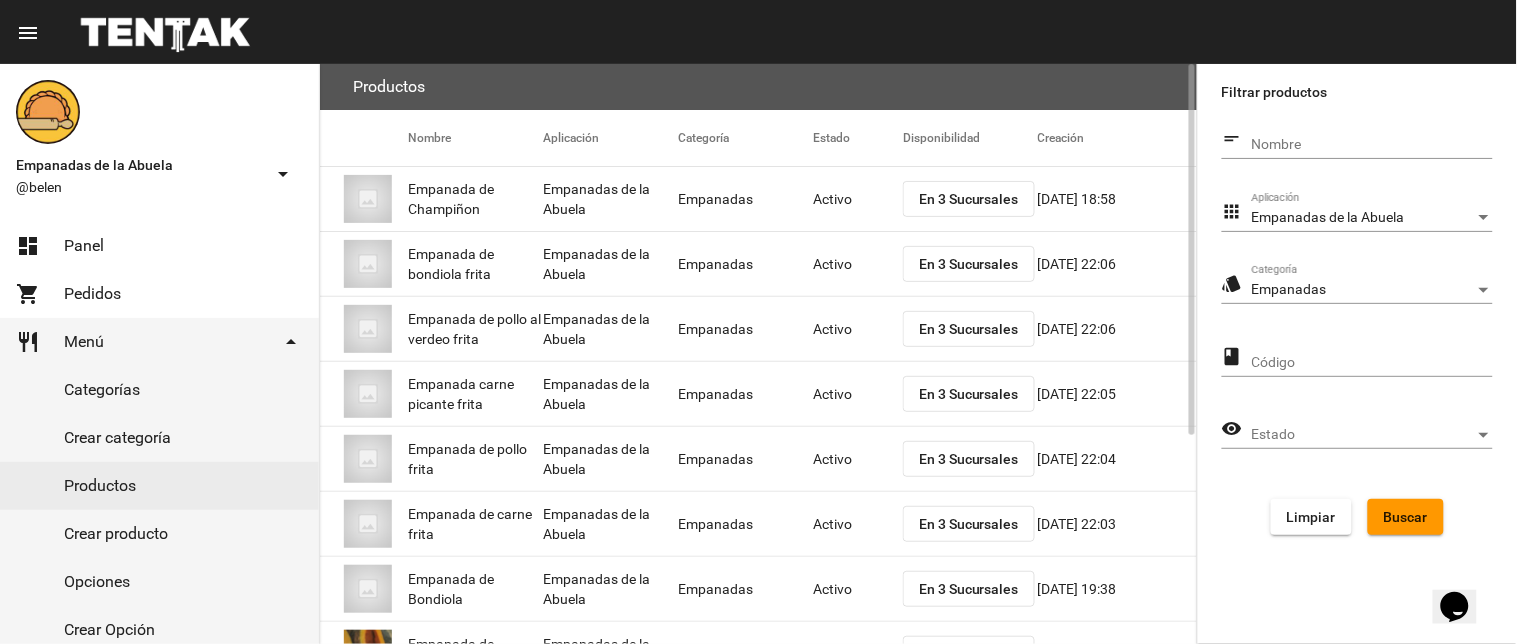 scroll, scrollTop: 325, scrollLeft: 0, axis: vertical 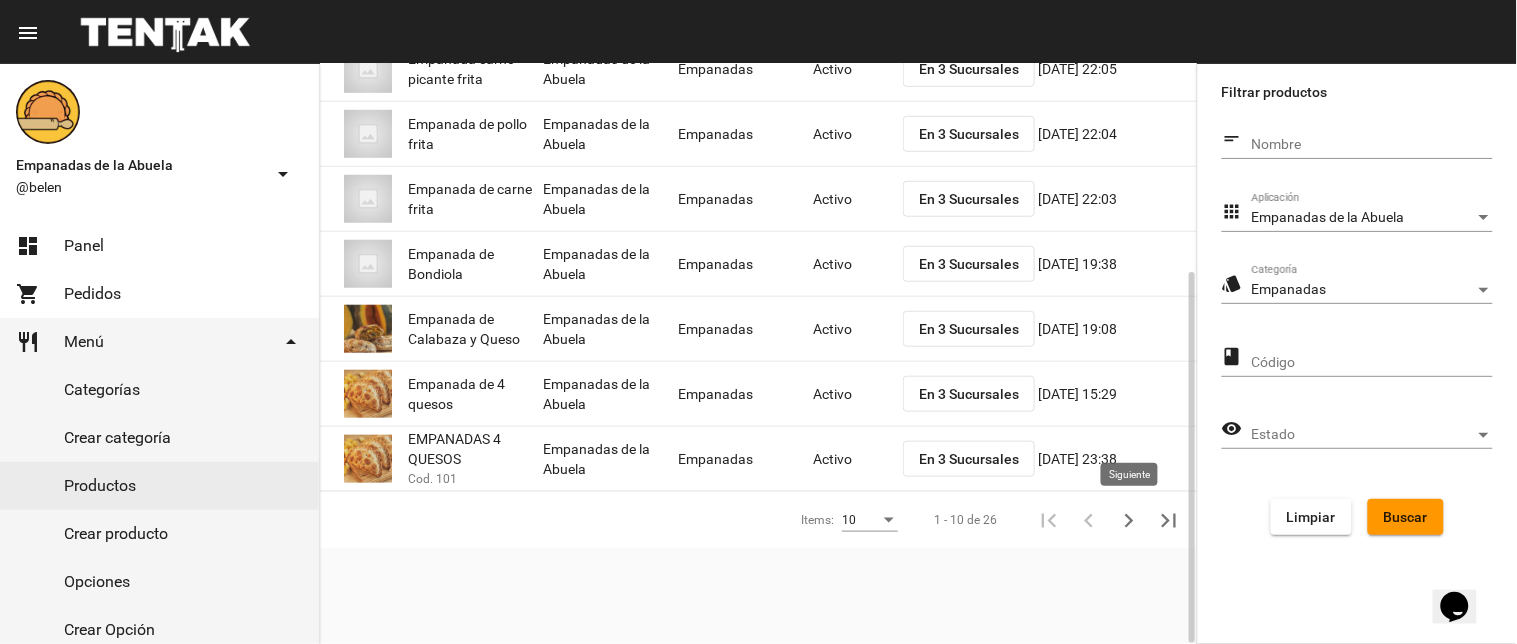 click 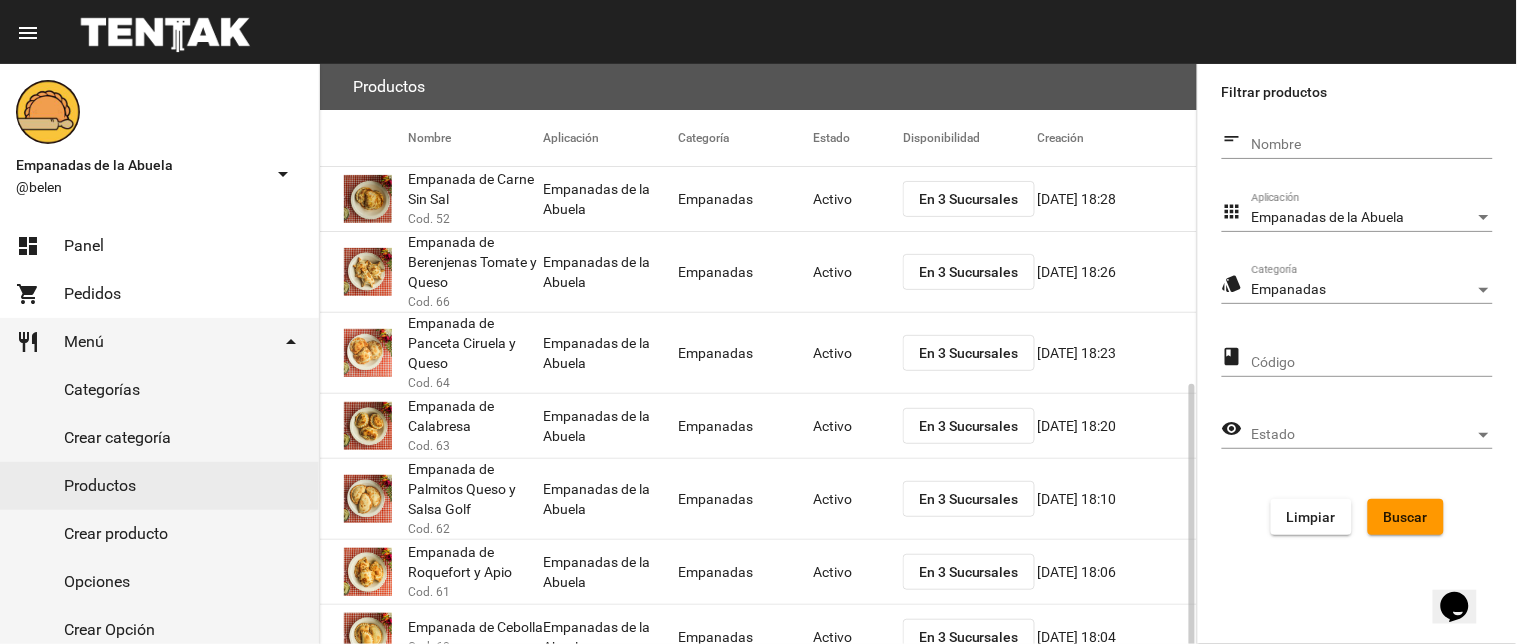 scroll, scrollTop: 390, scrollLeft: 0, axis: vertical 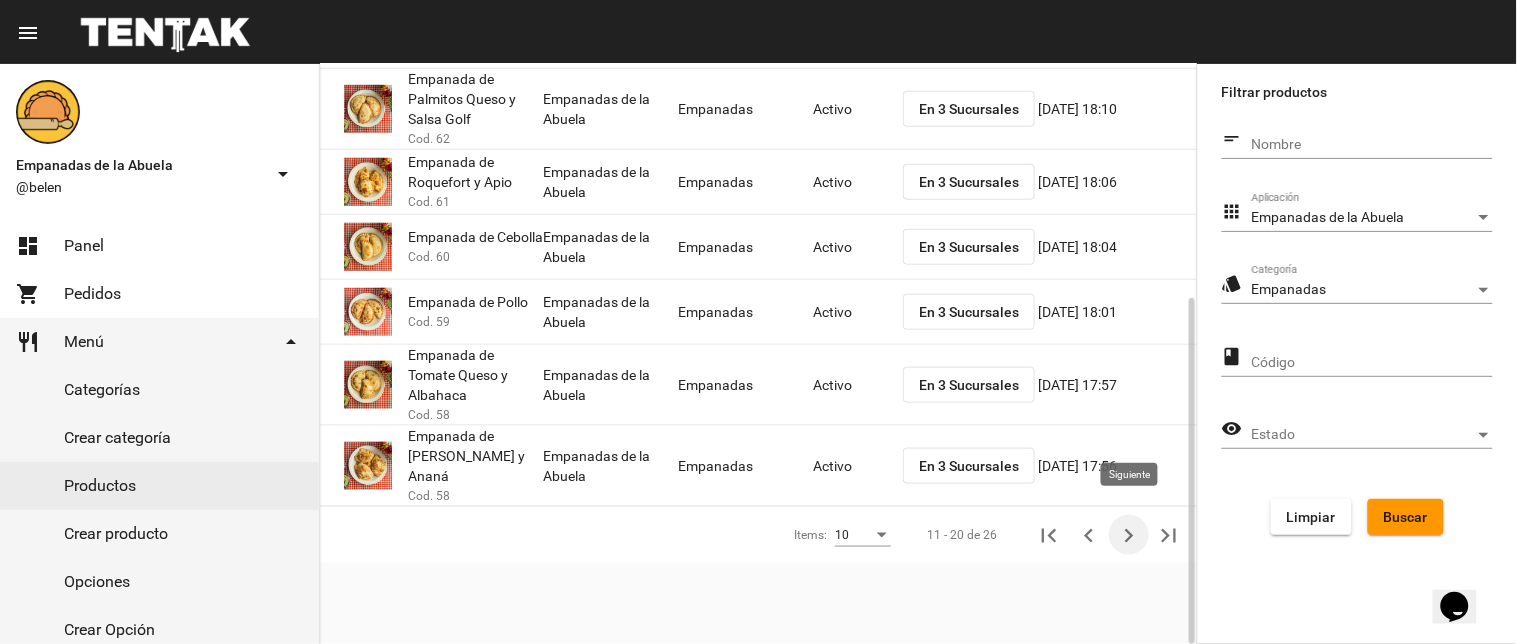 click 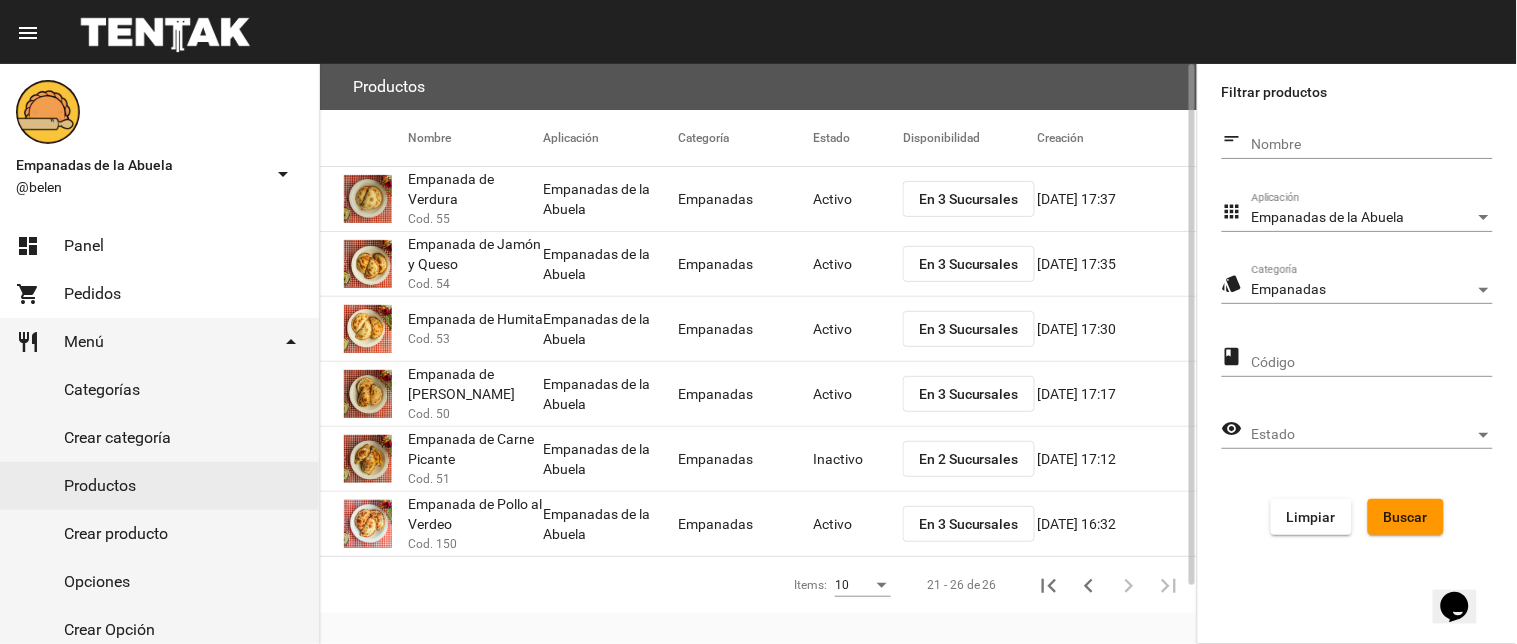scroll, scrollTop: 65, scrollLeft: 0, axis: vertical 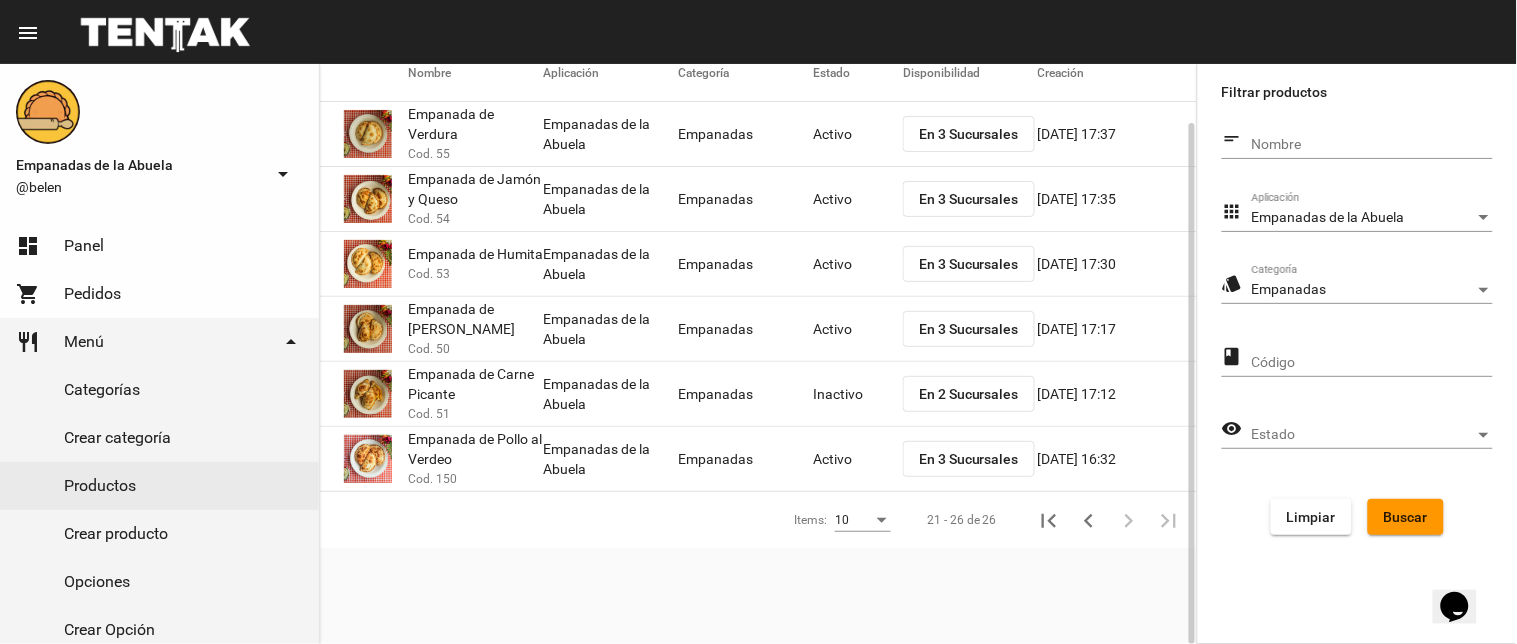click on "Inactivo" 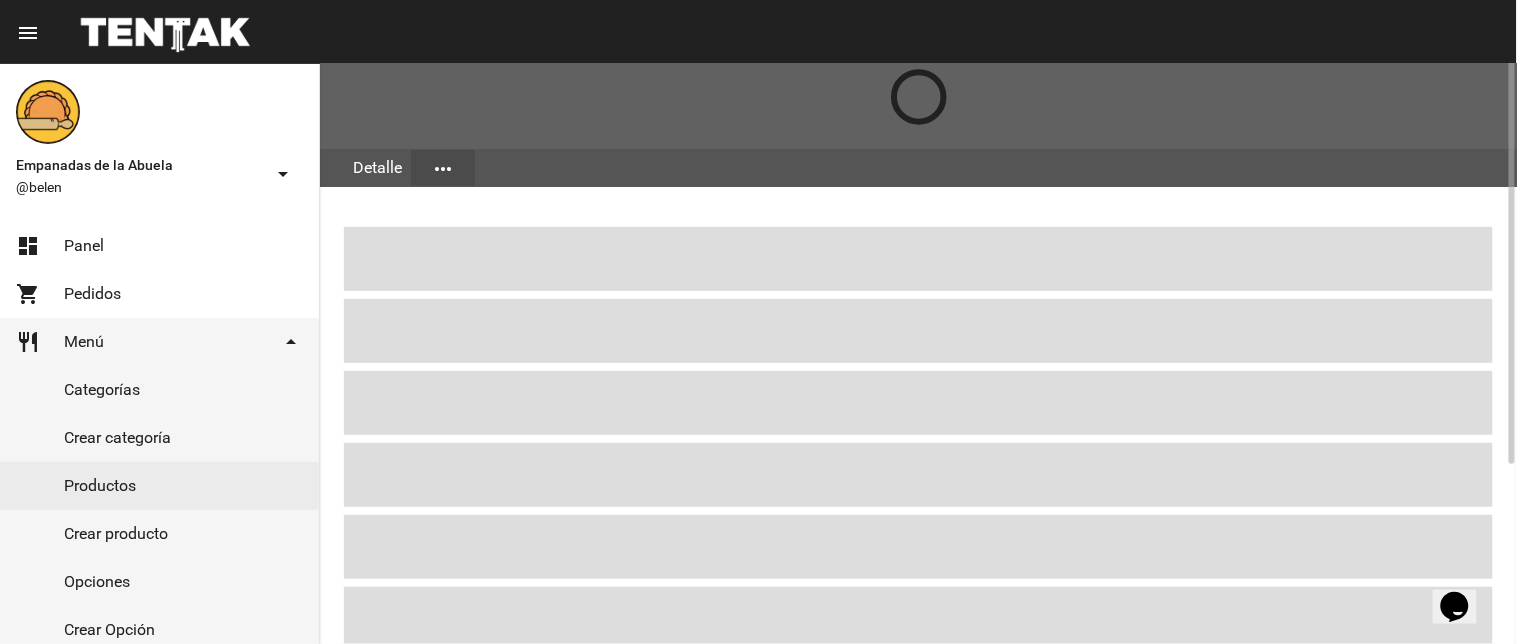 scroll, scrollTop: 0, scrollLeft: 0, axis: both 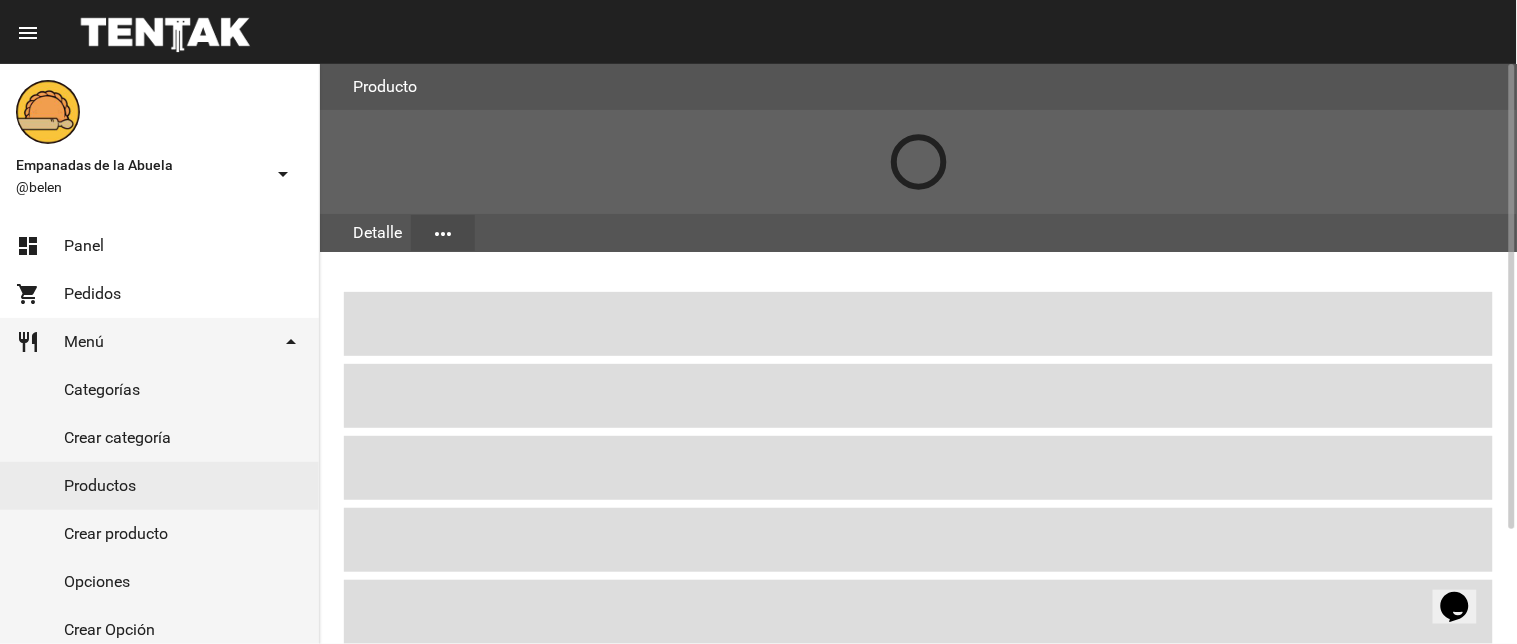 click on "Cargando ..." 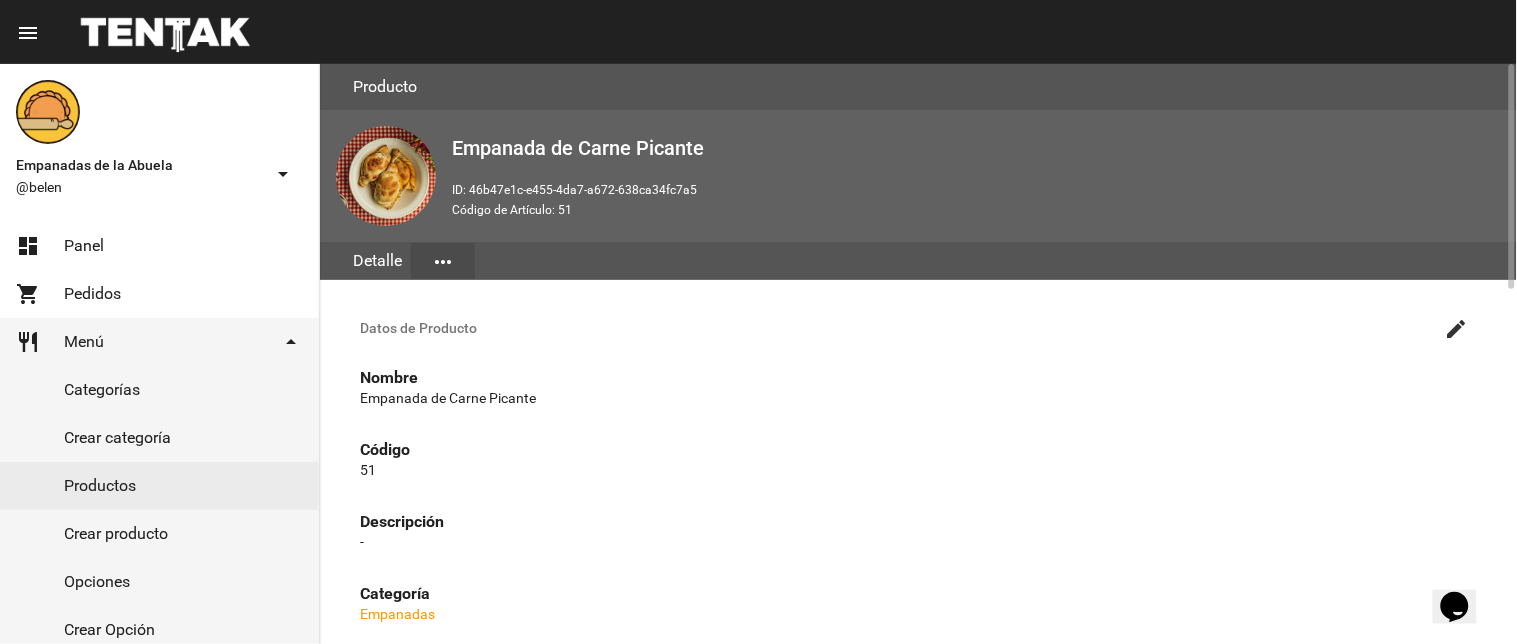 drag, startPoint x: 1431, startPoint y: 343, endPoint x: 1460, endPoint y: 333, distance: 30.675724 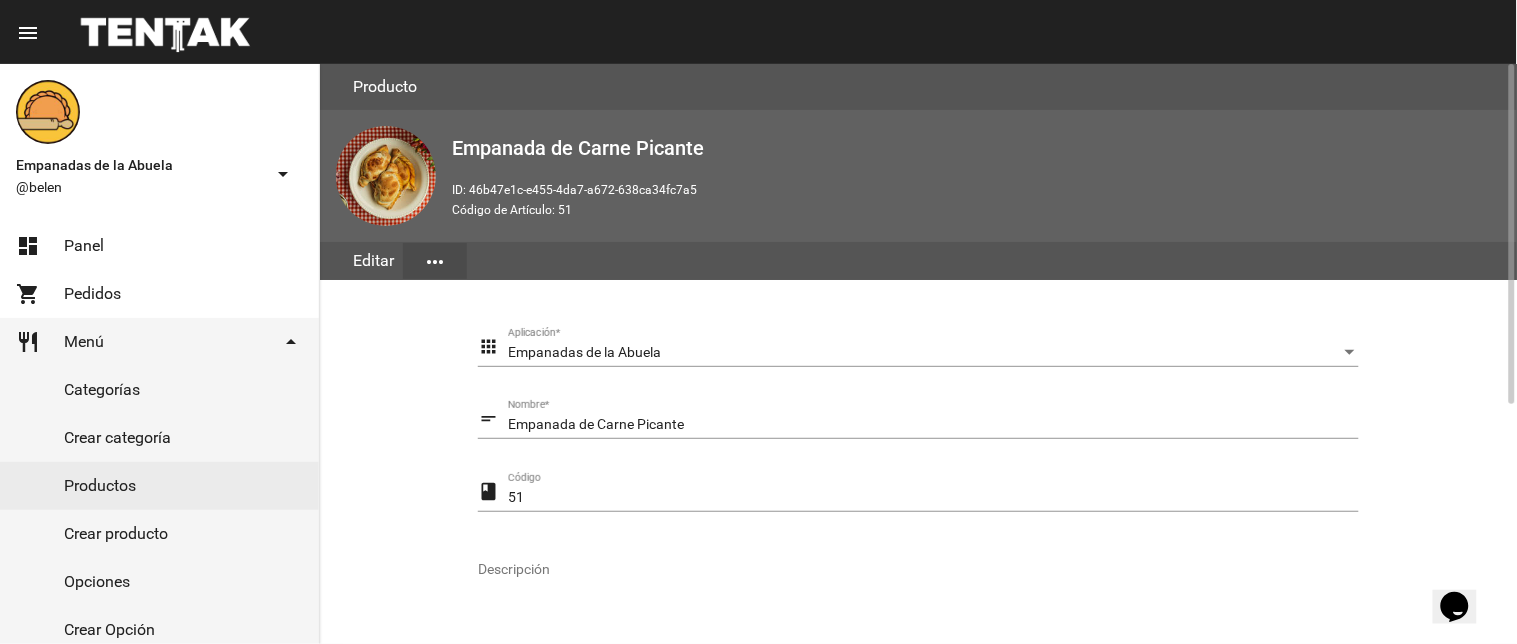 scroll, scrollTop: 408, scrollLeft: 0, axis: vertical 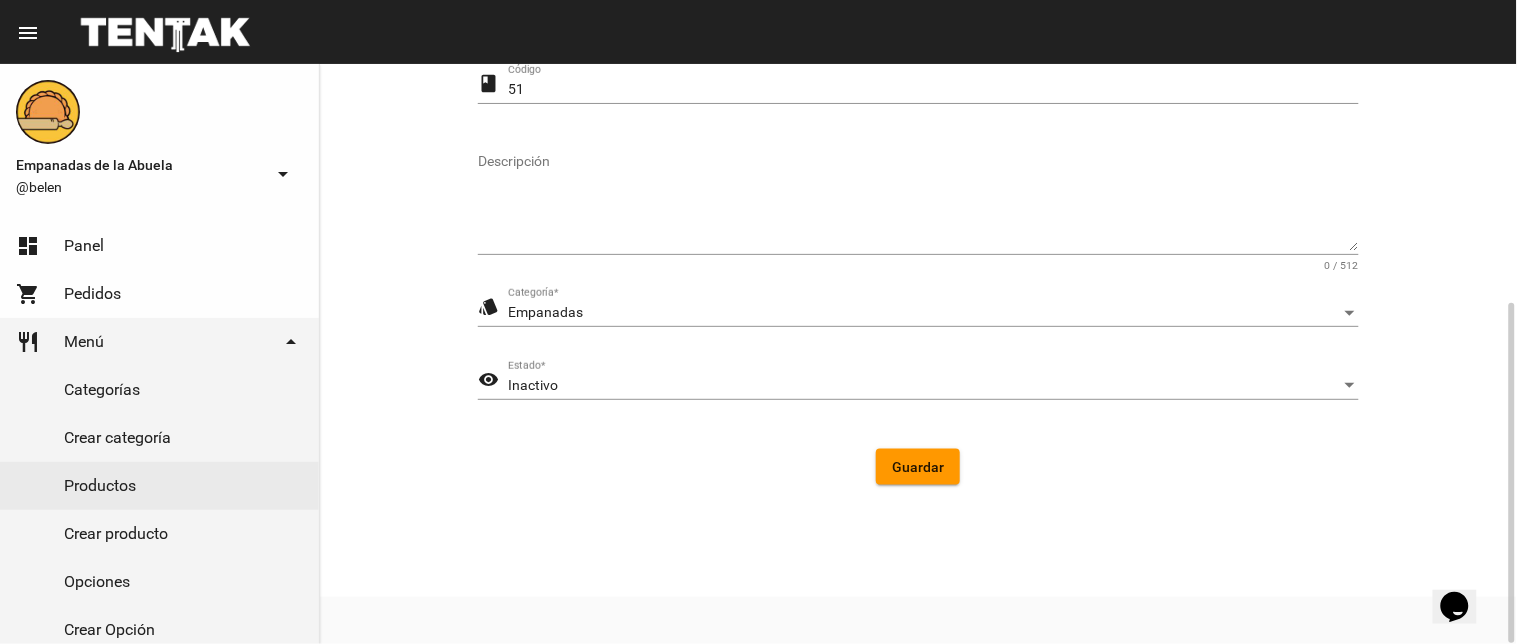 drag, startPoint x: 583, startPoint y: 355, endPoint x: 594, endPoint y: 391, distance: 37.64306 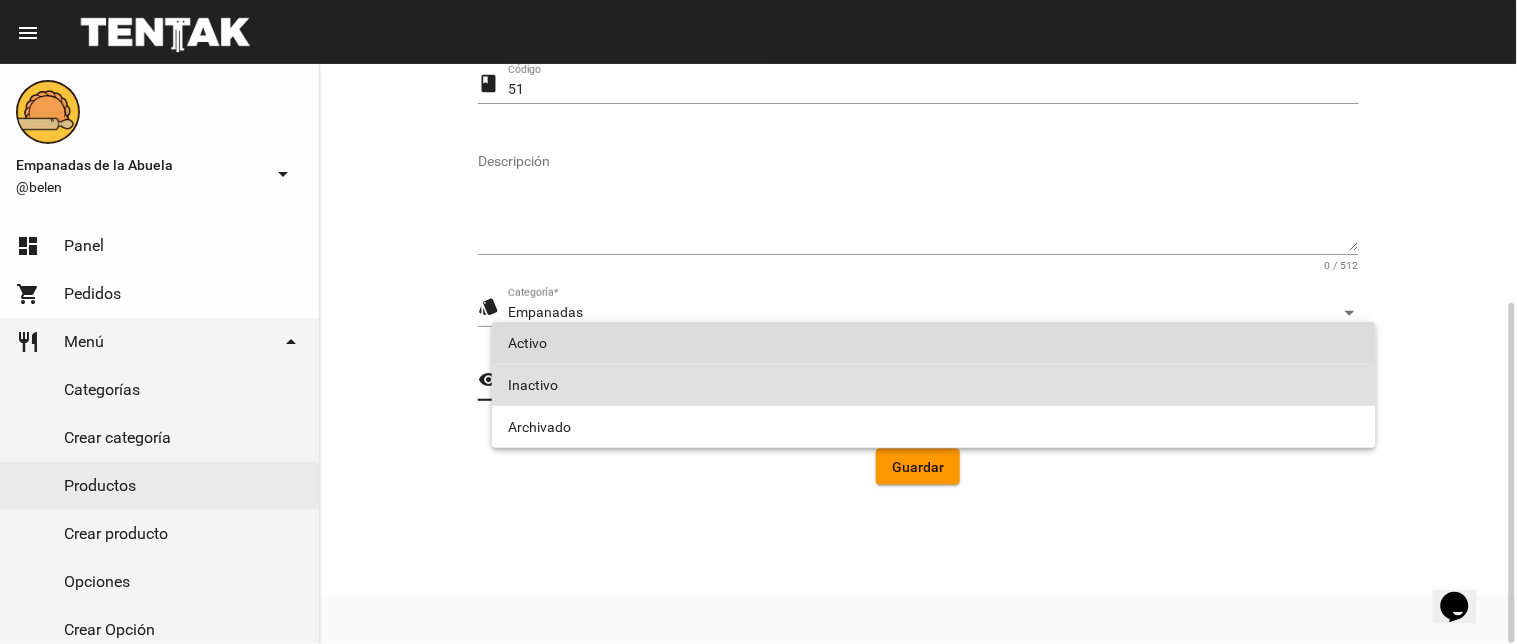drag, startPoint x: 581, startPoint y: 341, endPoint x: 885, endPoint y: 447, distance: 321.95032 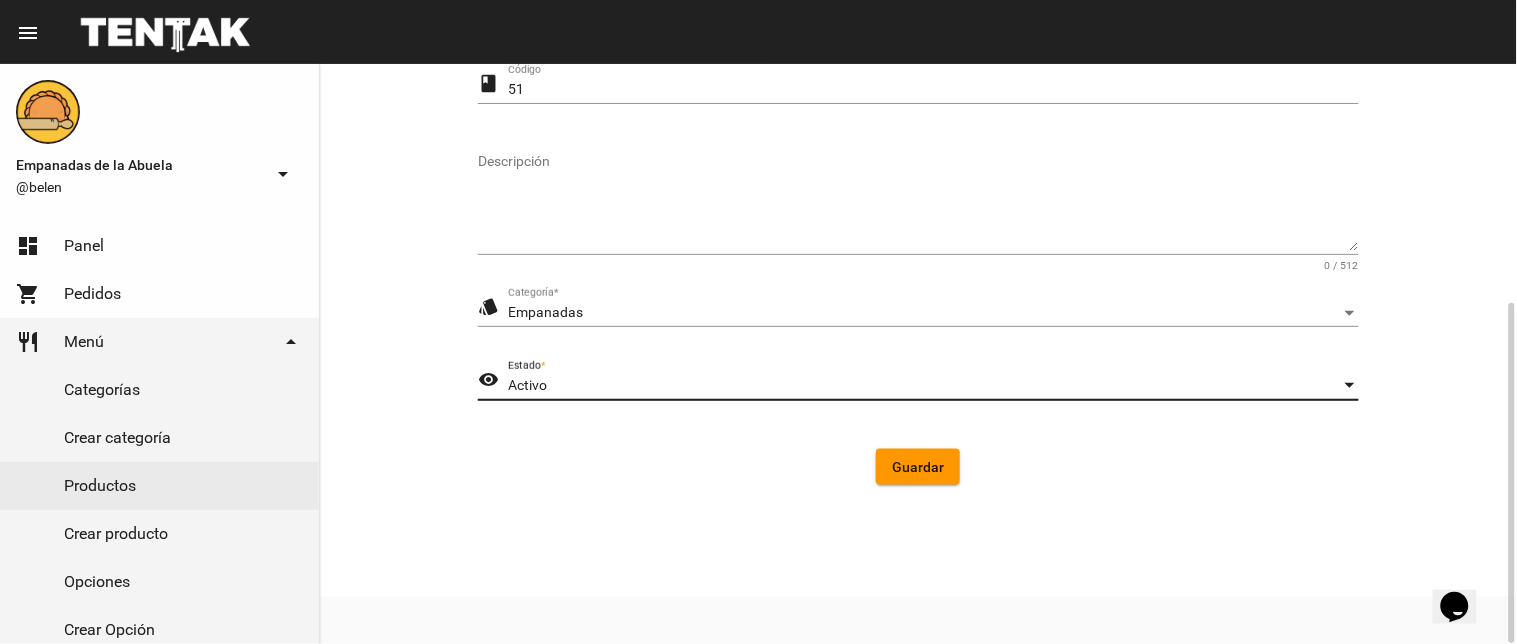 drag, startPoint x: 935, startPoint y: 473, endPoint x: 750, endPoint y: 531, distance: 193.87883 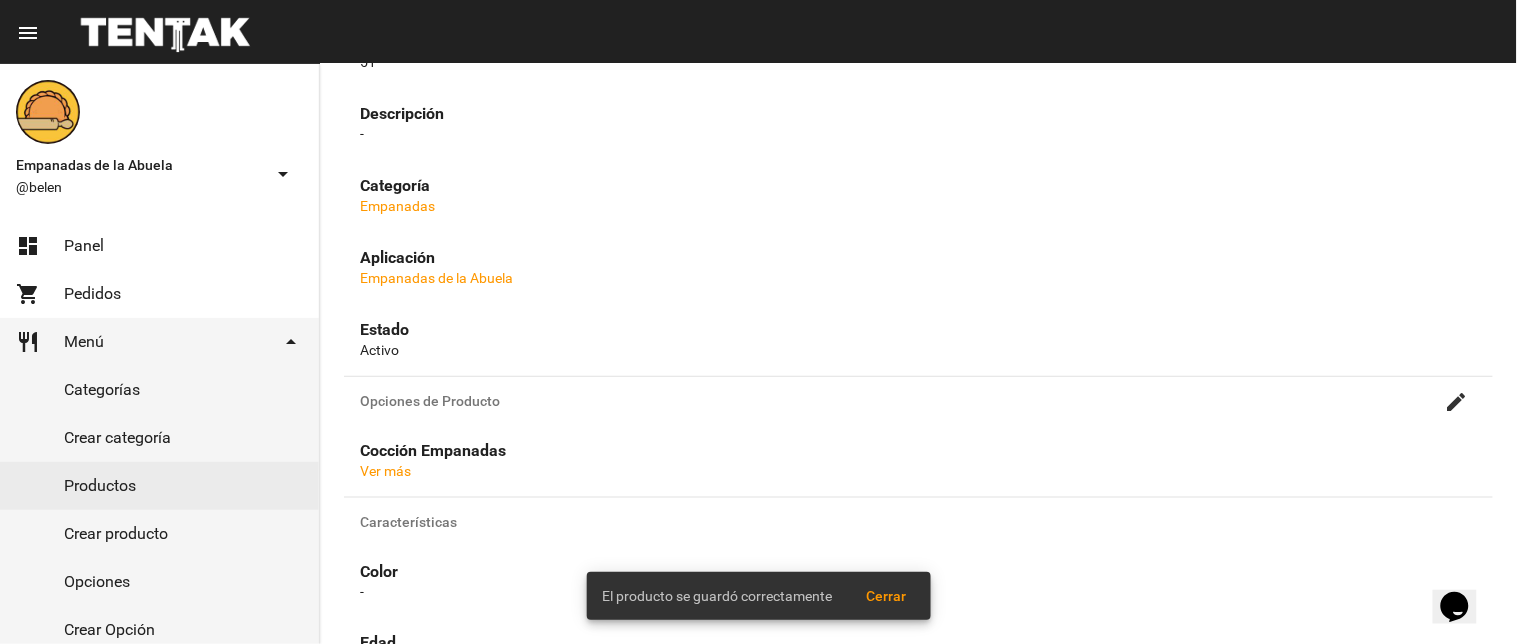 scroll, scrollTop: 0, scrollLeft: 0, axis: both 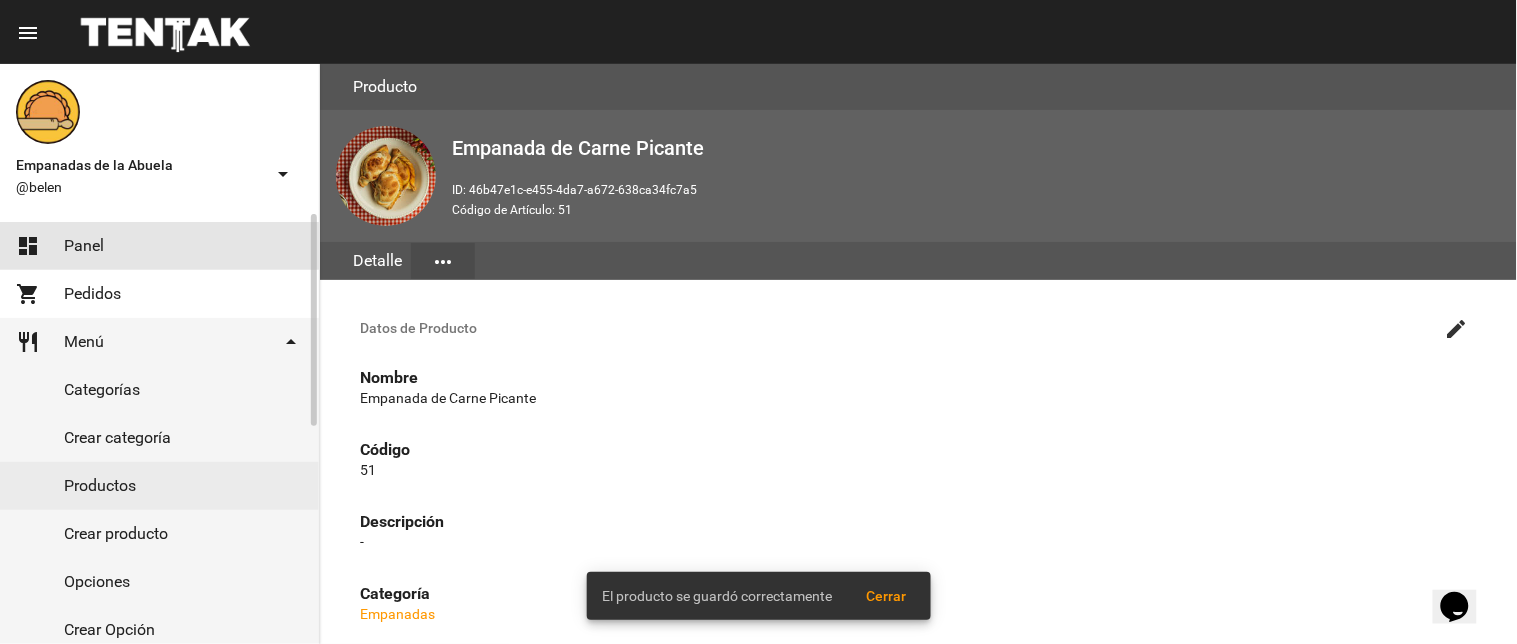 click on "dashboard Panel" 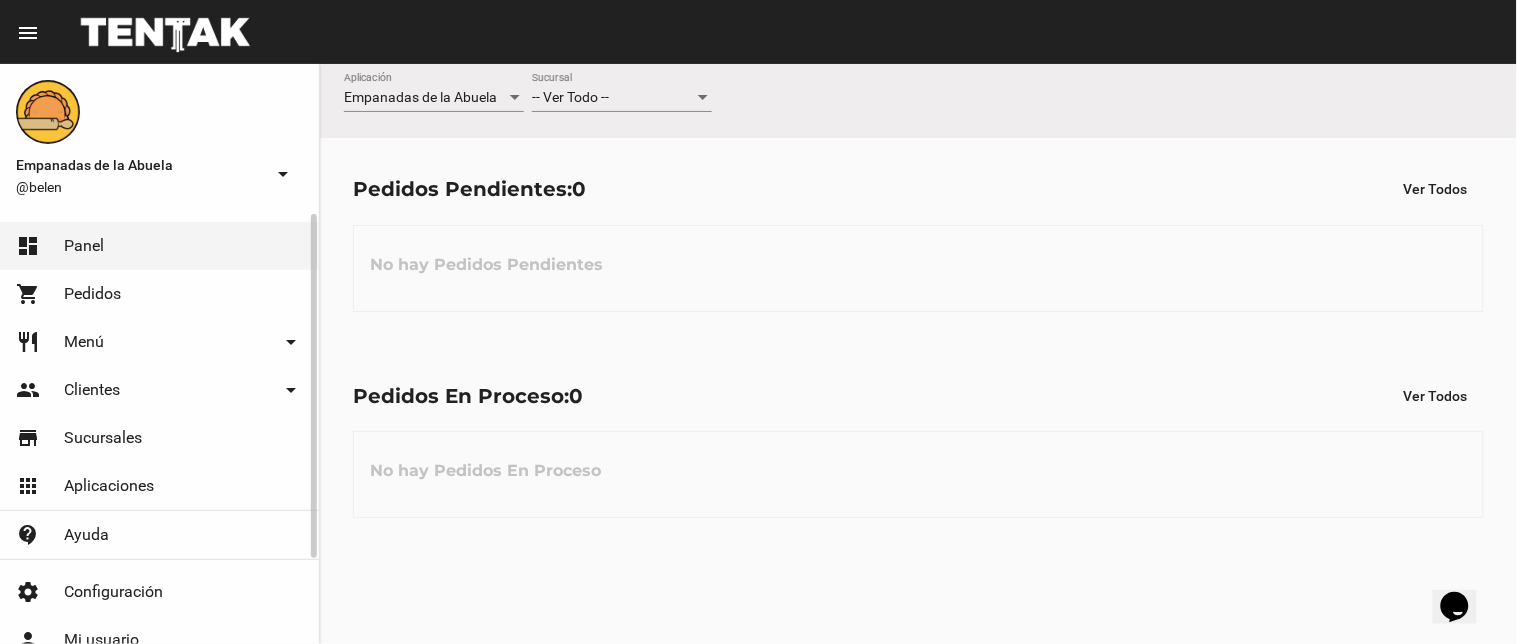 click on "restaurant Menú arrow_drop_down" 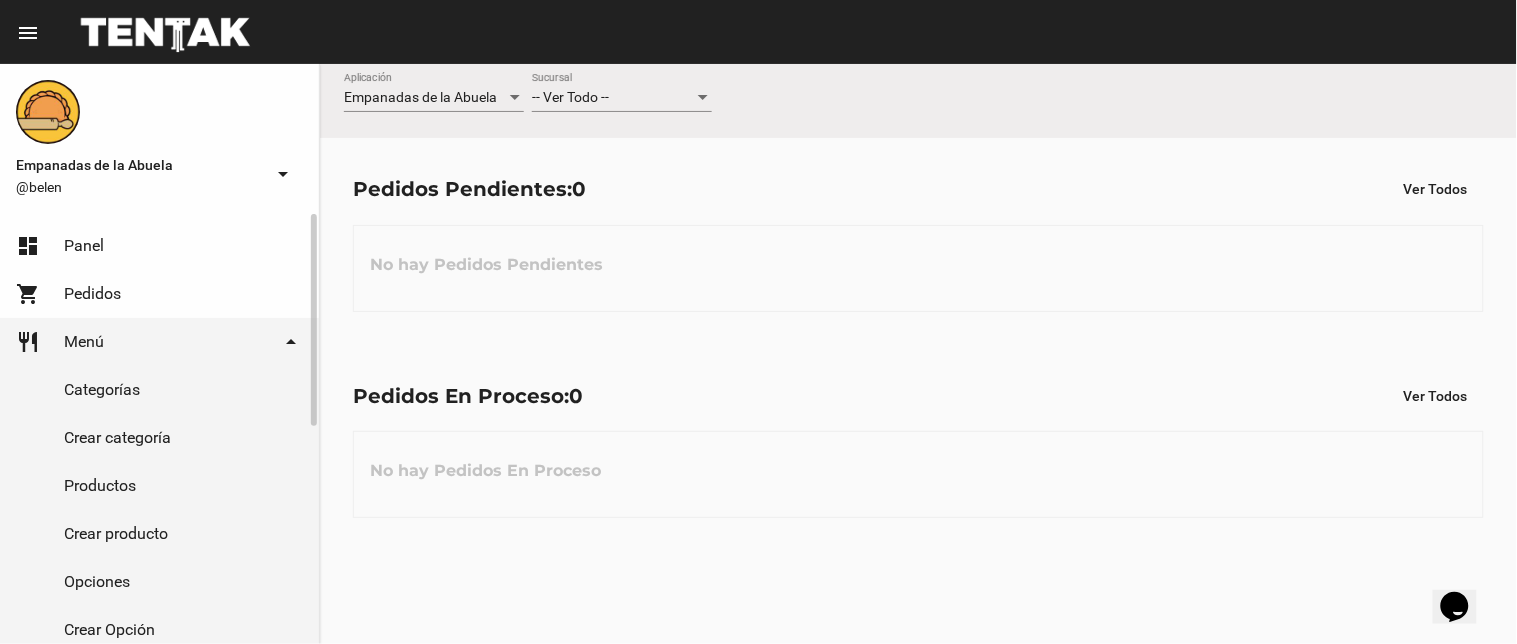 click on "Productos" 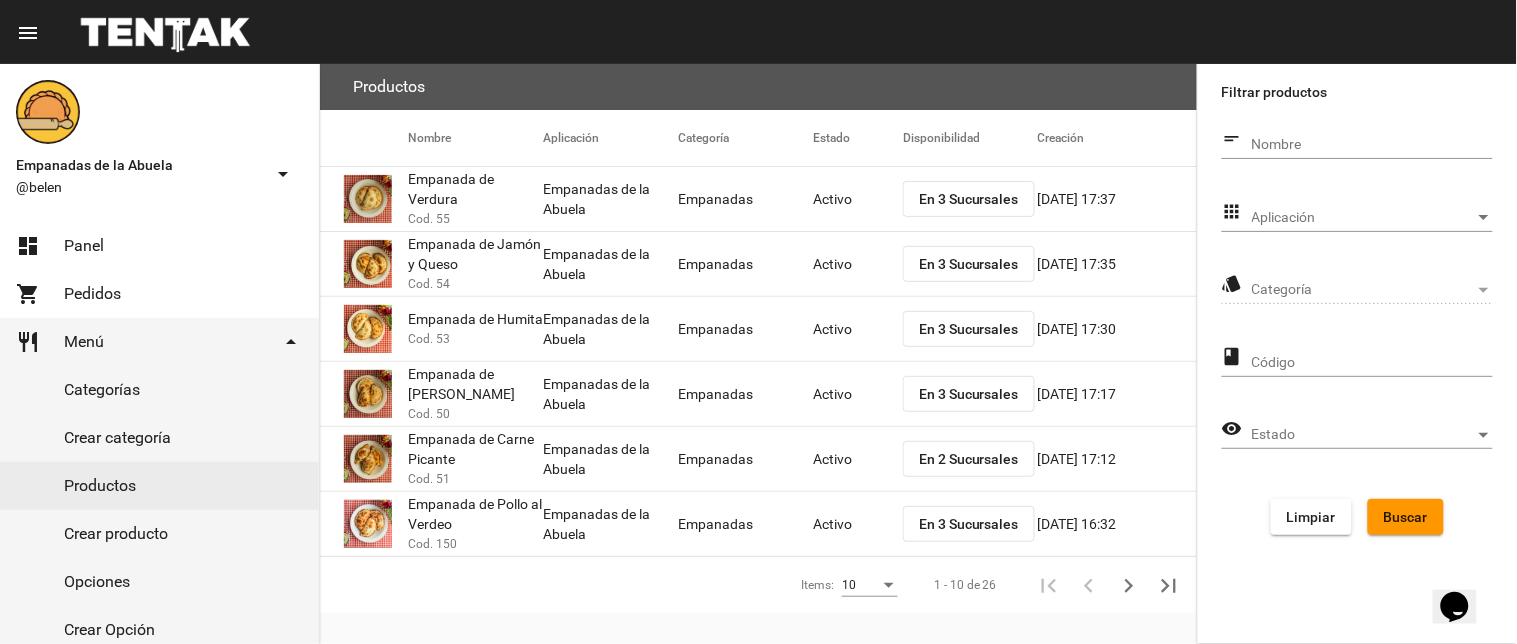 click on "Aplicación Aplicación" 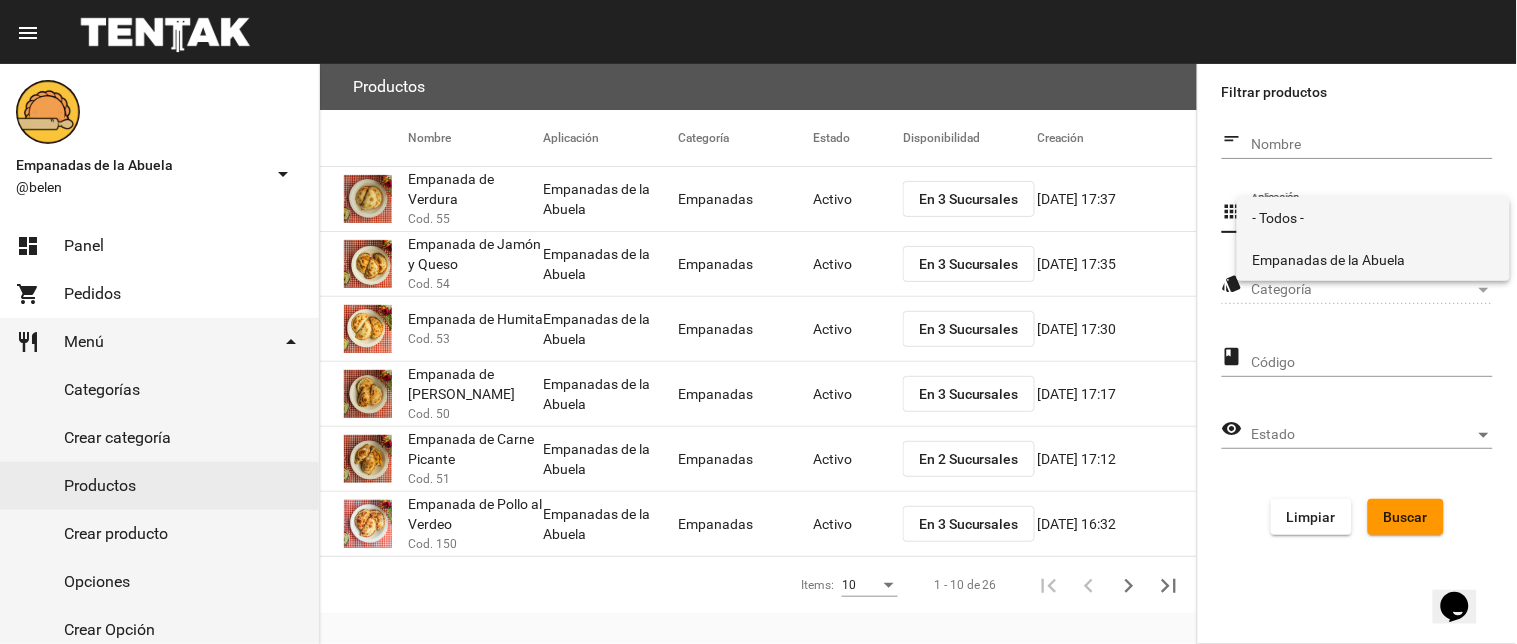 click on "Empanadas de la Abuela" at bounding box center (1373, 260) 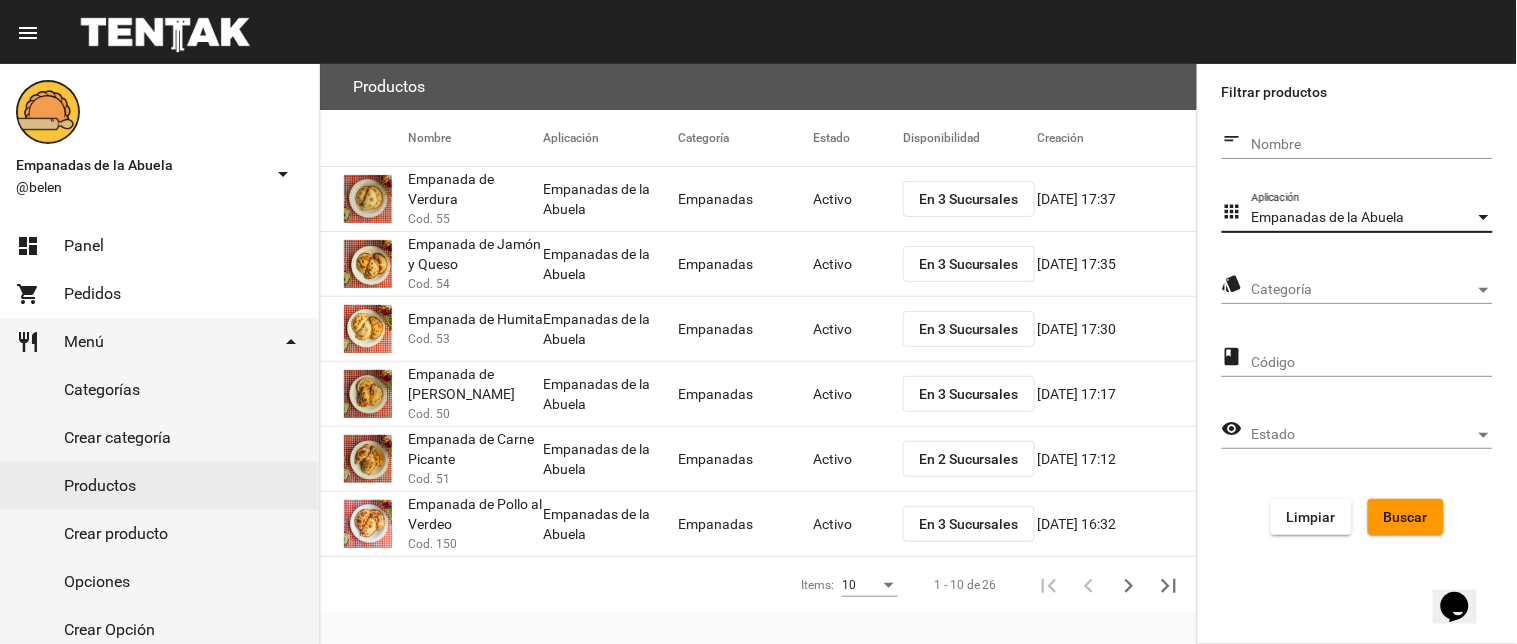 click on "Categoría Categoría" 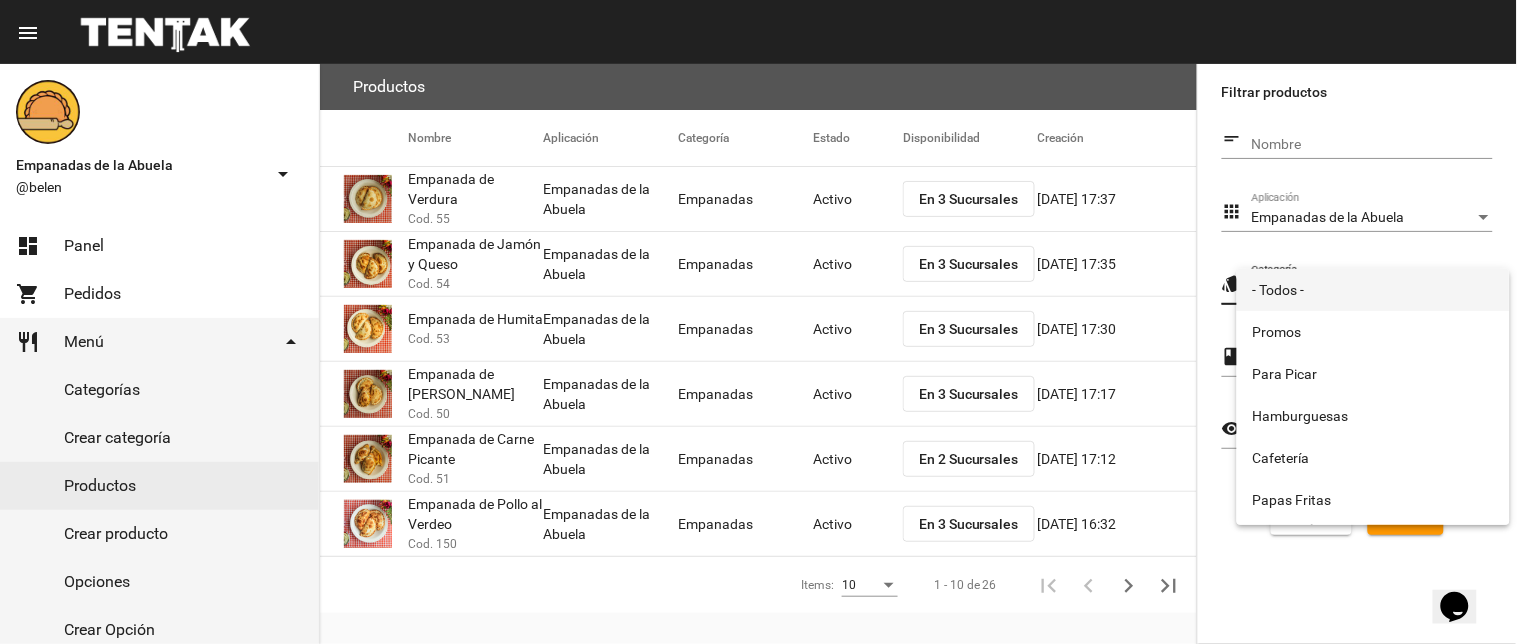 scroll, scrollTop: 332, scrollLeft: 0, axis: vertical 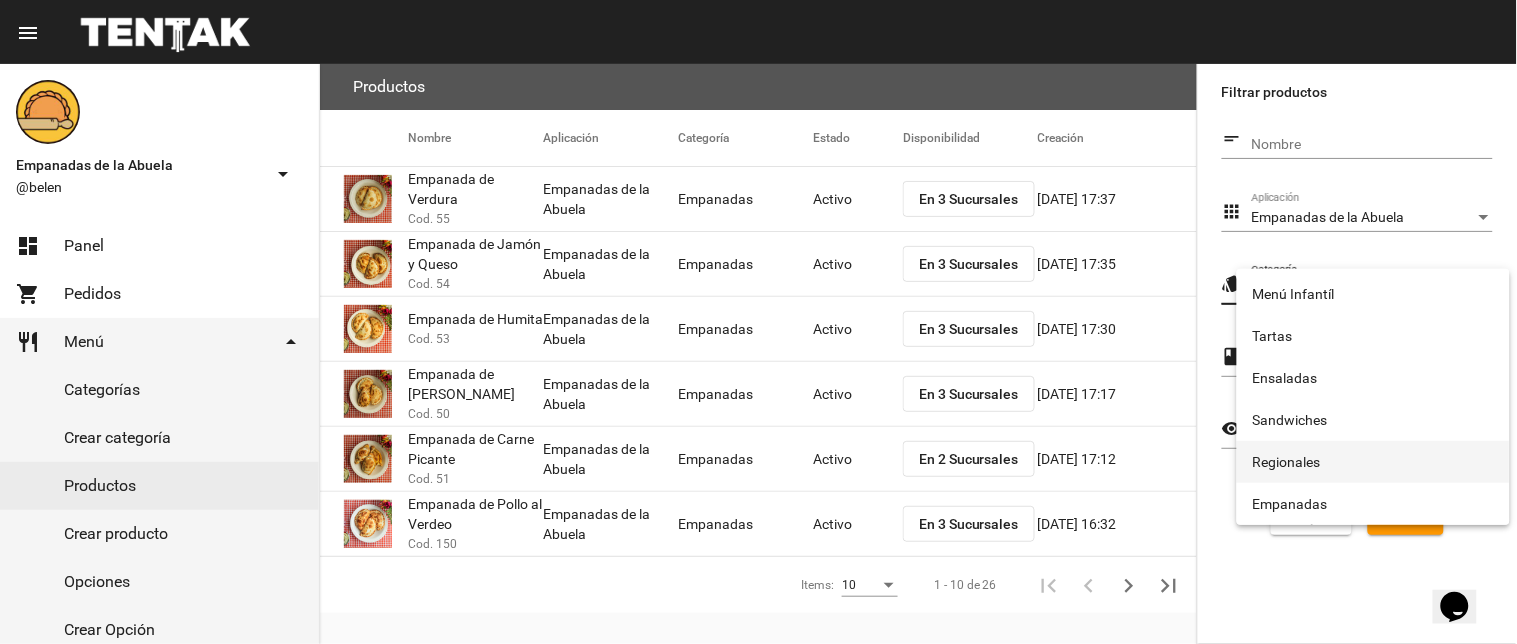drag, startPoint x: 1304, startPoint y: 451, endPoint x: 1353, endPoint y: 470, distance: 52.554733 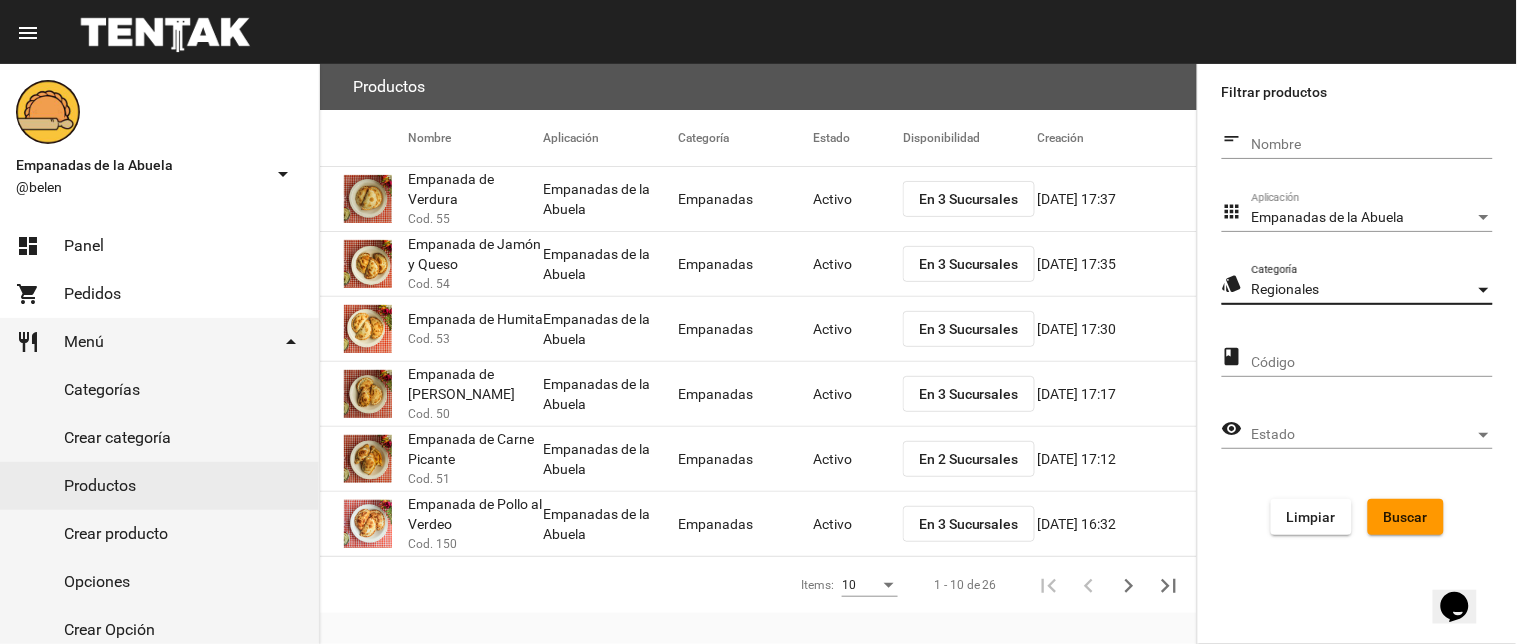 click on "Buscar" 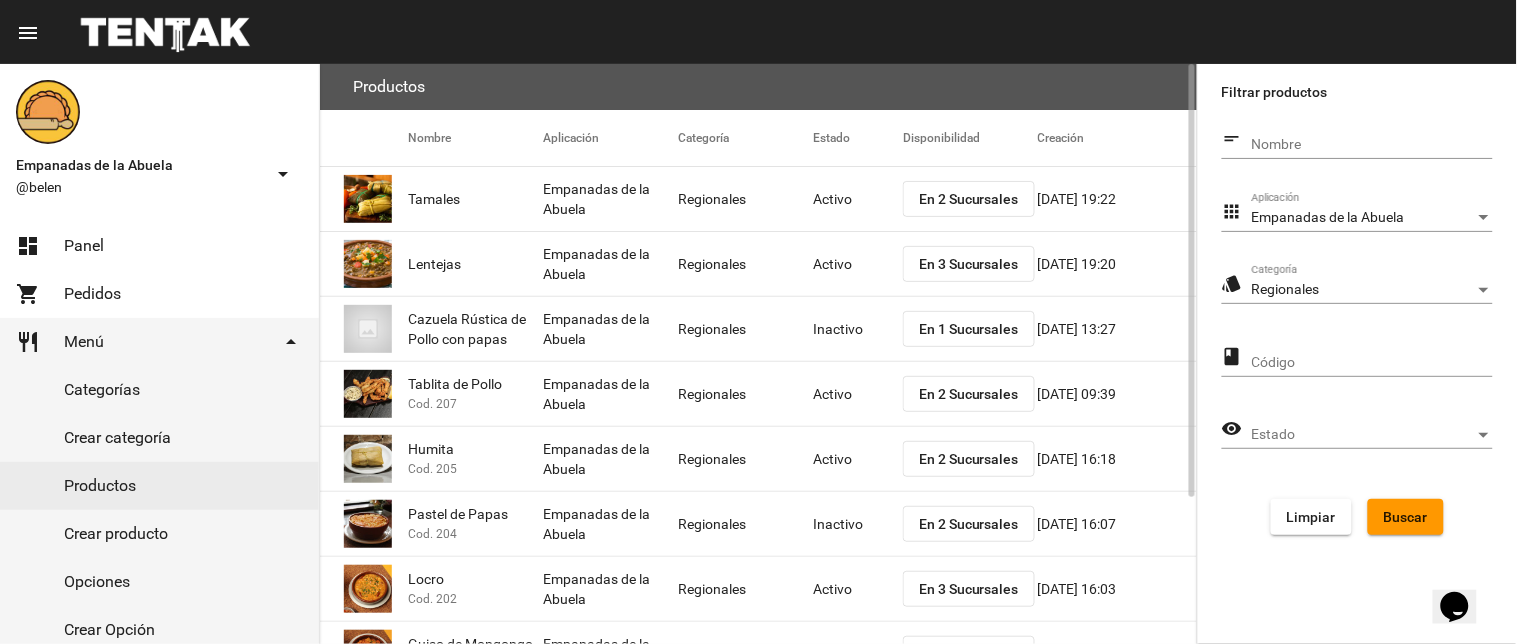 scroll, scrollTop: 195, scrollLeft: 0, axis: vertical 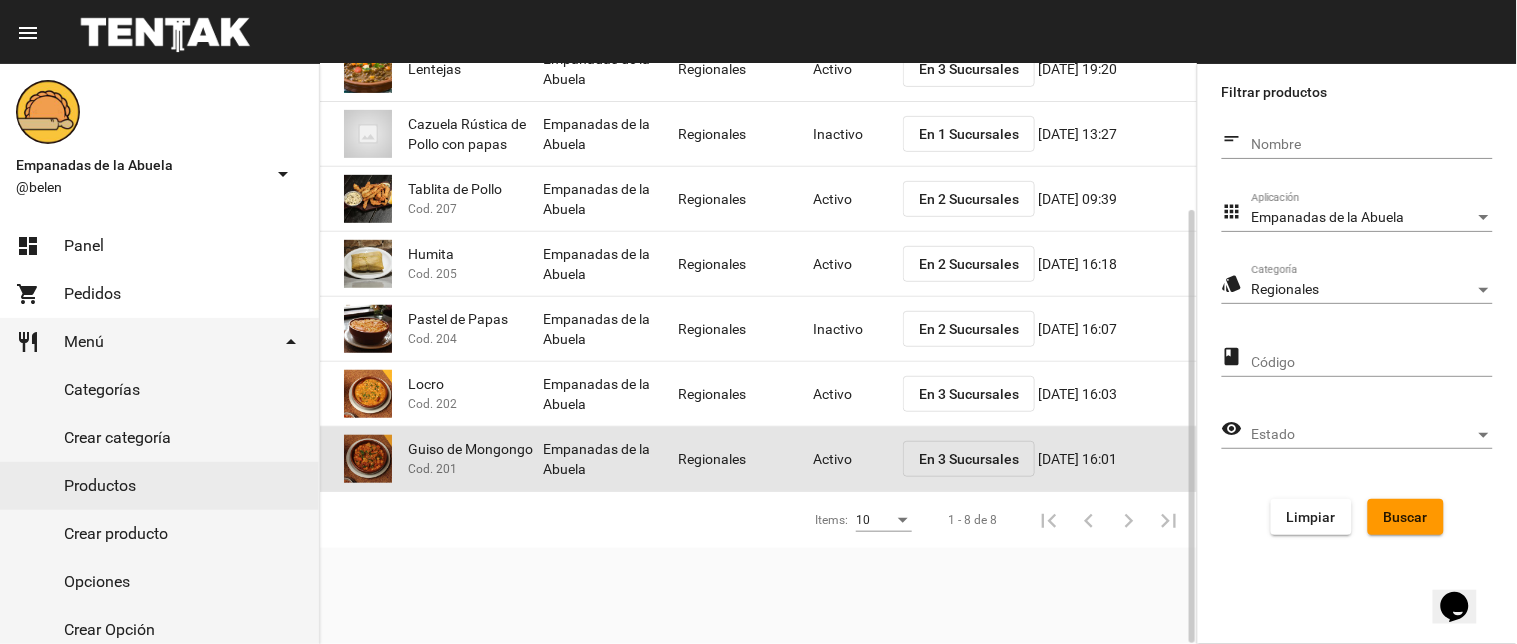 click on "Activo" 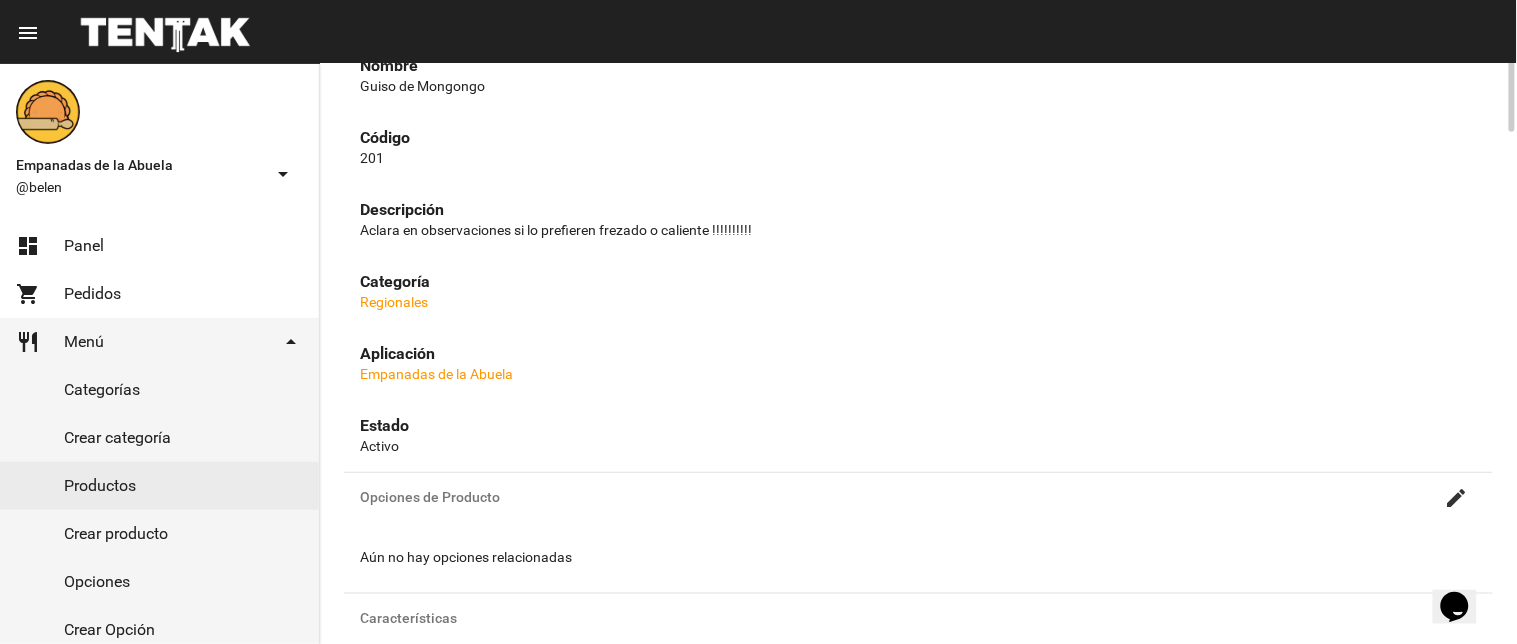 scroll, scrollTop: 112, scrollLeft: 0, axis: vertical 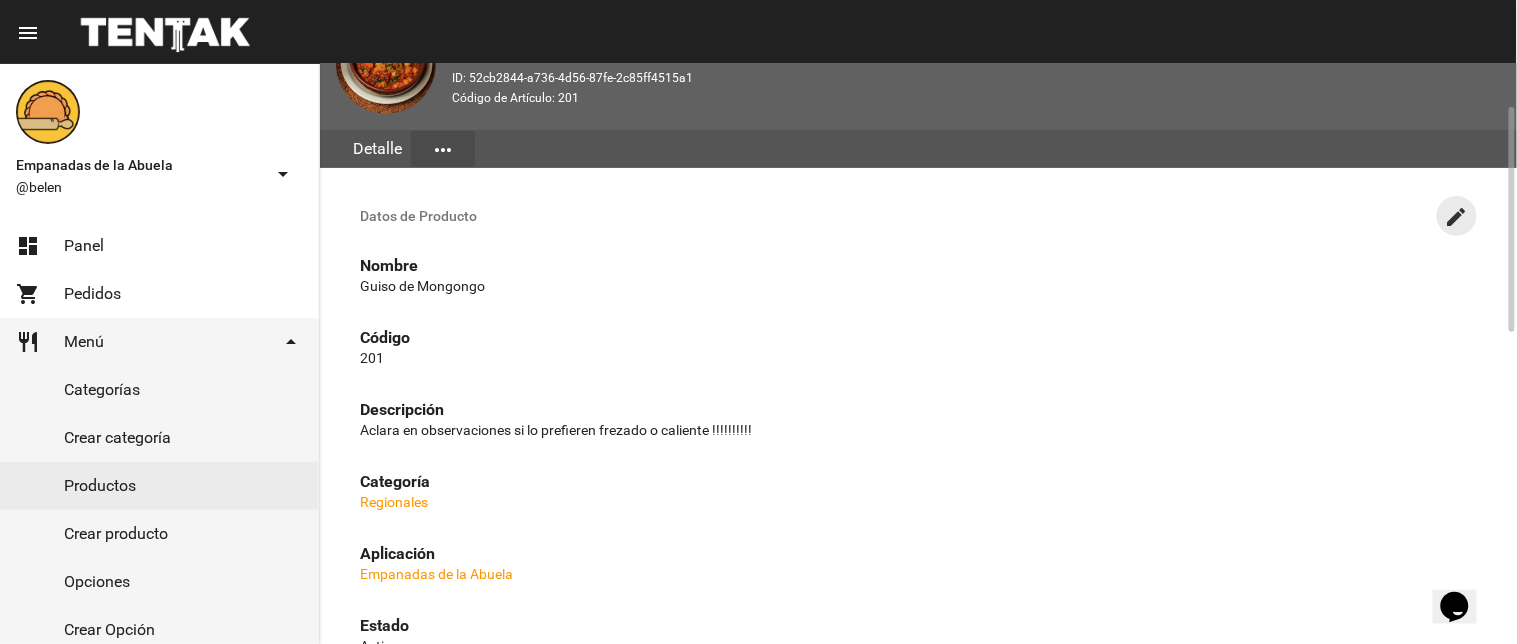 click on "create" 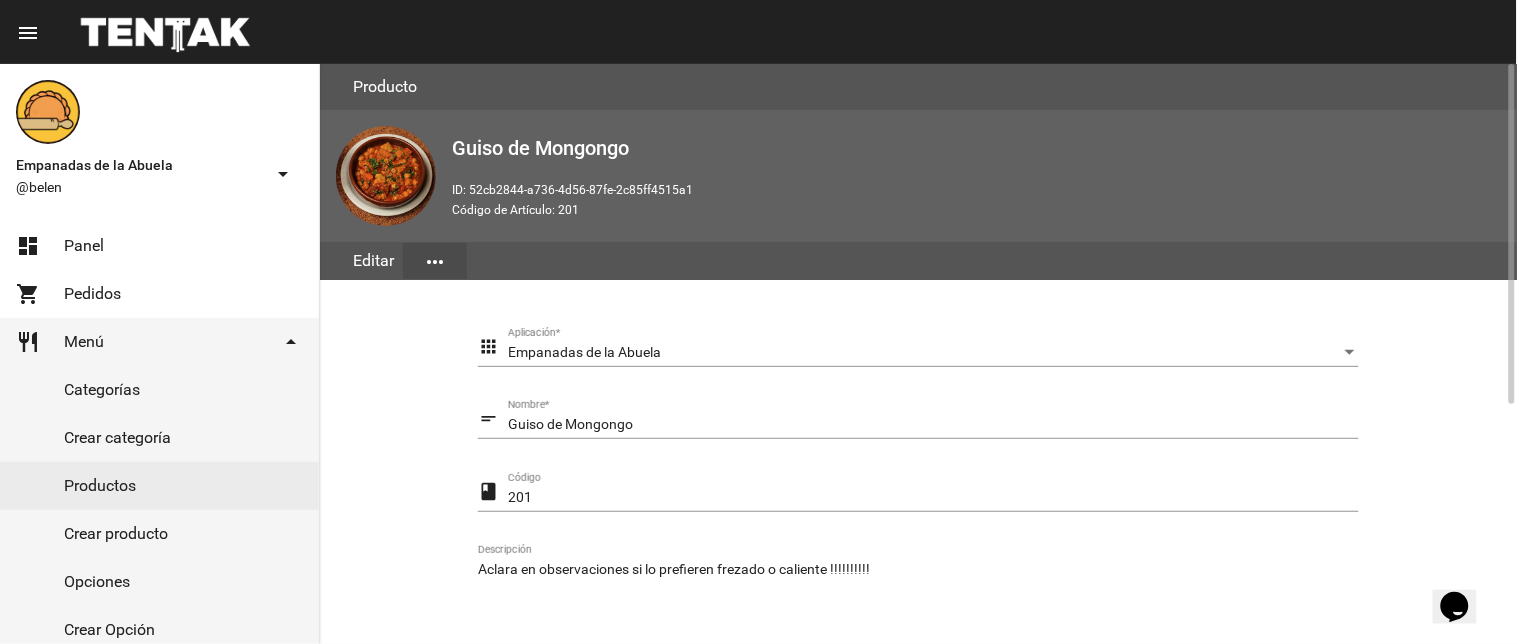 scroll, scrollTop: 200, scrollLeft: 0, axis: vertical 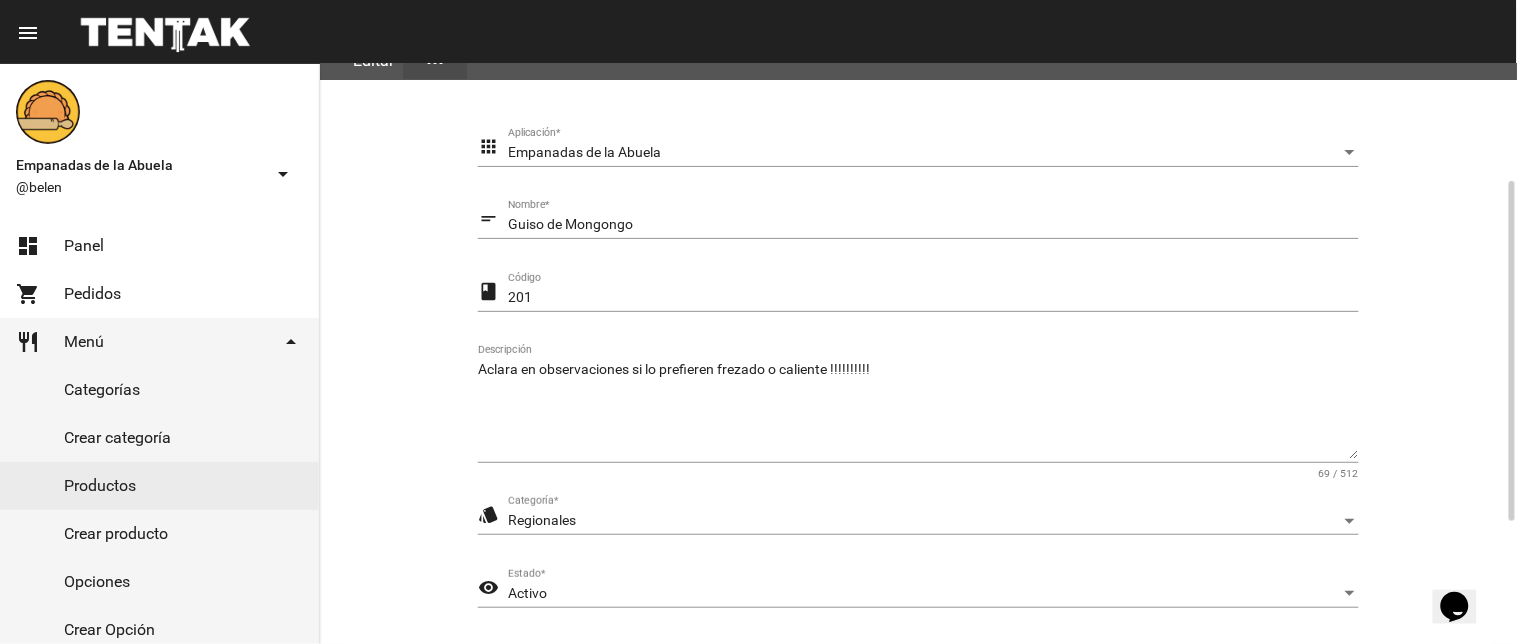 click on "Aclara en observaciones si lo prefieren frezado o caliente !!!!!!!!!!" at bounding box center (918, 409) 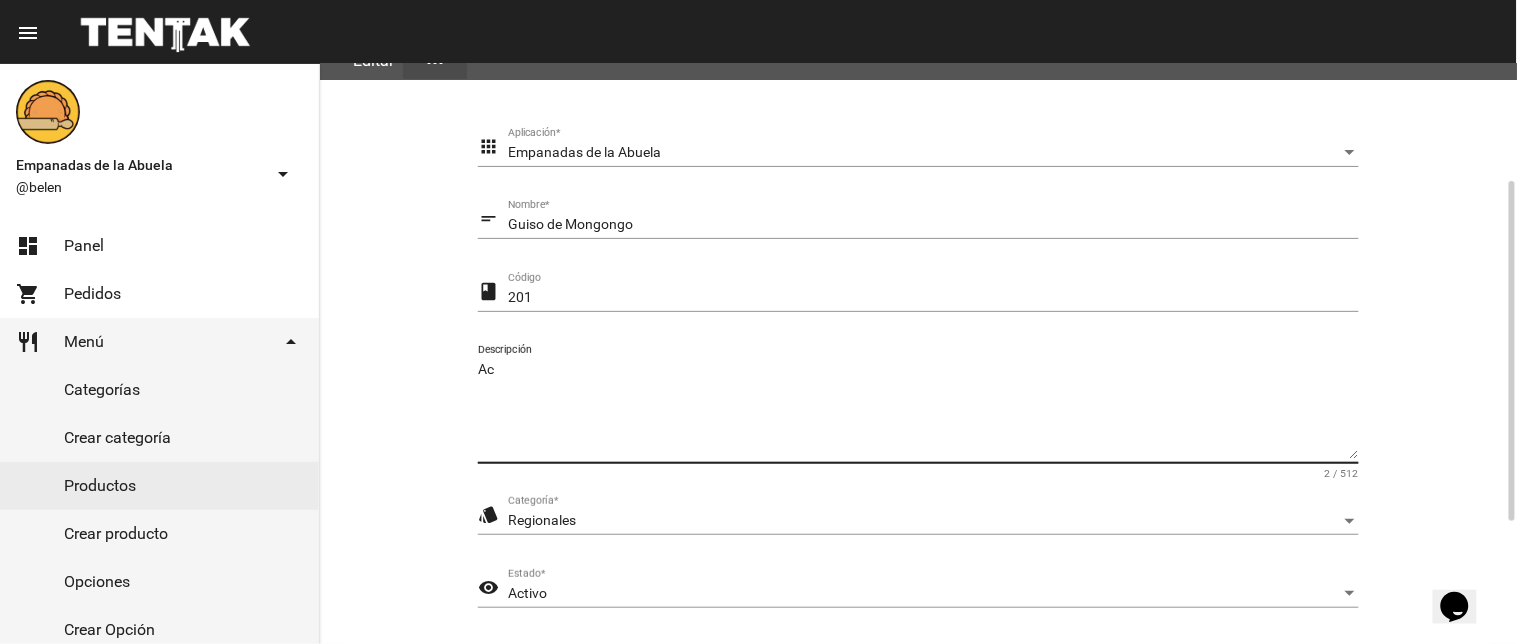 type on "A" 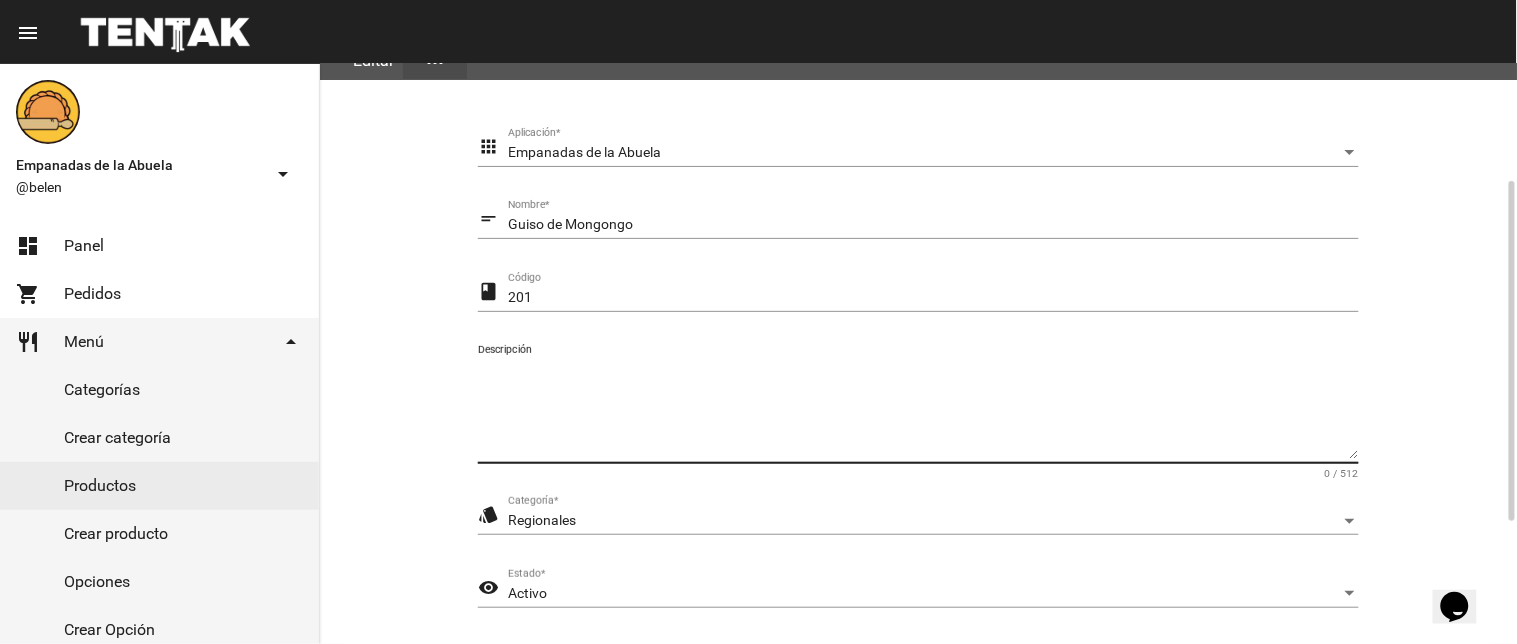 type on "d" 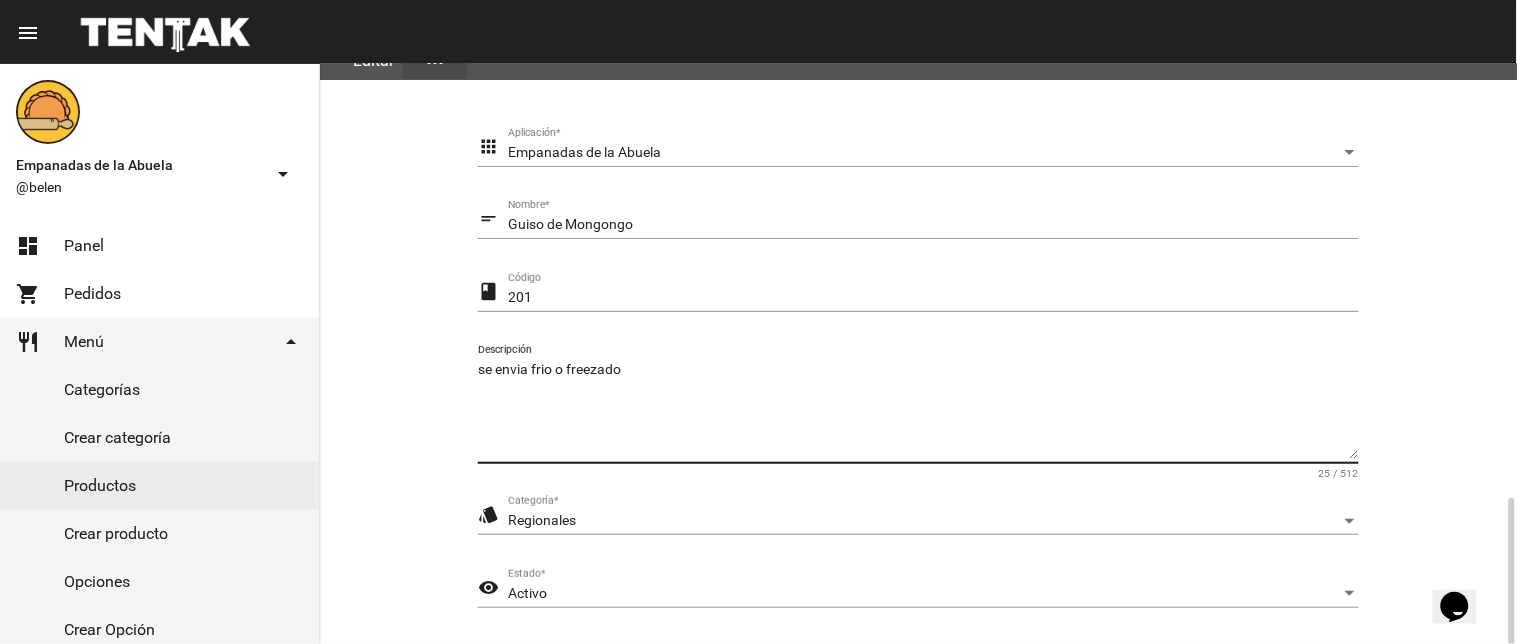 scroll, scrollTop: 408, scrollLeft: 0, axis: vertical 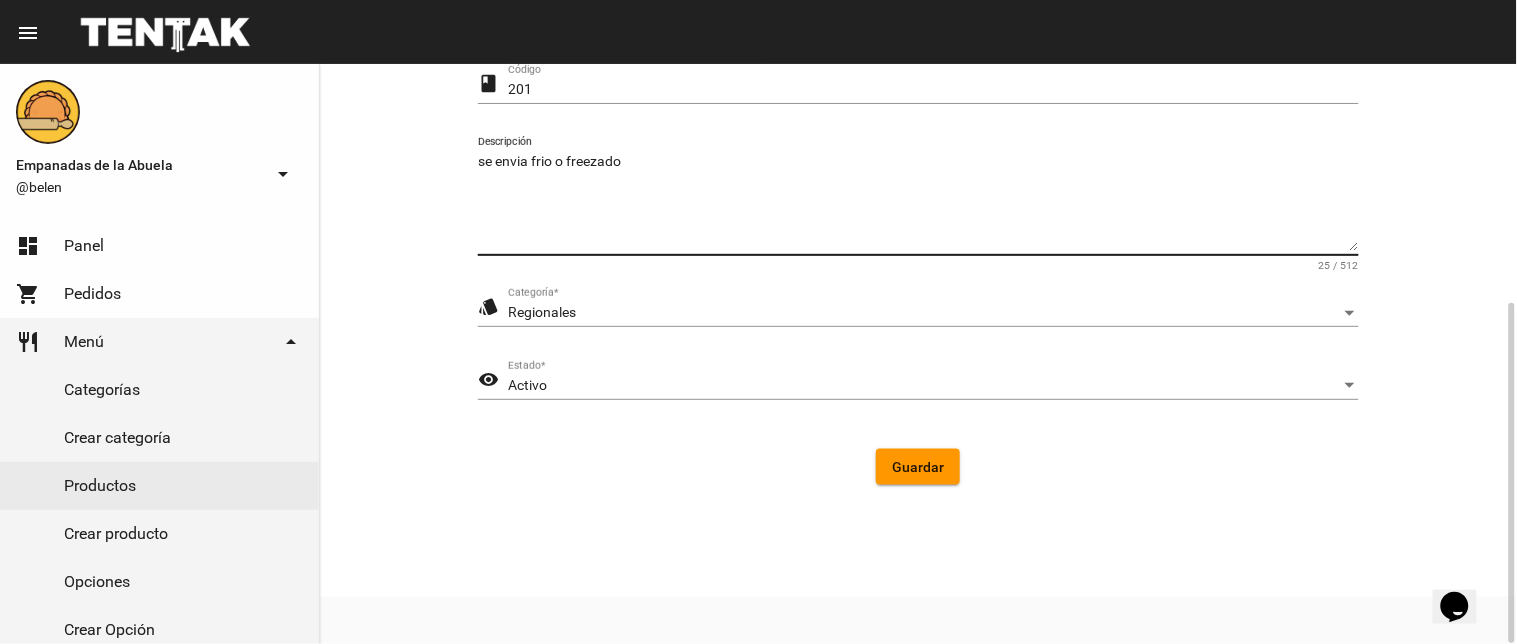 type on "se envia frio o freezado" 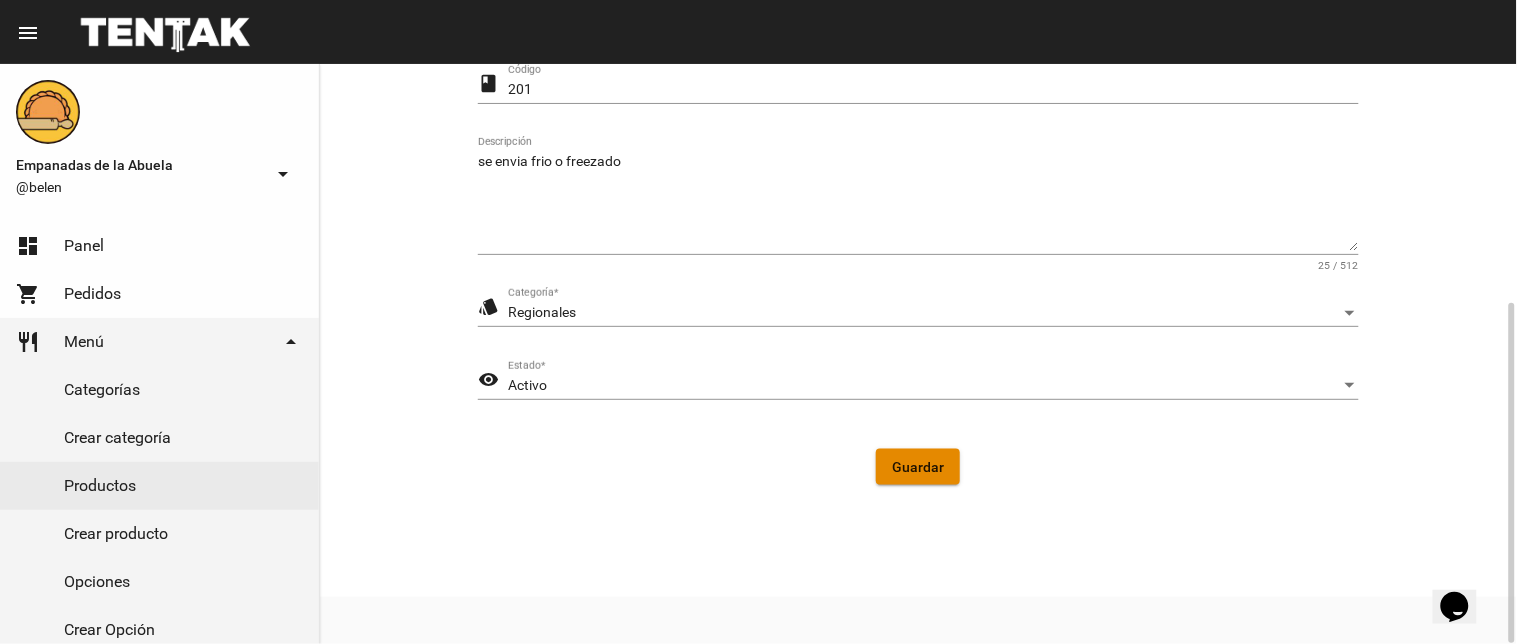 click on "Guardar" 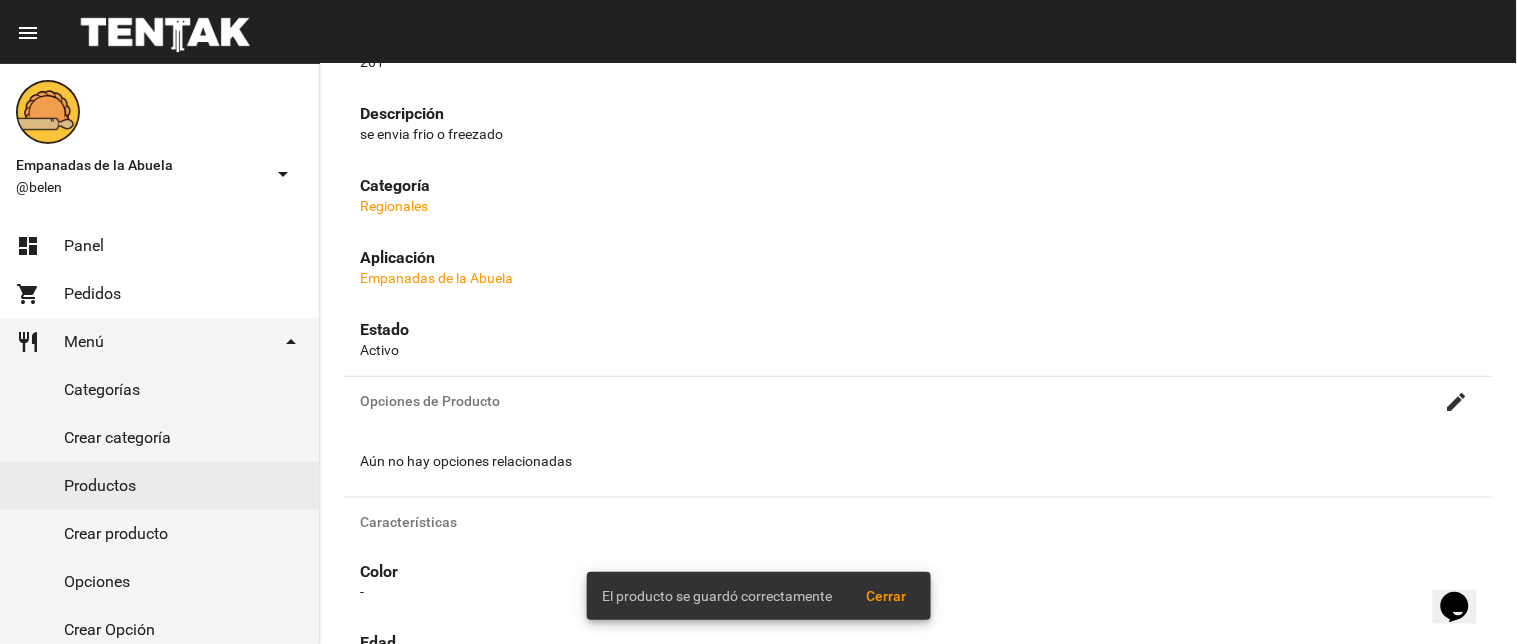 scroll, scrollTop: 0, scrollLeft: 0, axis: both 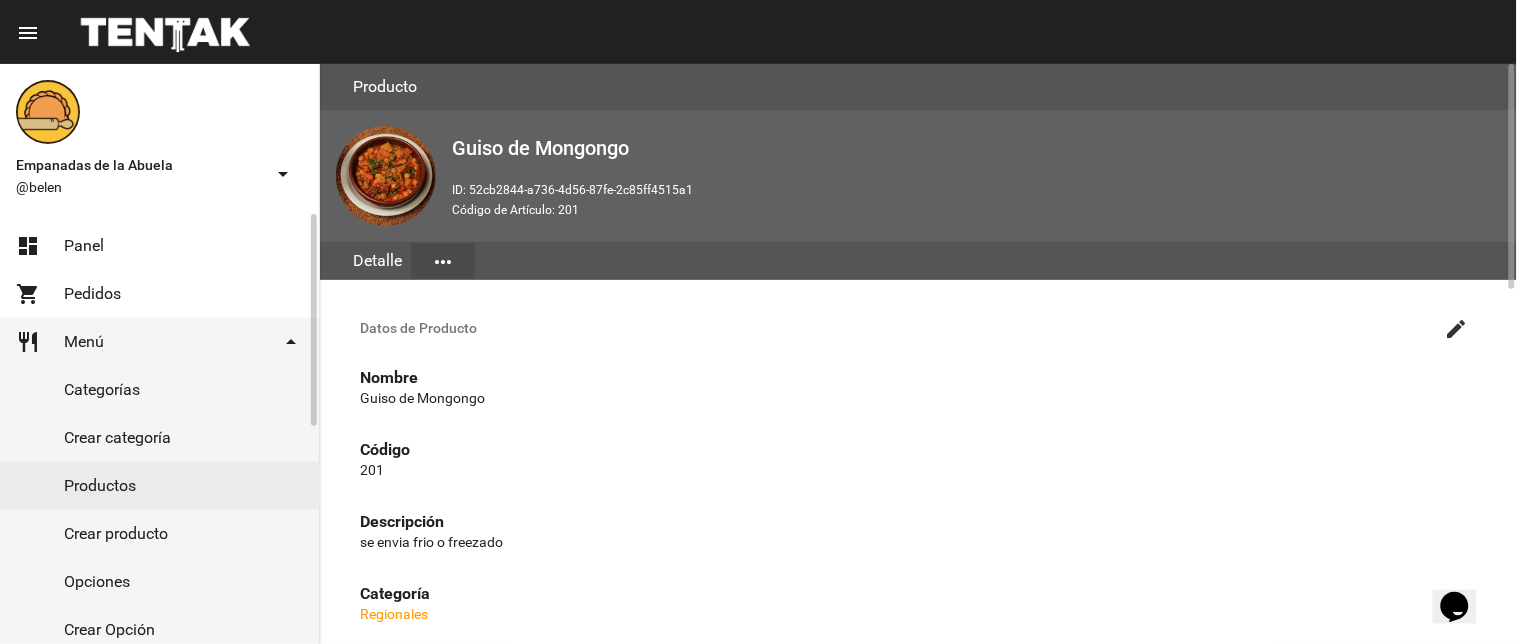 click on "Productos" 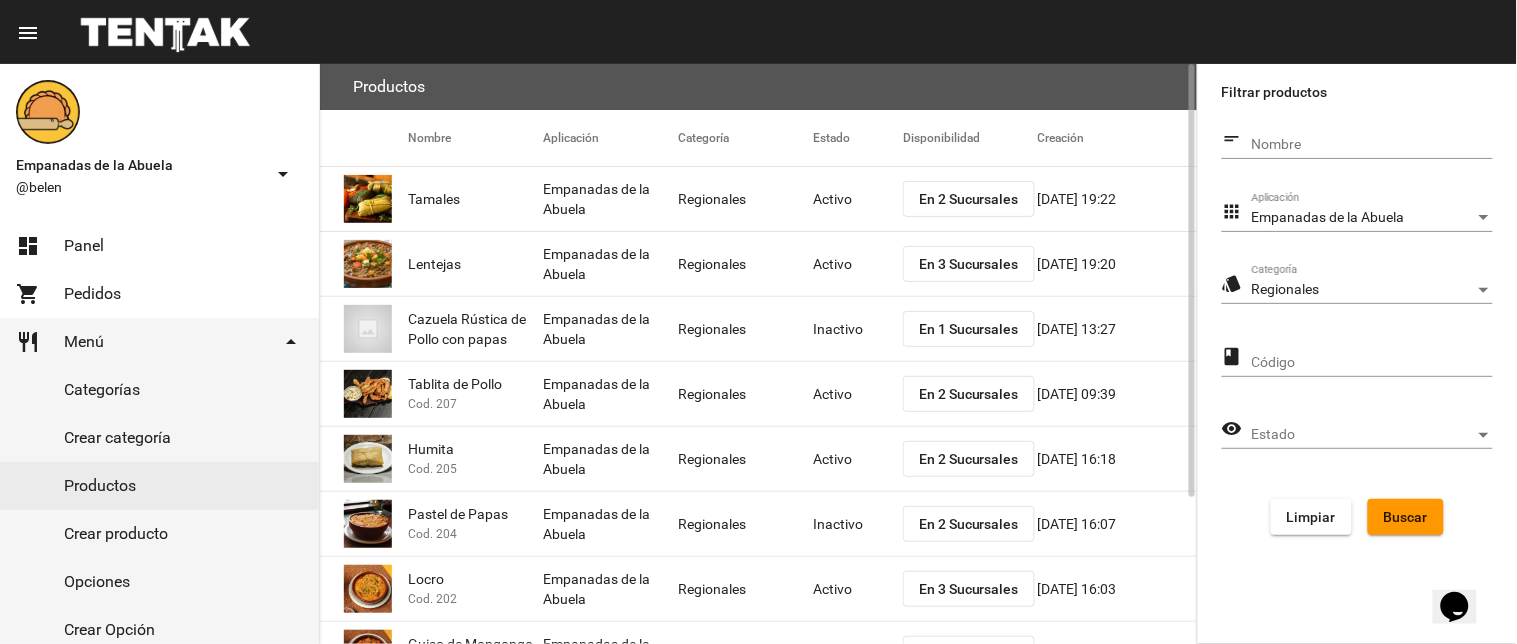 click on "Activo" 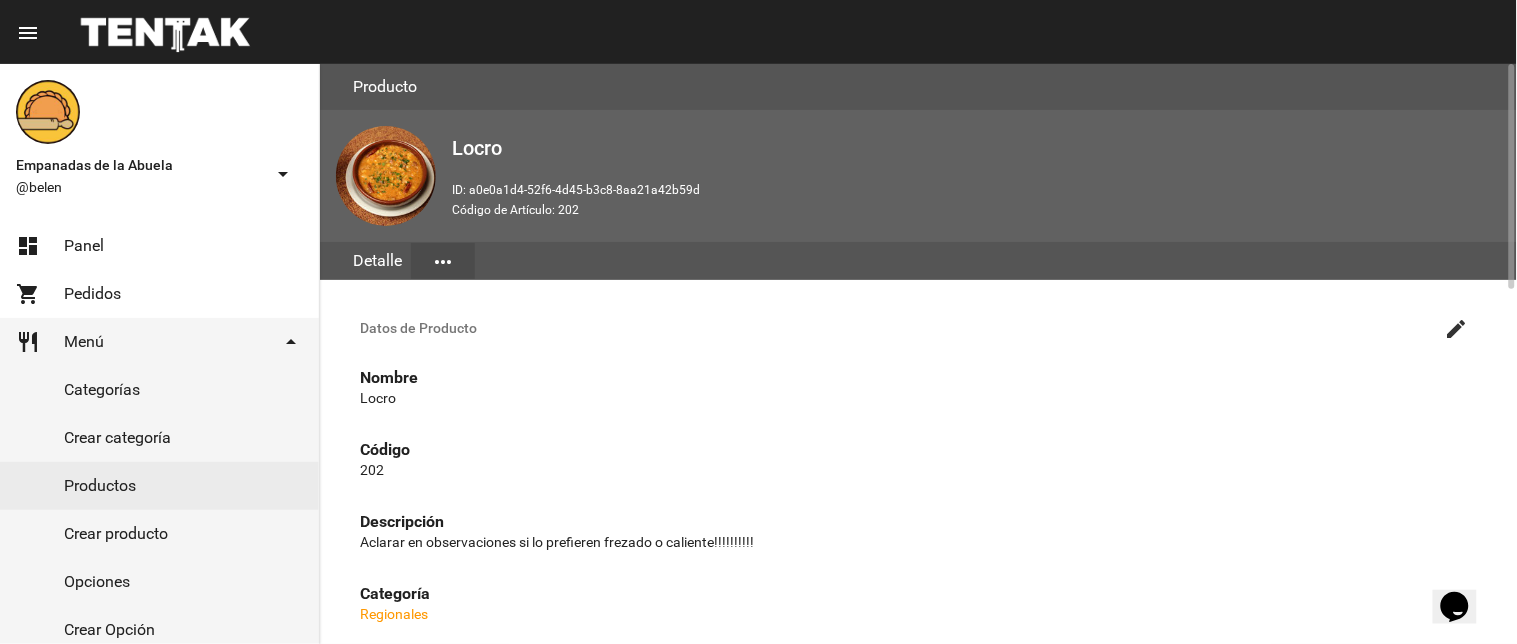 click on "create" 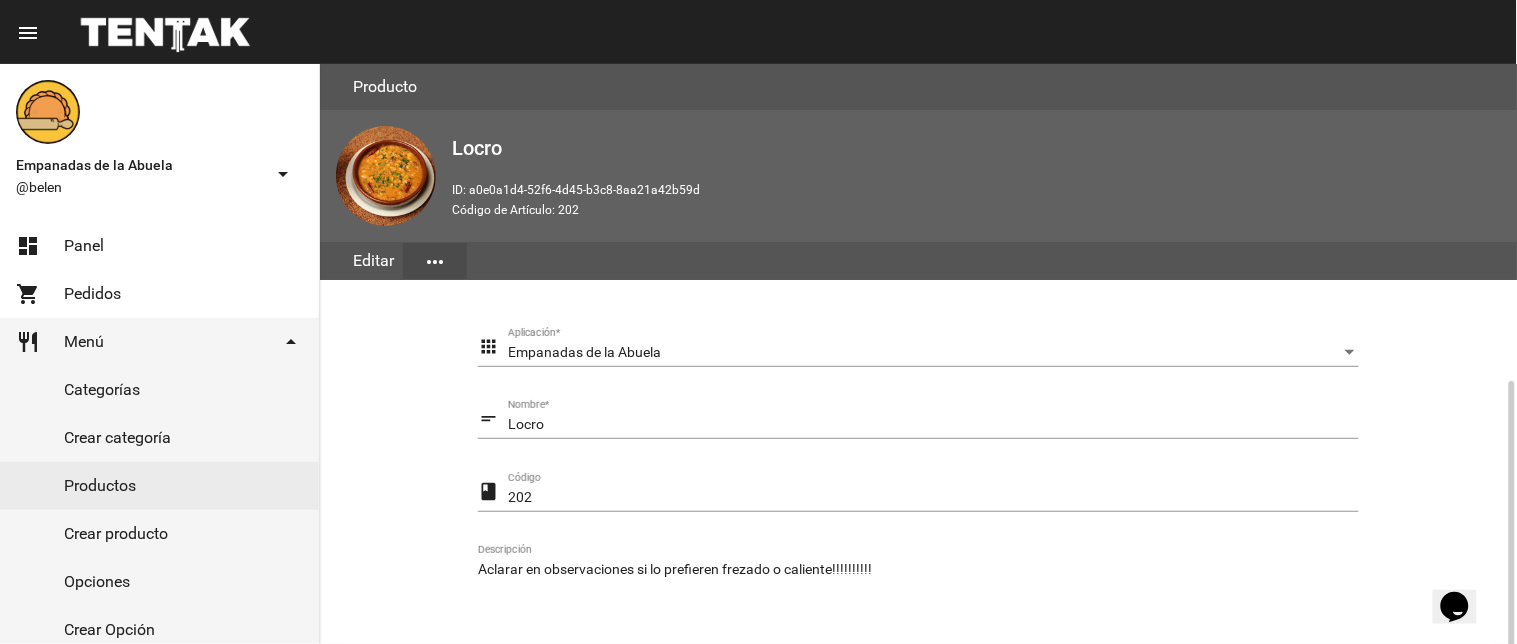 scroll, scrollTop: 200, scrollLeft: 0, axis: vertical 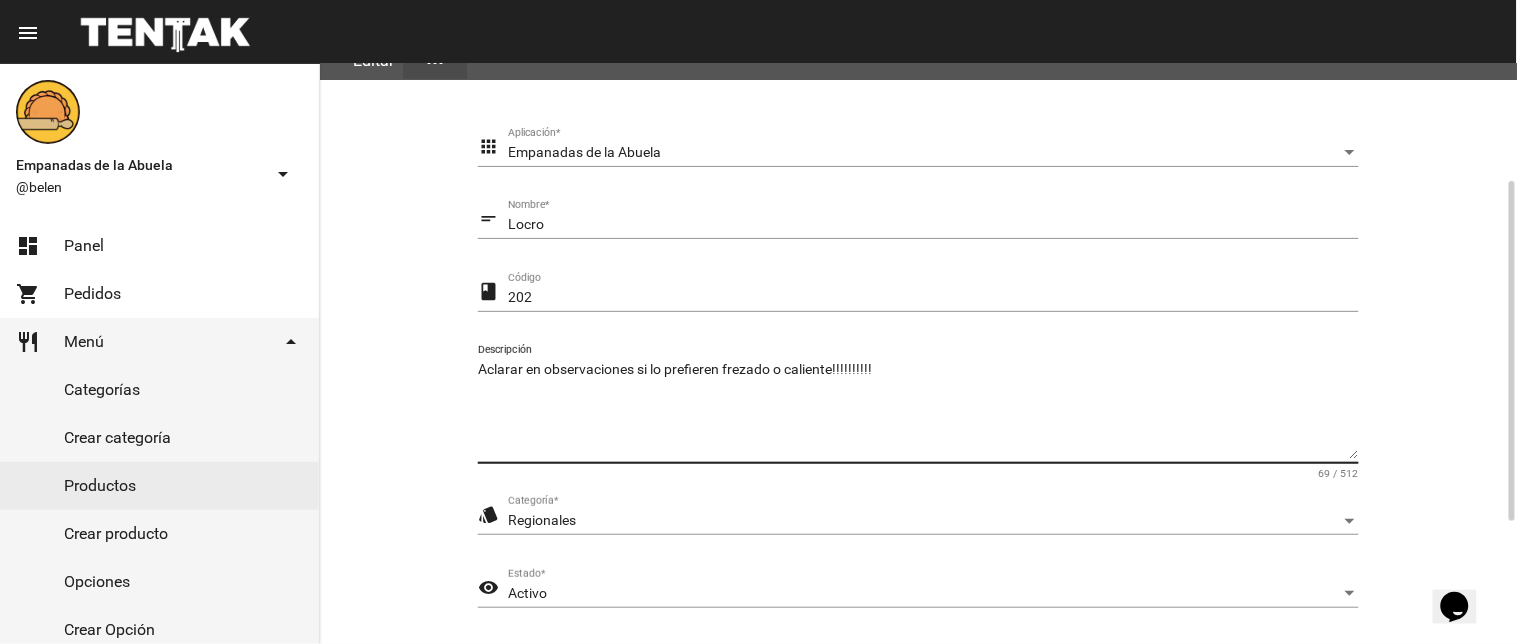 drag, startPoint x: 926, startPoint y: 362, endPoint x: 352, endPoint y: 367, distance: 574.0218 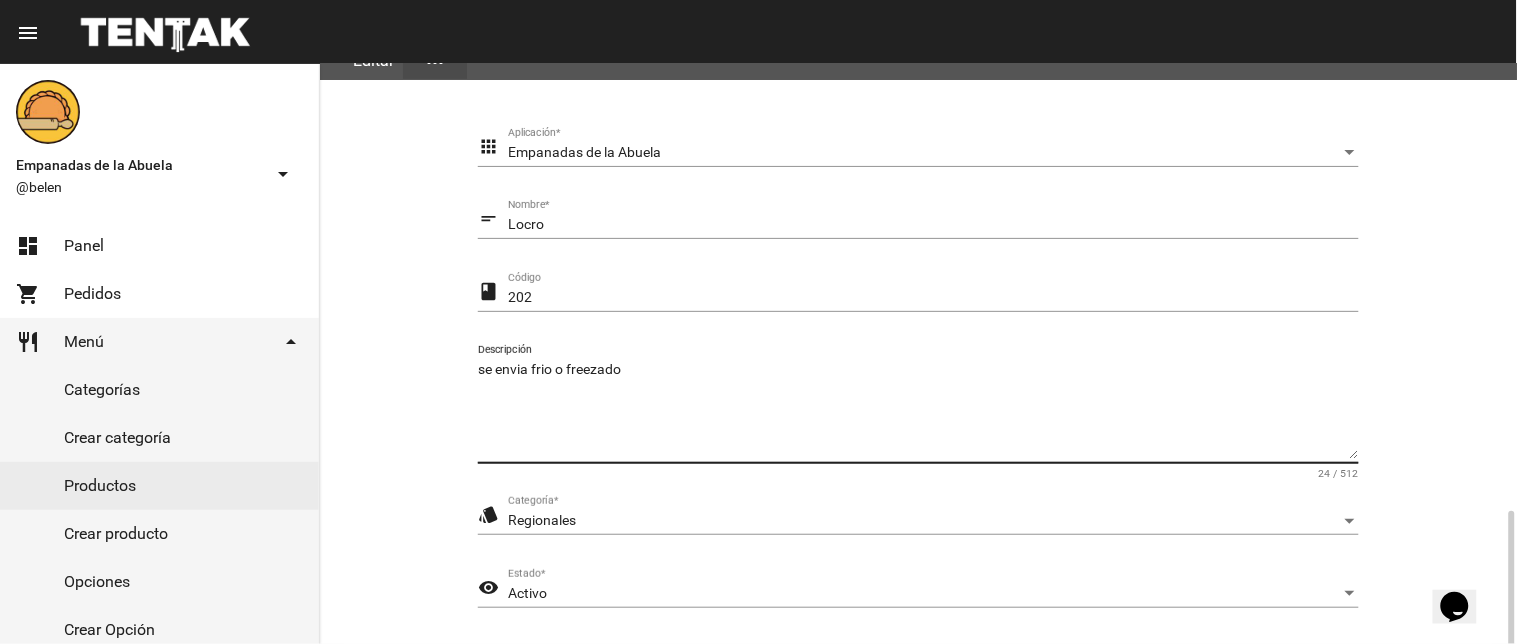 scroll, scrollTop: 408, scrollLeft: 0, axis: vertical 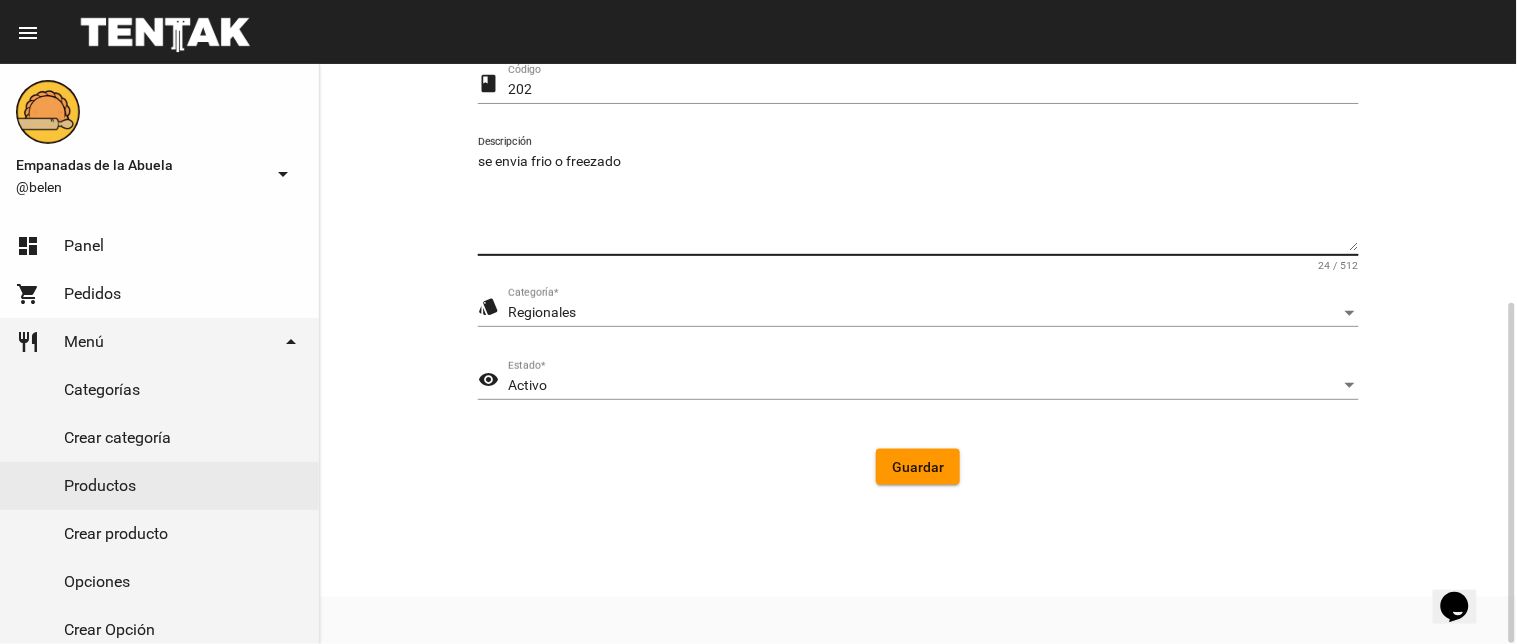 type on "se envia frio o freezado" 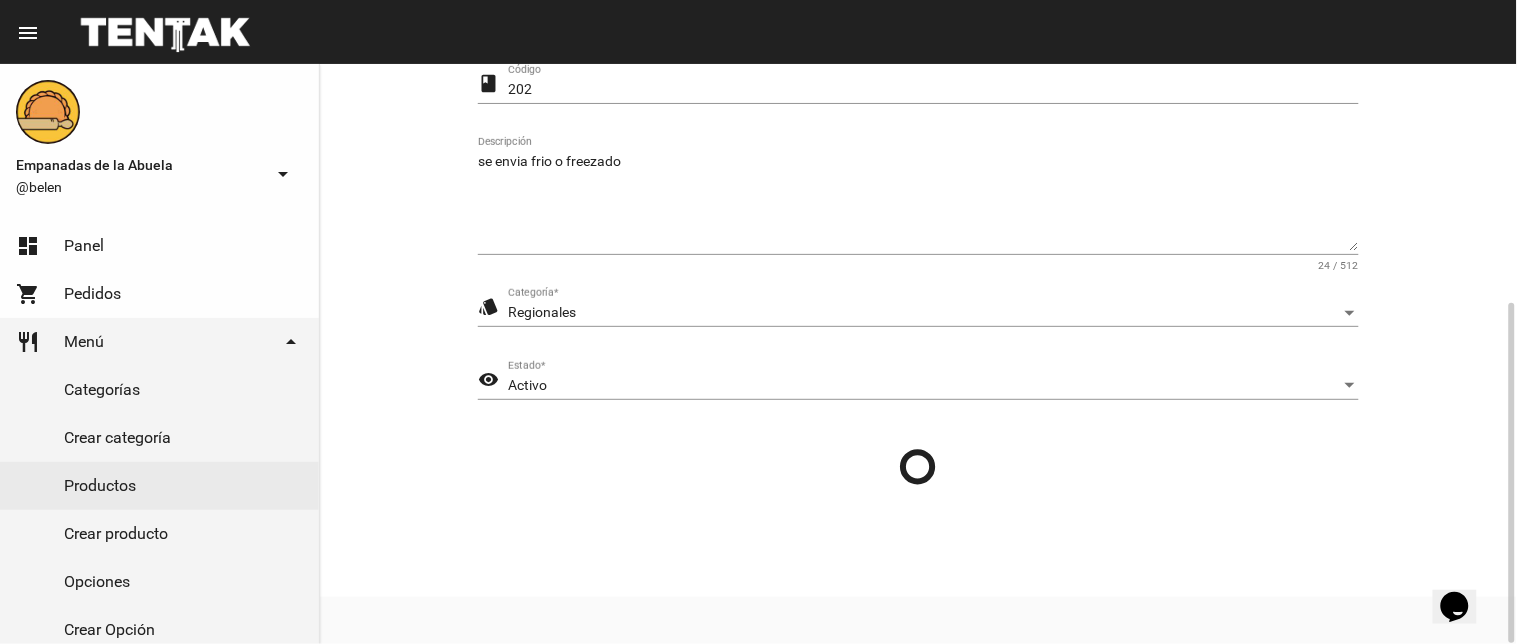 scroll, scrollTop: 0, scrollLeft: 0, axis: both 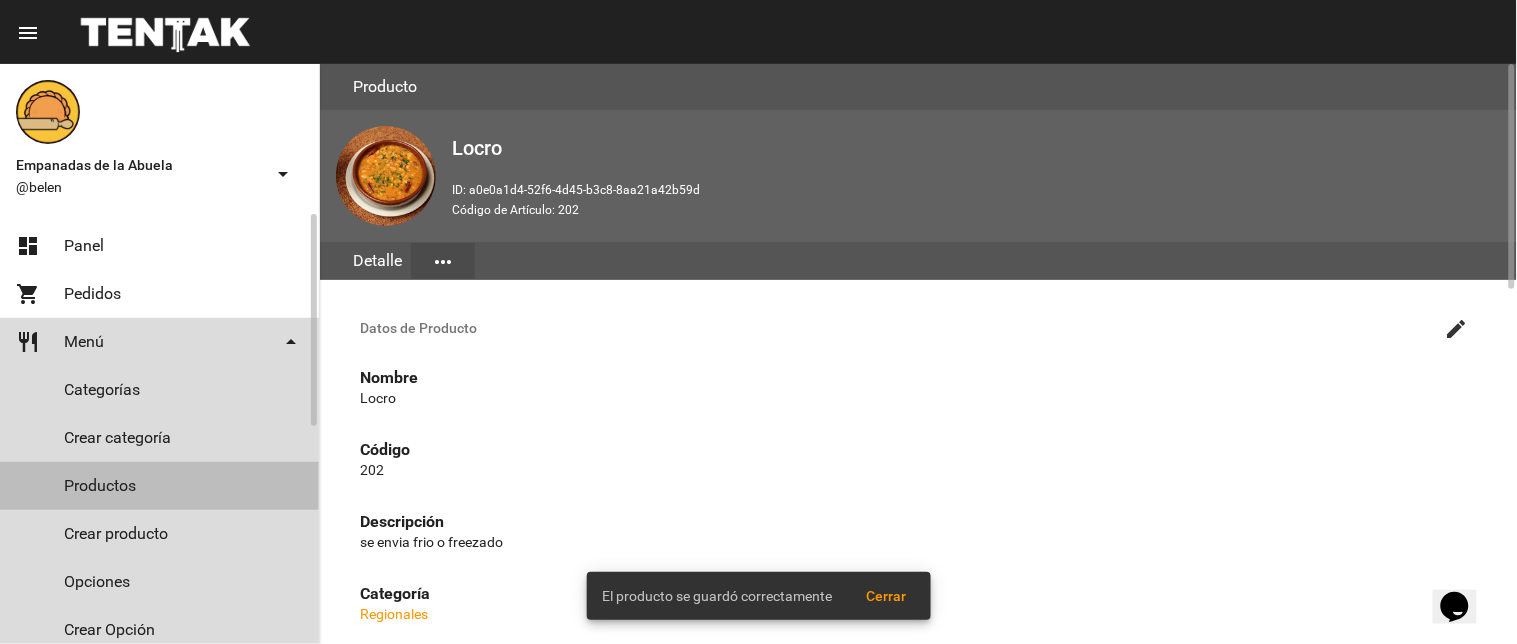 click on "Productos" 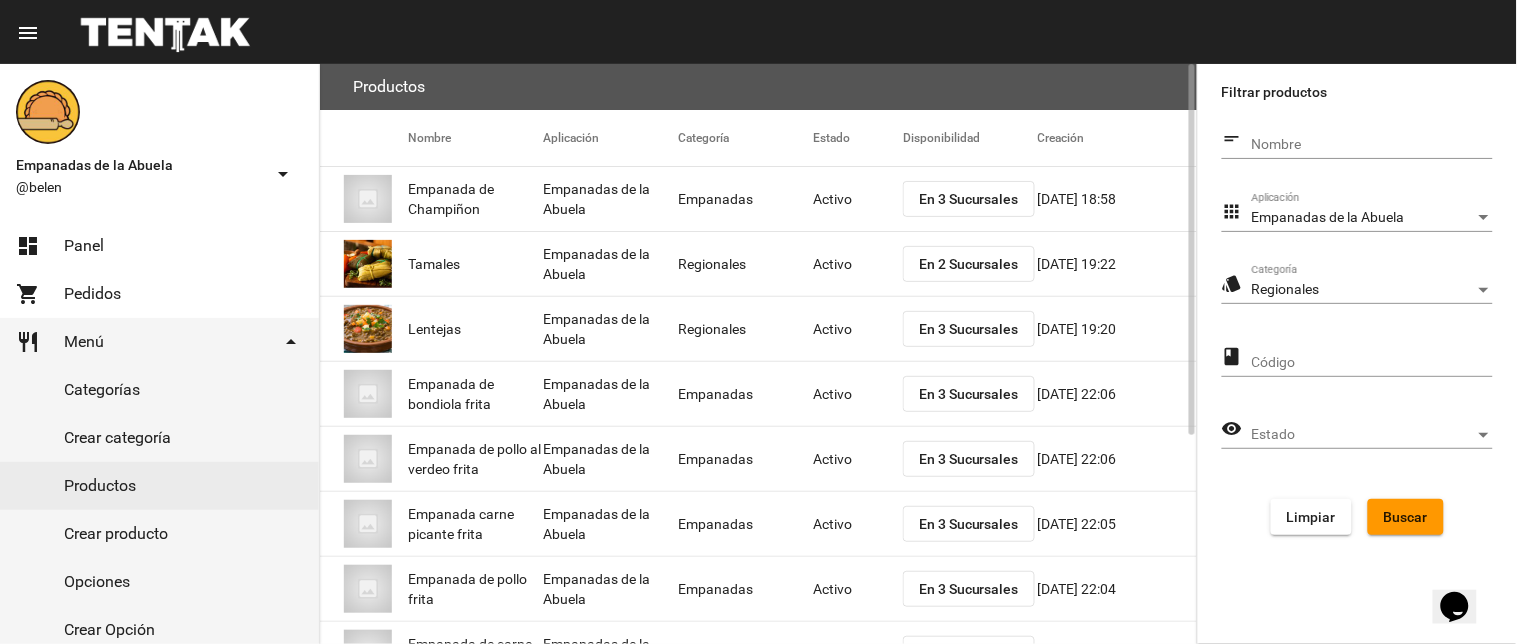 click on "Regionales" 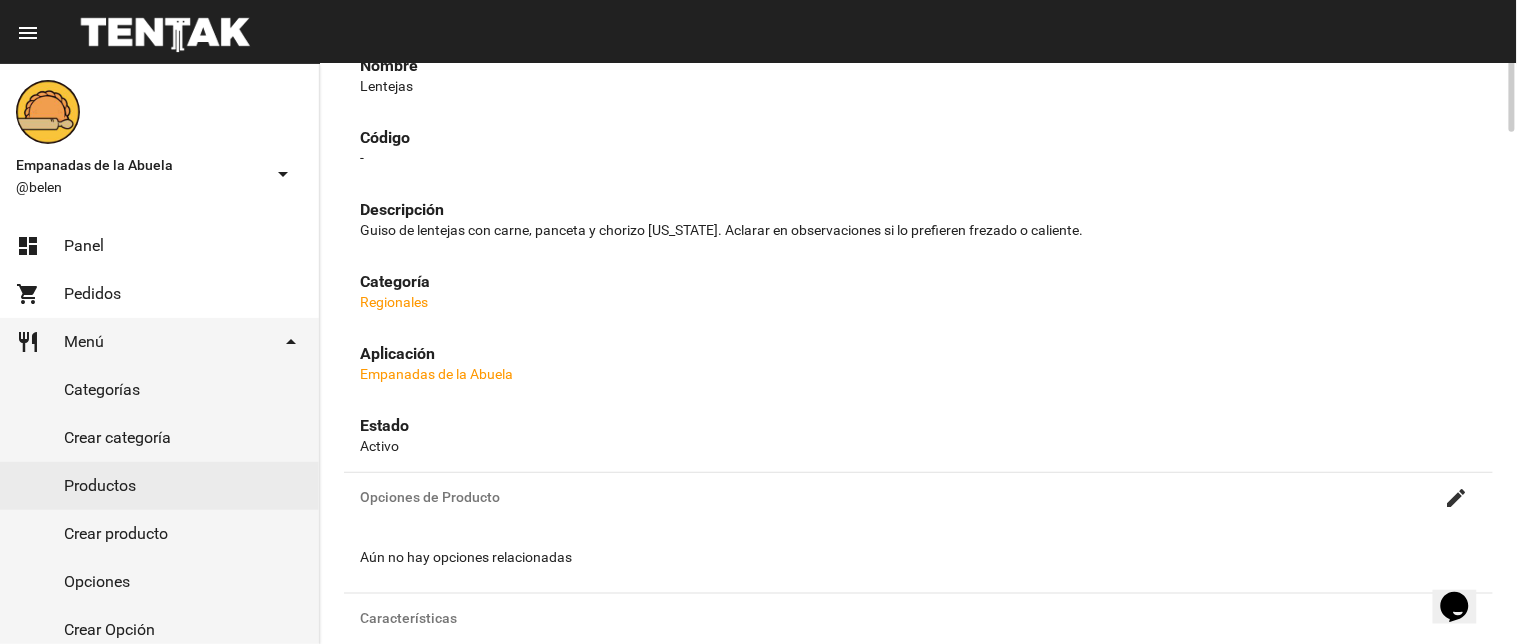 scroll, scrollTop: 112, scrollLeft: 0, axis: vertical 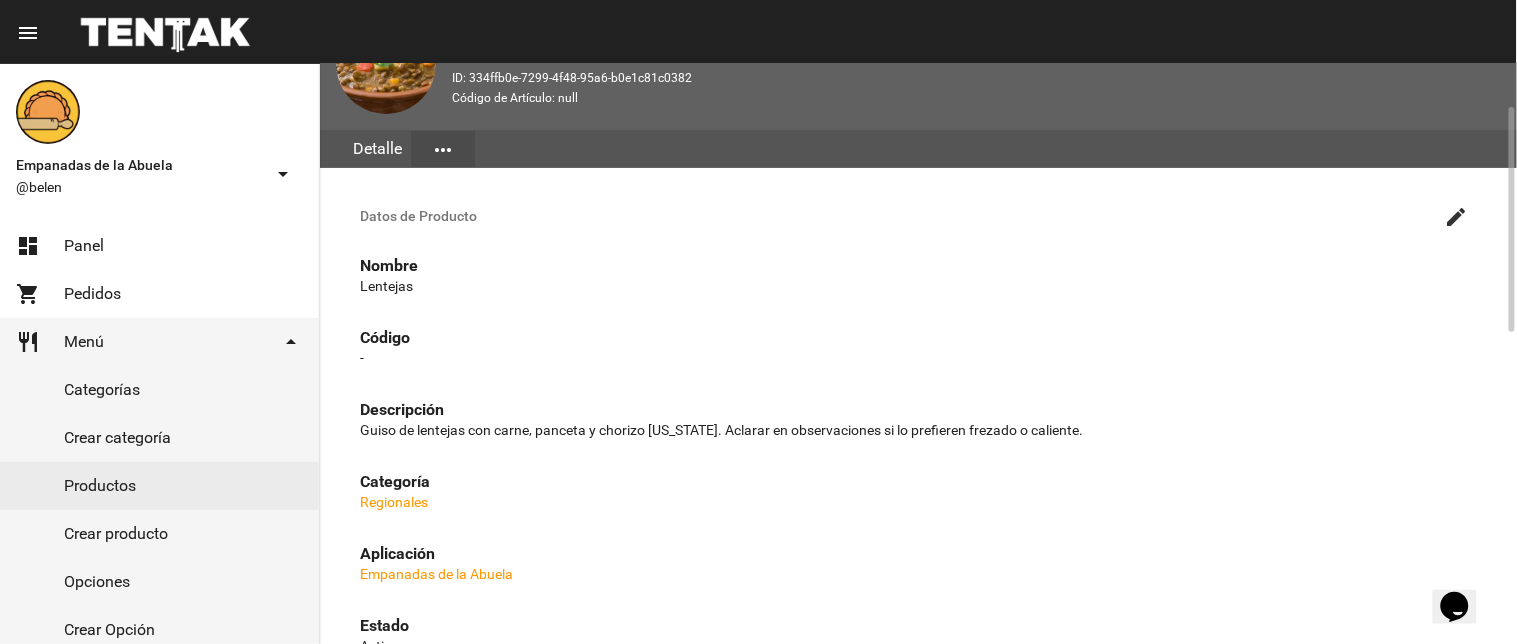 click on "create" 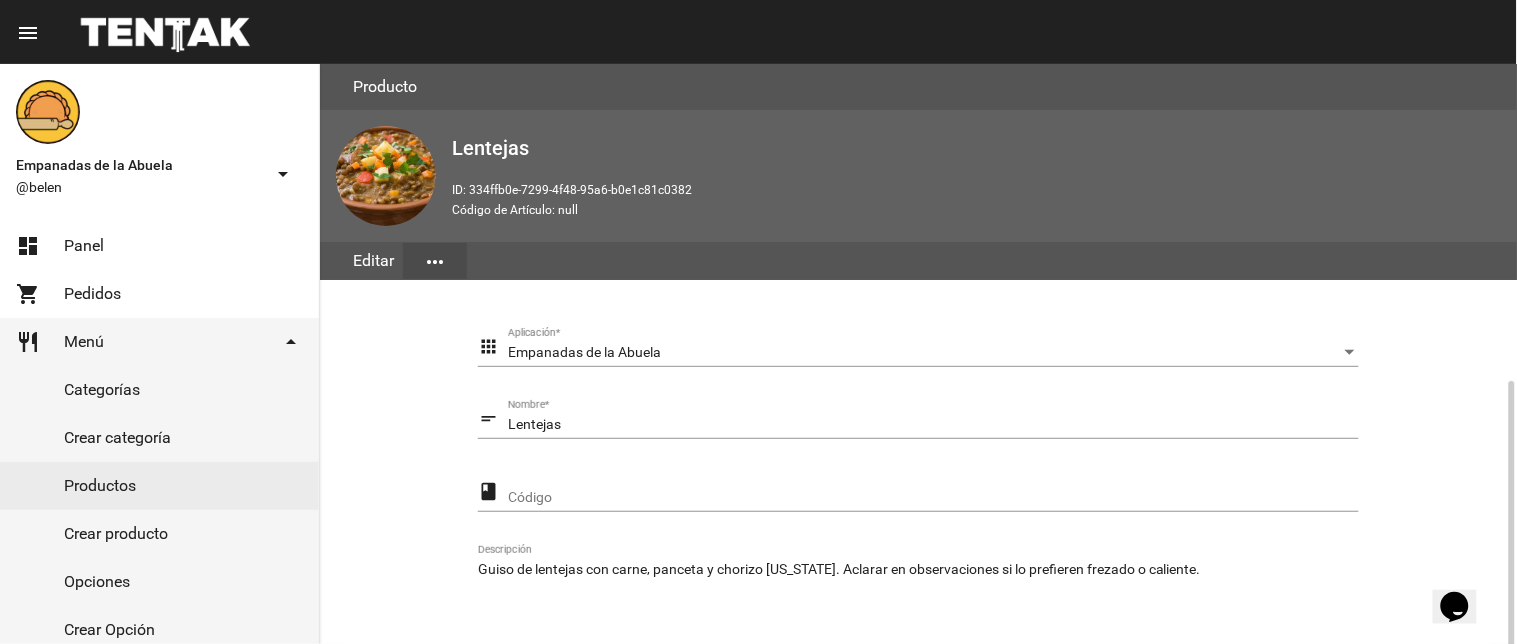 scroll, scrollTop: 200, scrollLeft: 0, axis: vertical 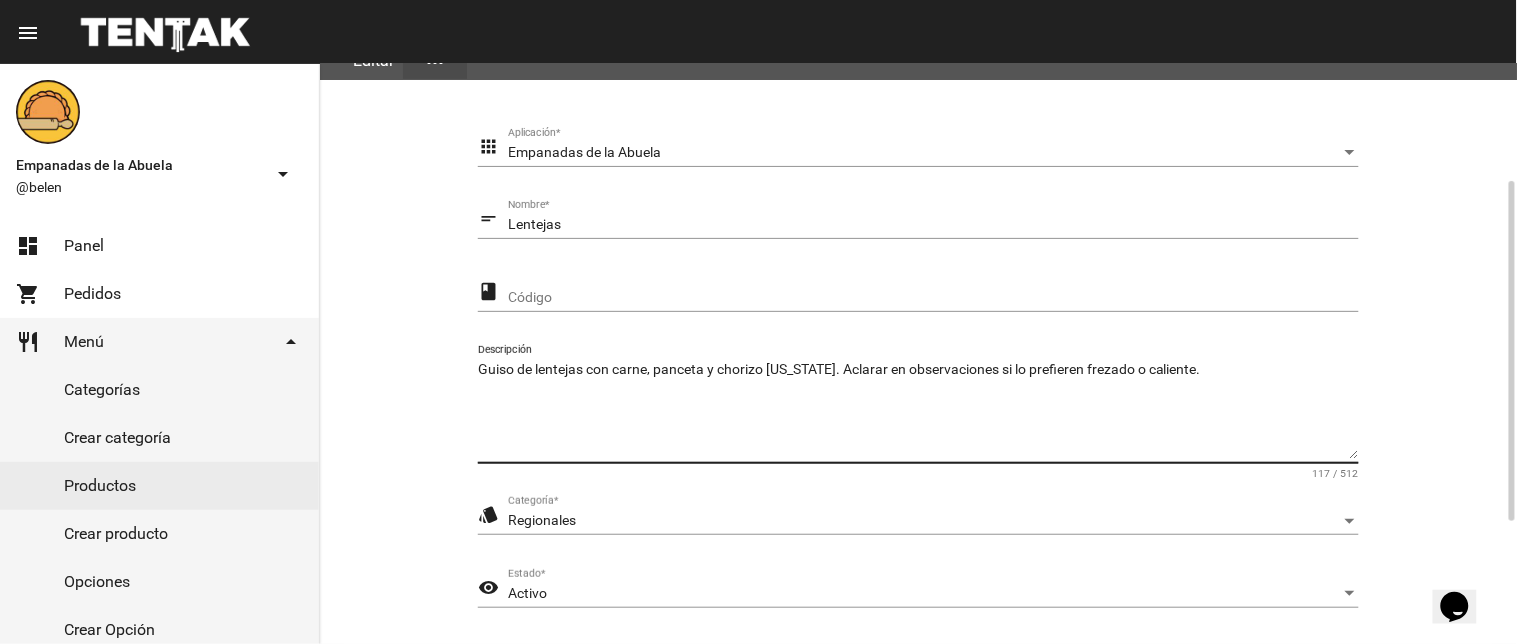 drag, startPoint x: 1210, startPoint y: 368, endPoint x: 828, endPoint y: 370, distance: 382.00525 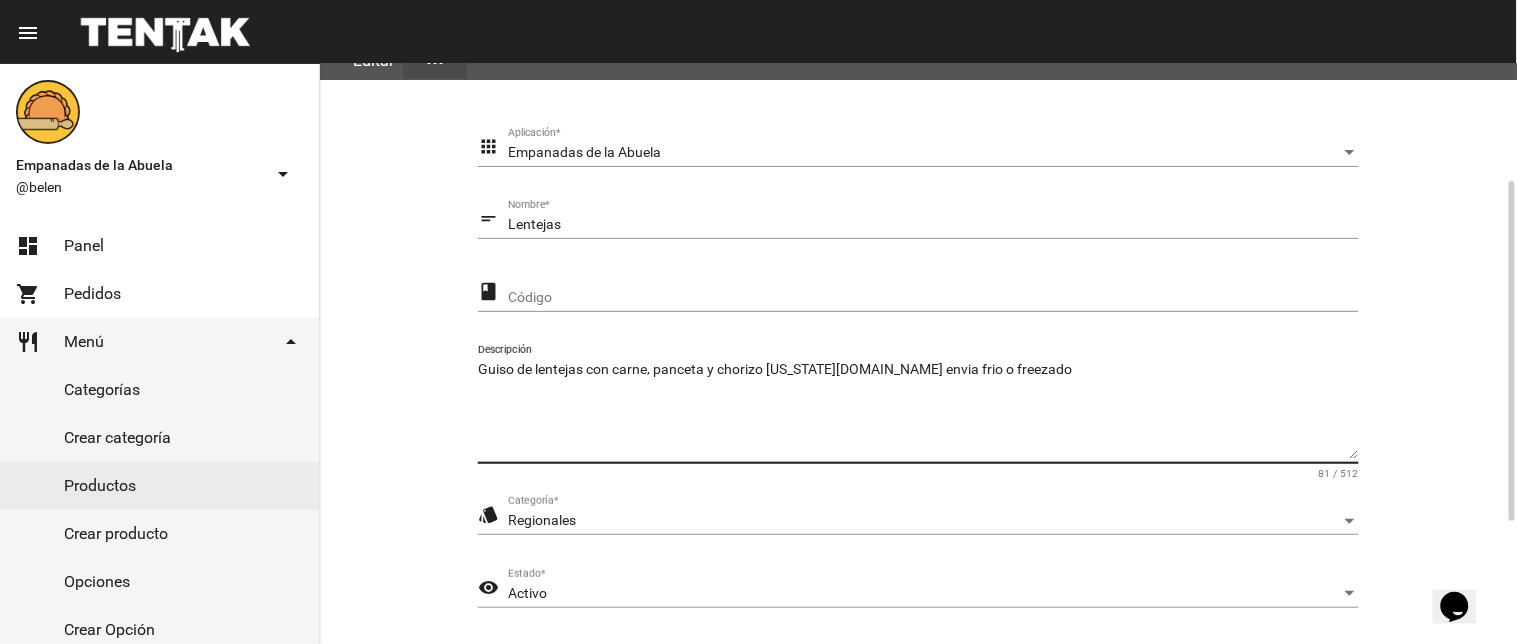 scroll, scrollTop: 408, scrollLeft: 0, axis: vertical 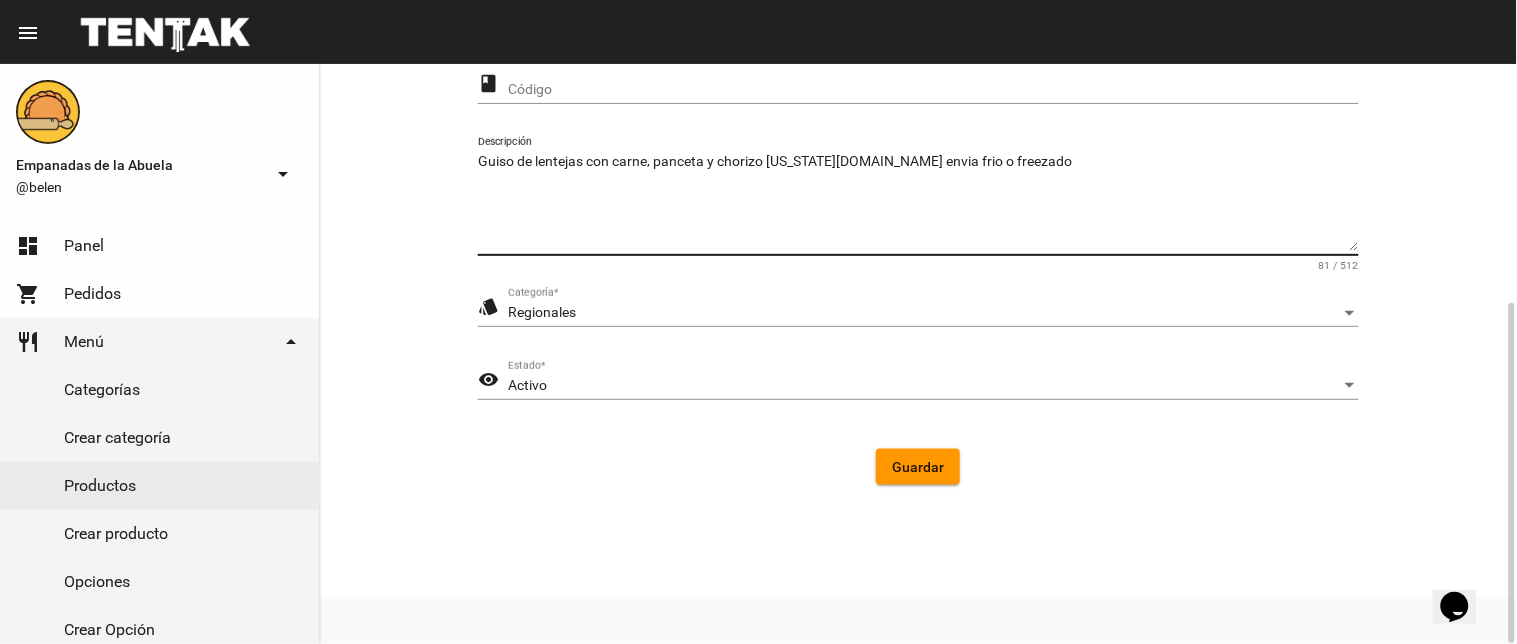 type on "Guiso de lentejas con carne, panceta y chorizo [US_STATE][DOMAIN_NAME] envia frio o freezado" 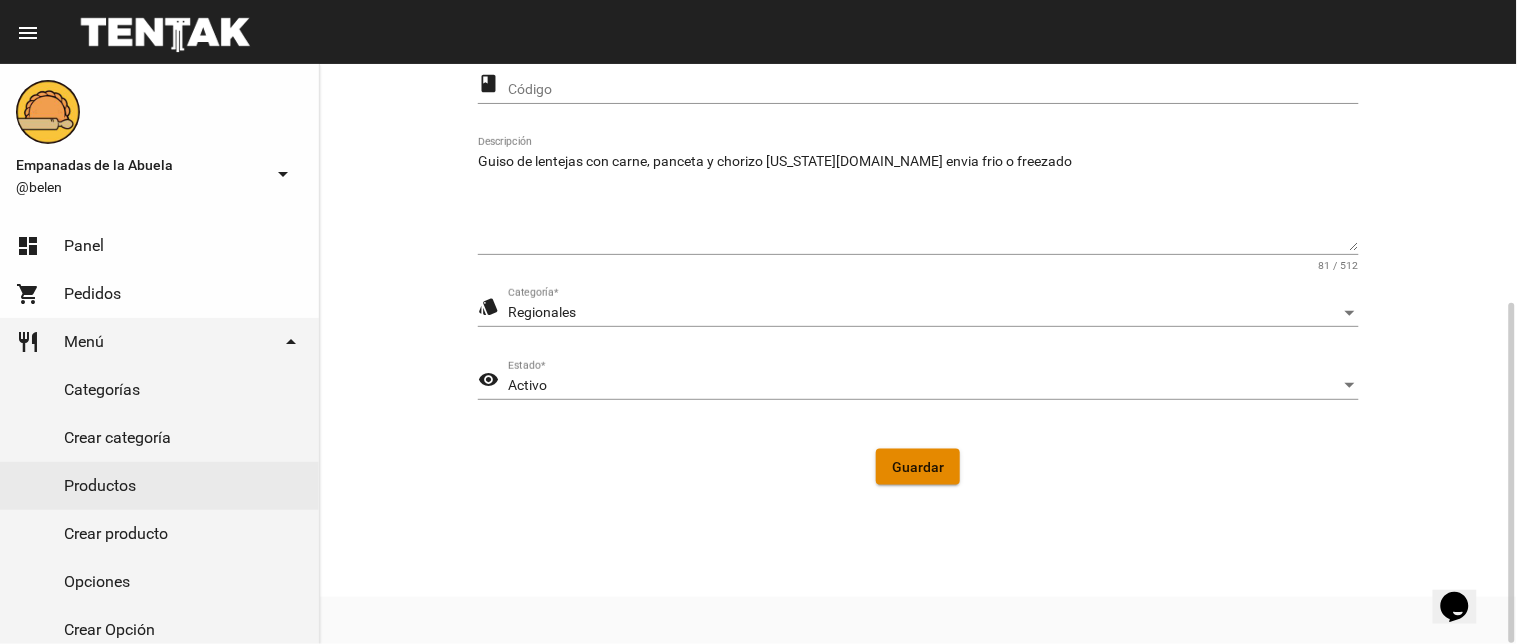 click on "Guardar" 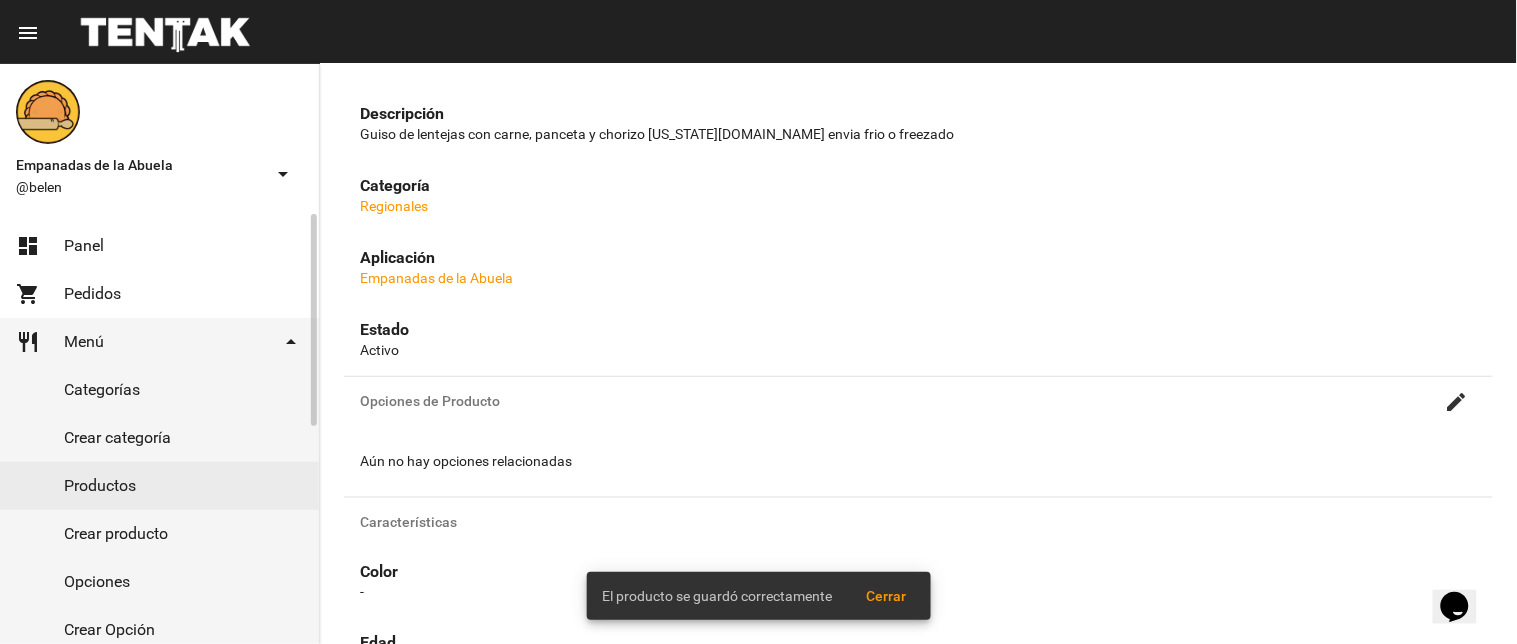 scroll, scrollTop: 0, scrollLeft: 0, axis: both 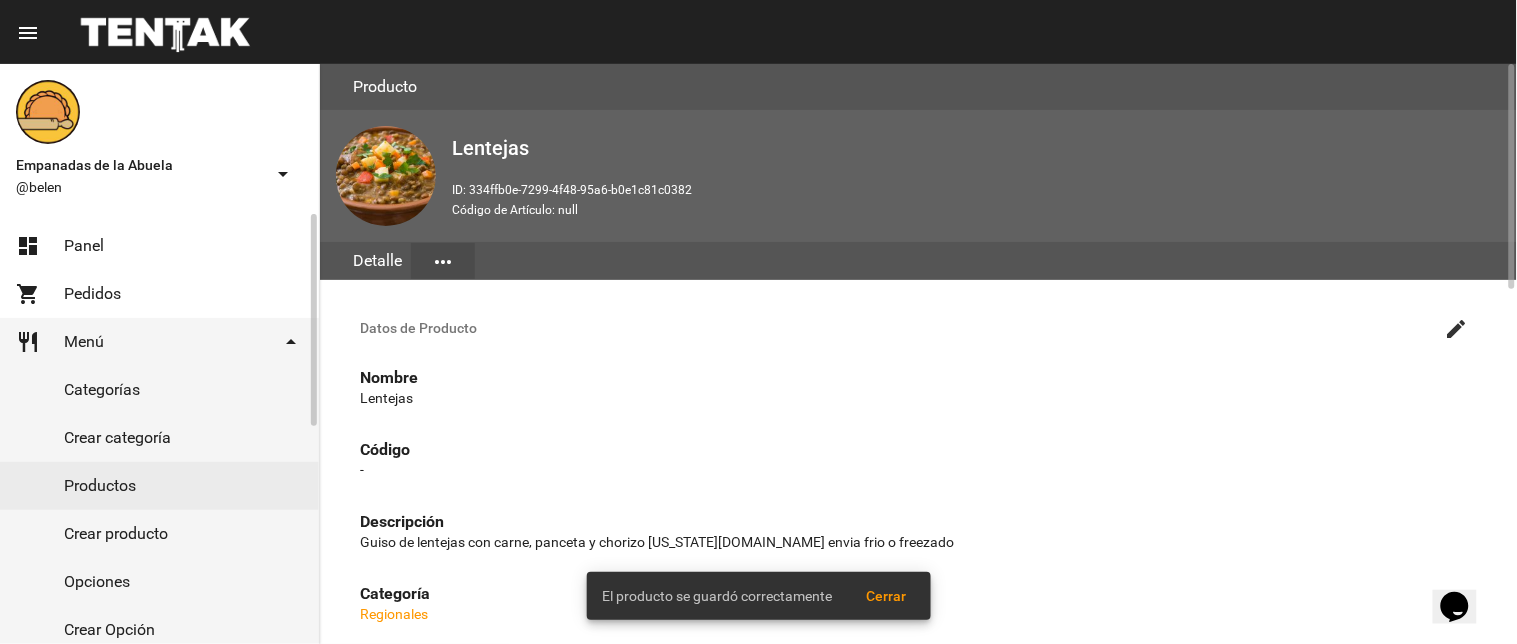 click on "Panel" 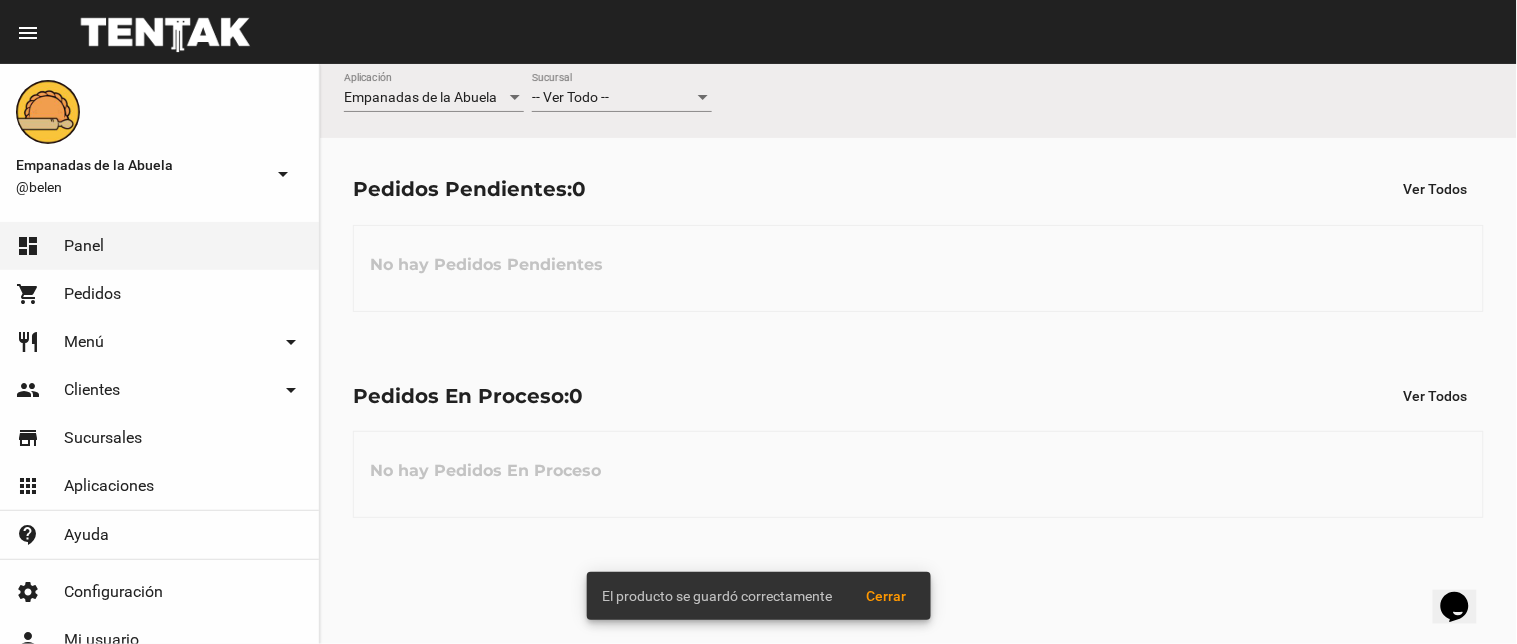 click on "-- Ver Todo -- Sucursal" 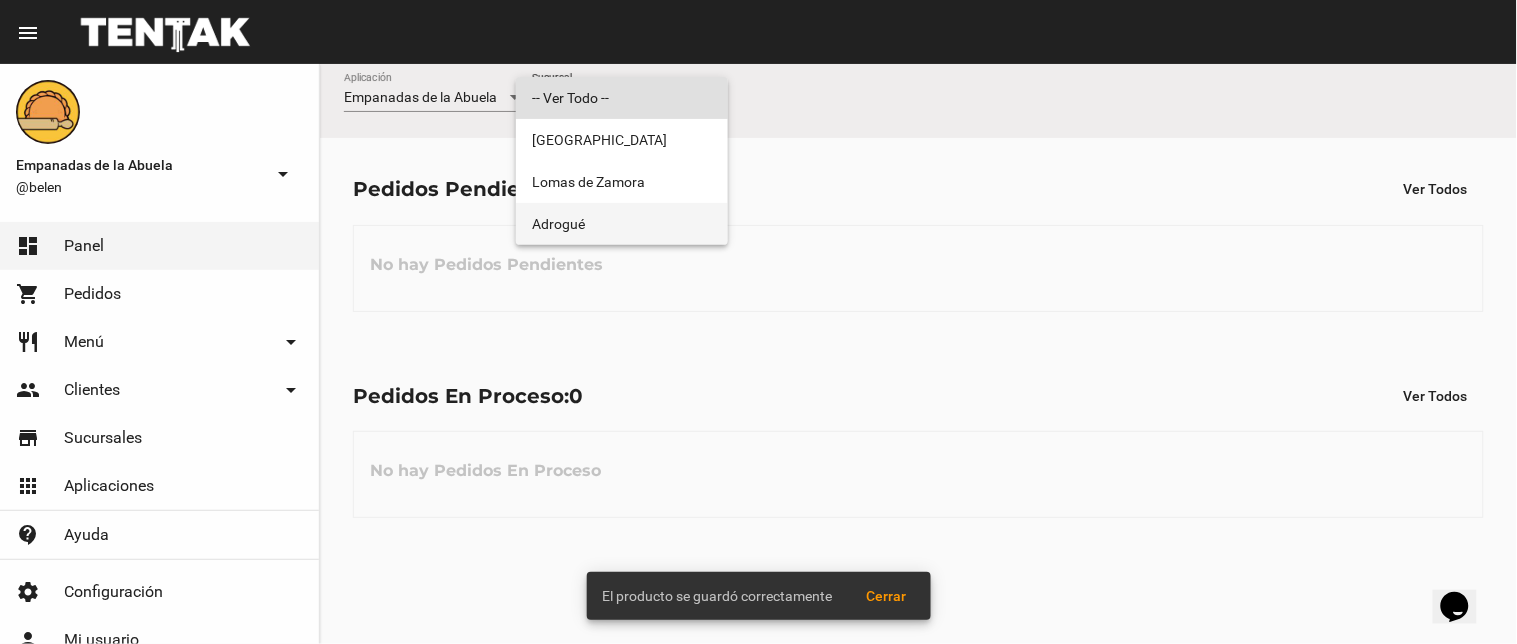 click on "Adrogué" at bounding box center (622, 224) 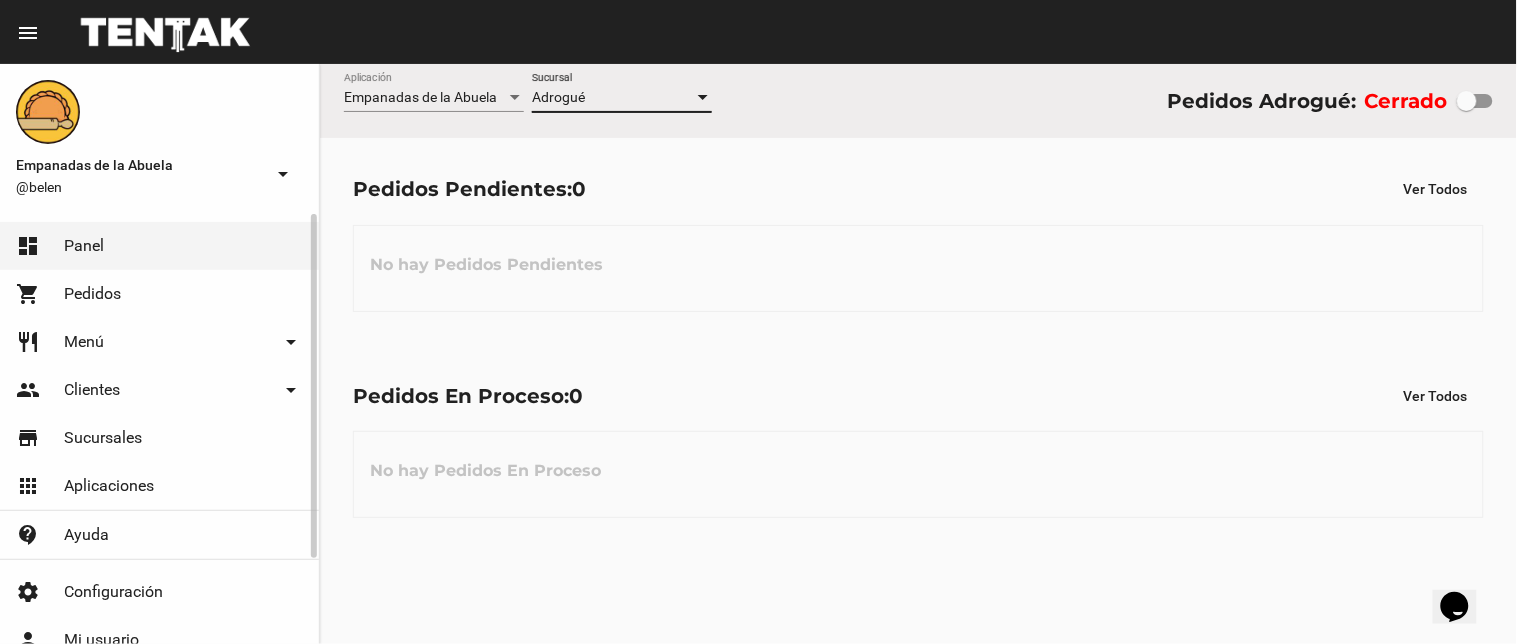 click on "restaurant Menú arrow_drop_down" 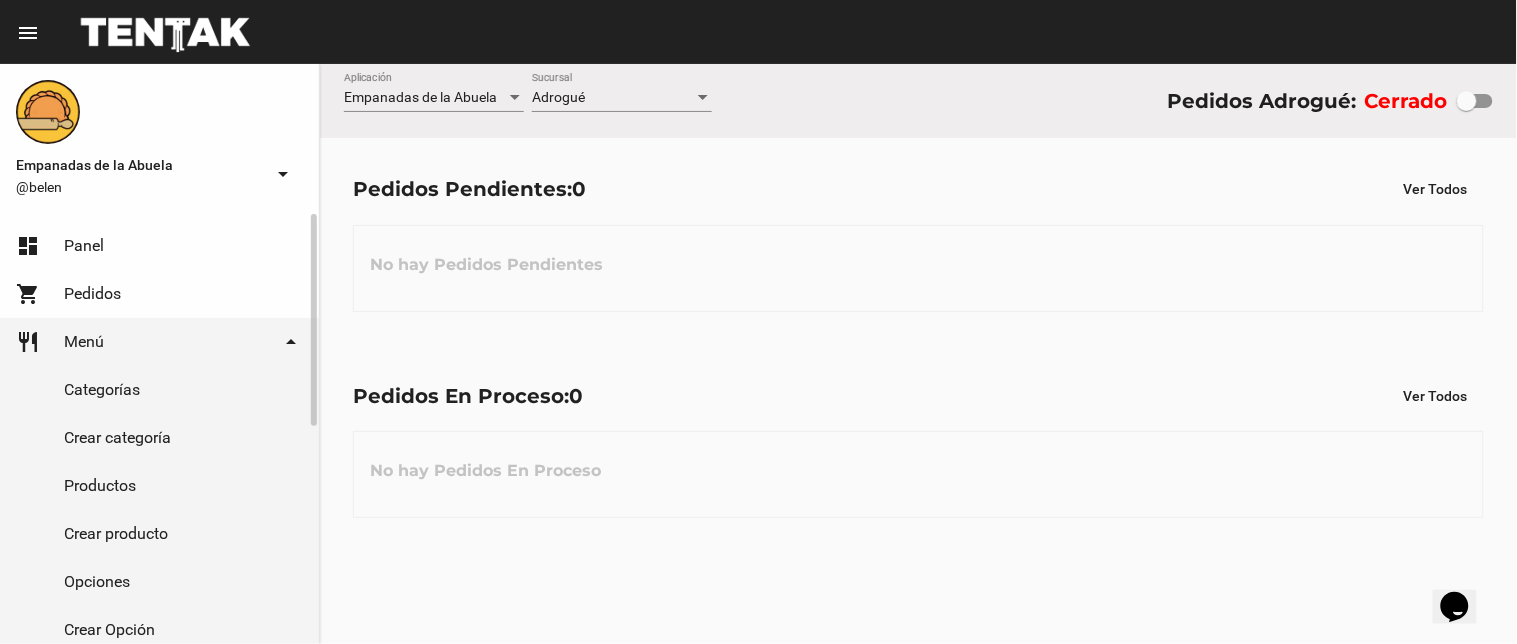 click on "Productos" 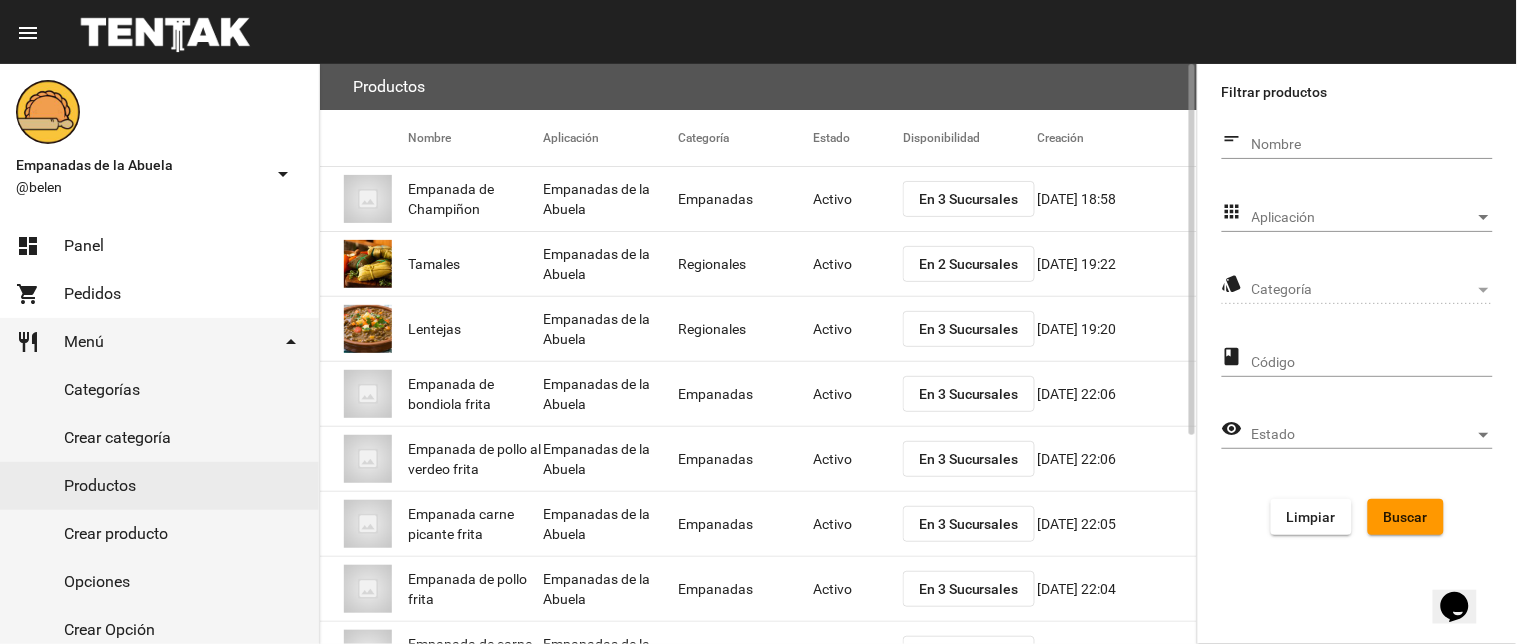 scroll, scrollTop: 325, scrollLeft: 0, axis: vertical 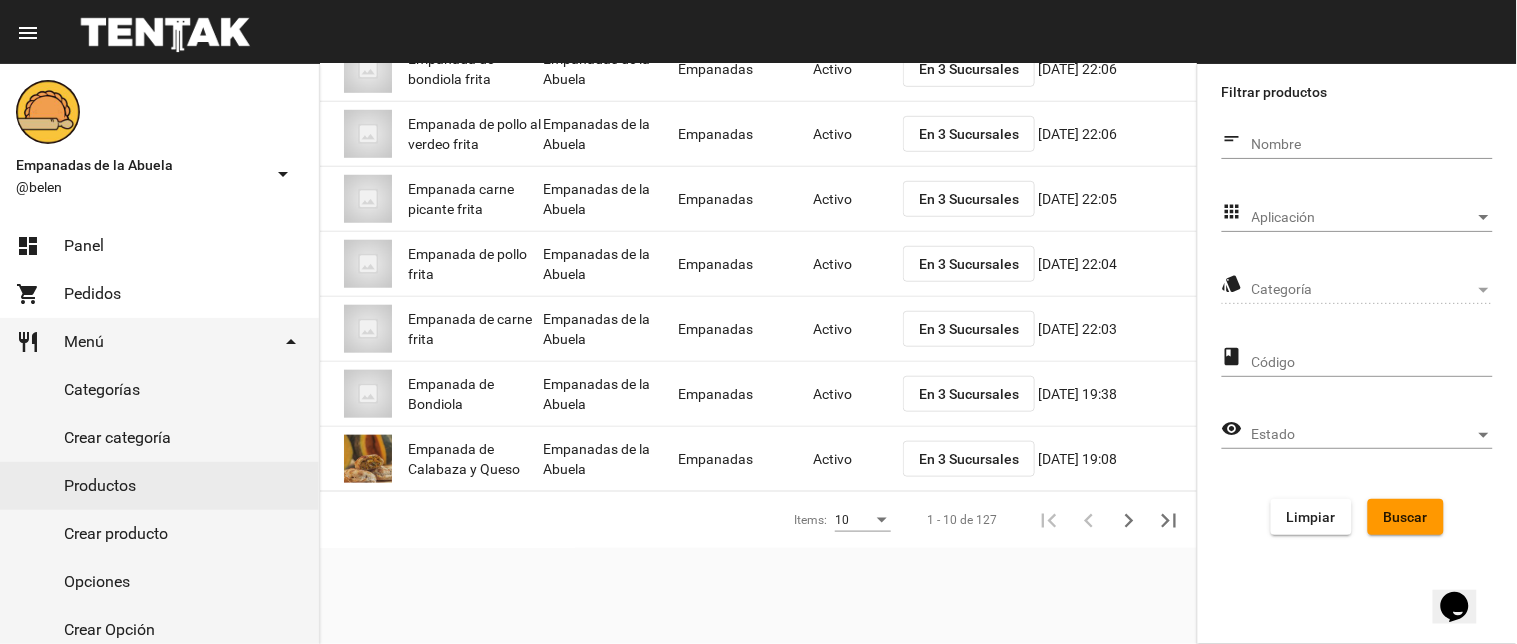 click on "apps Aplicación Aplicación" 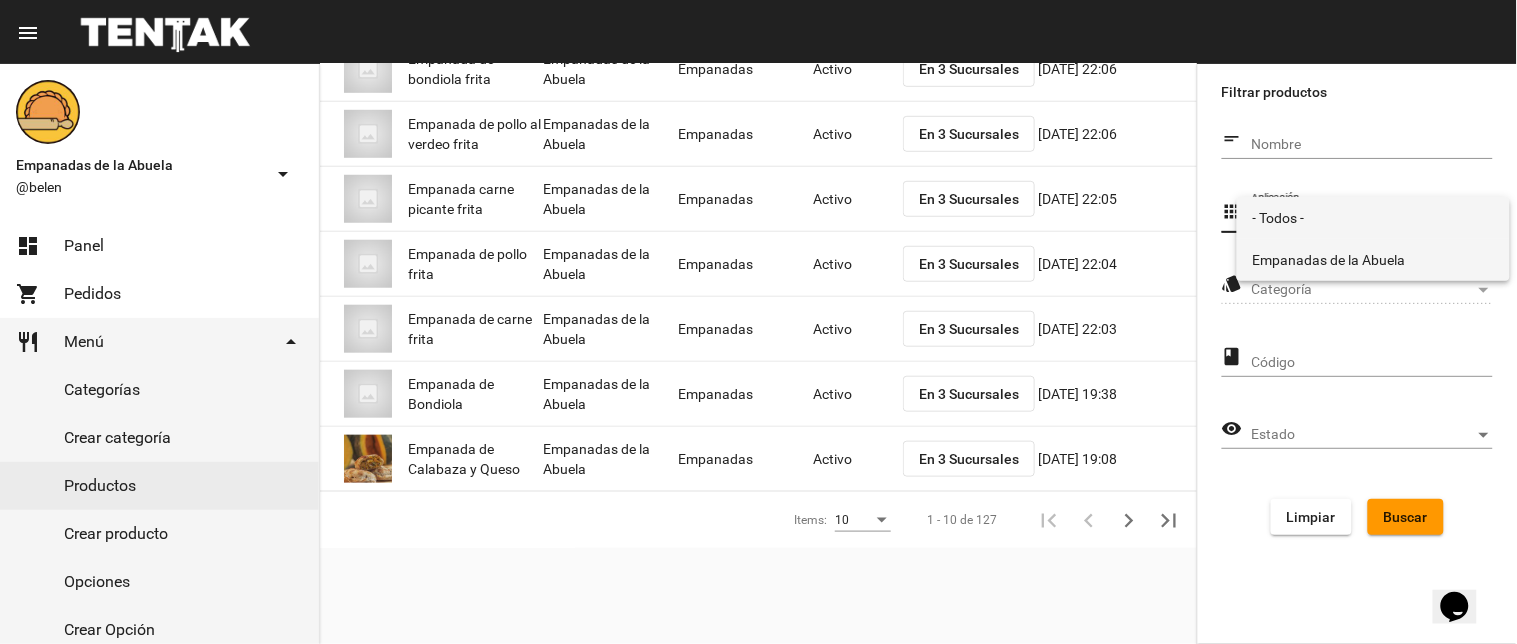 click on "Empanadas de la Abuela" at bounding box center [1373, 260] 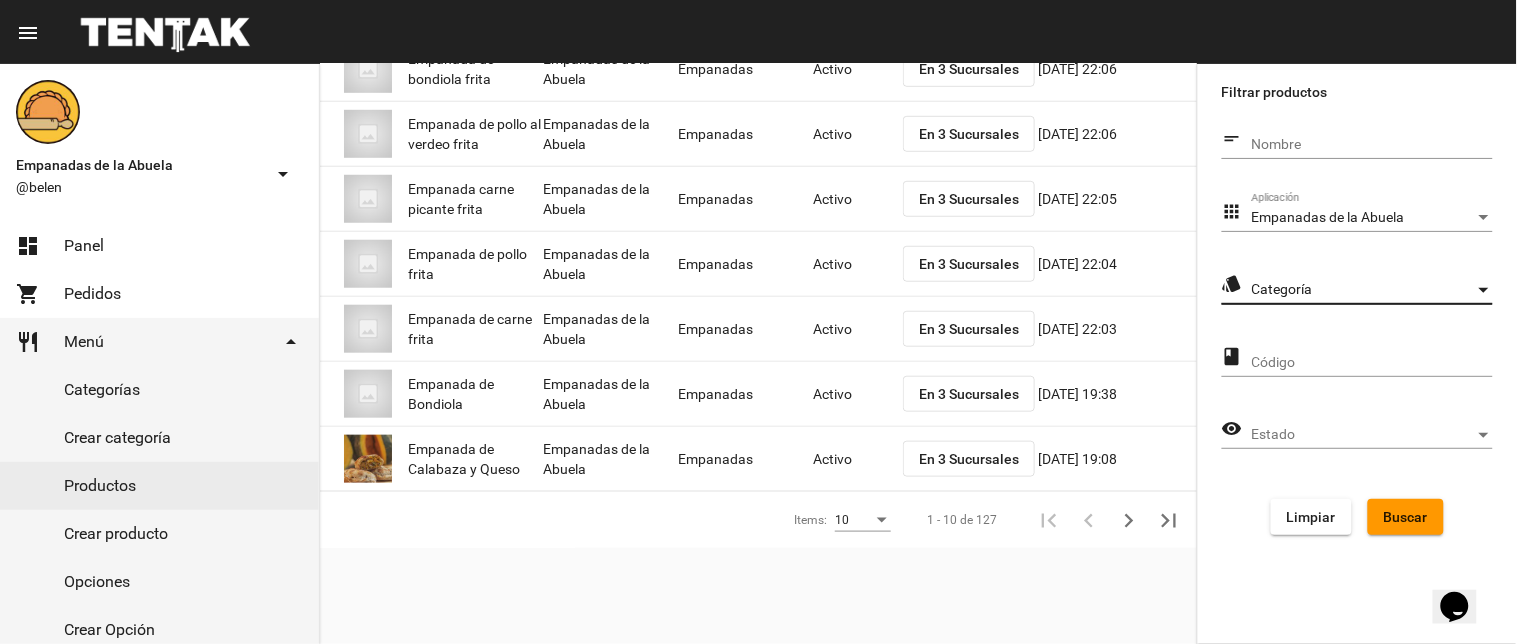 click on "Categoría" at bounding box center [1363, 290] 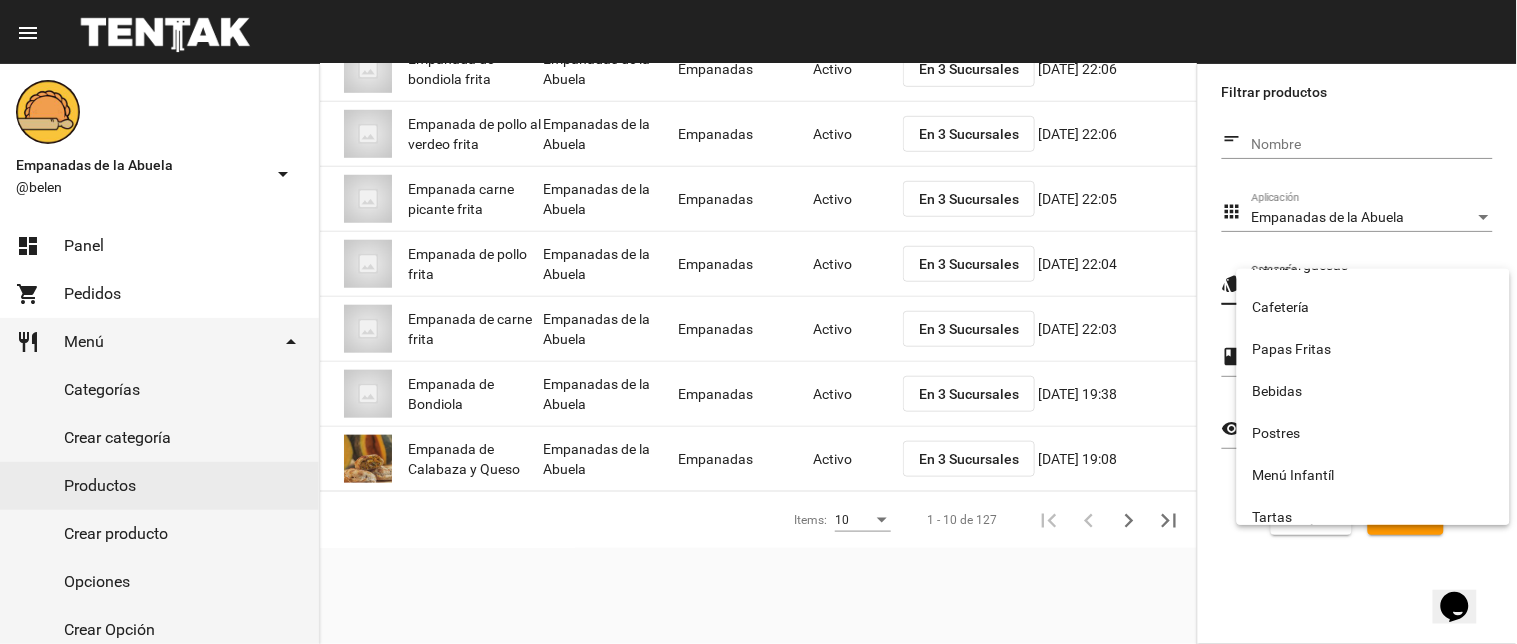 scroll, scrollTop: 332, scrollLeft: 0, axis: vertical 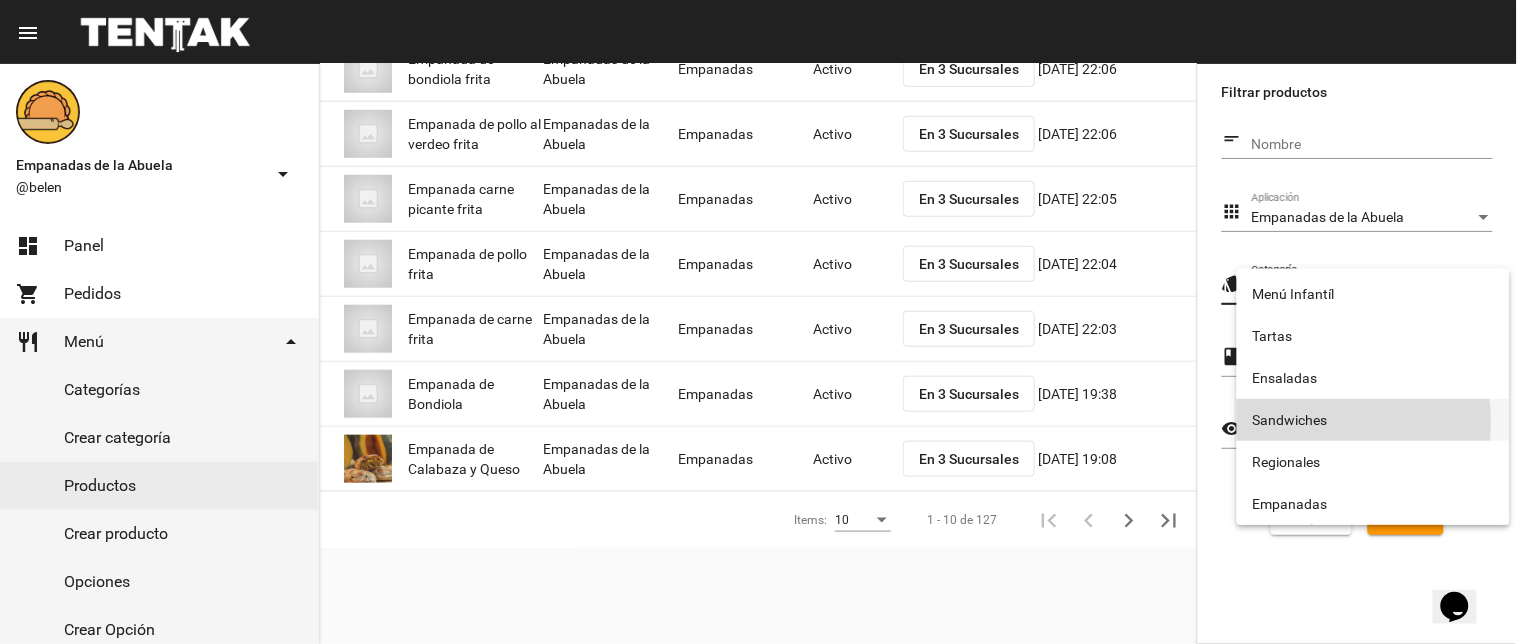 click on "Sandwiches" at bounding box center [1373, 420] 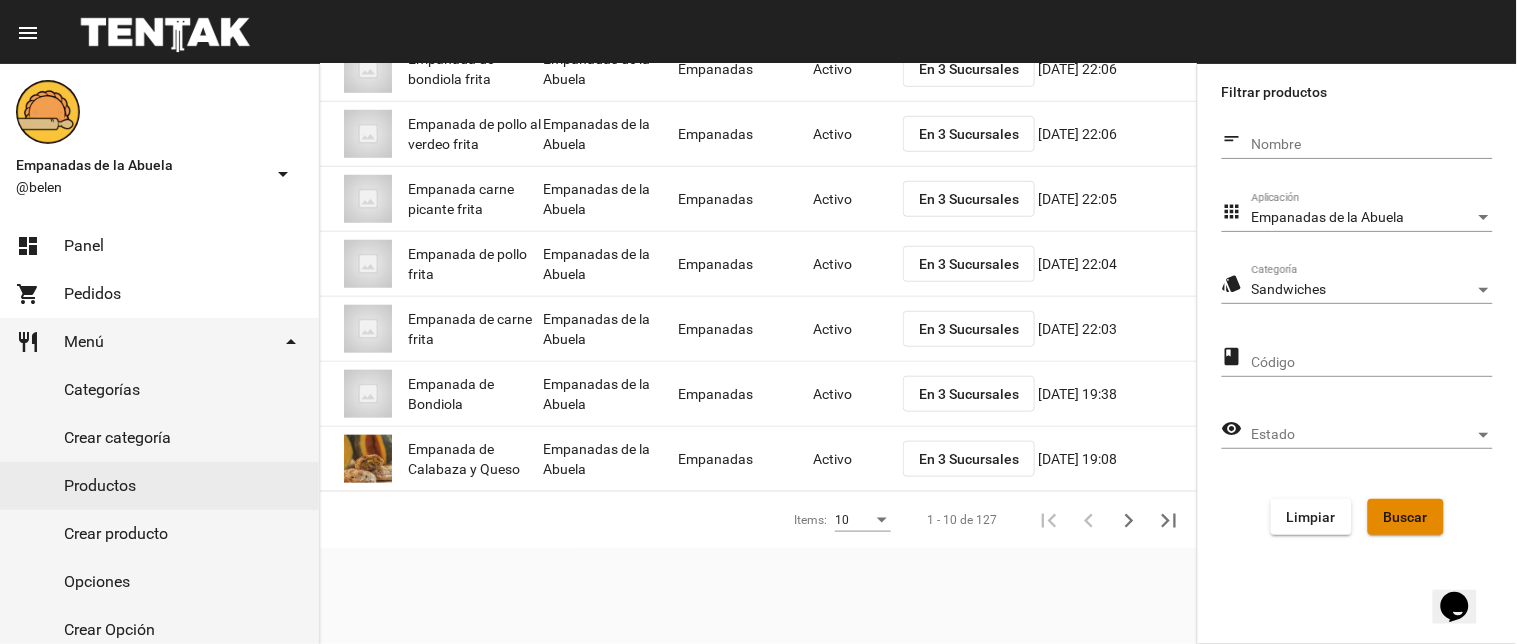 click on "Buscar" 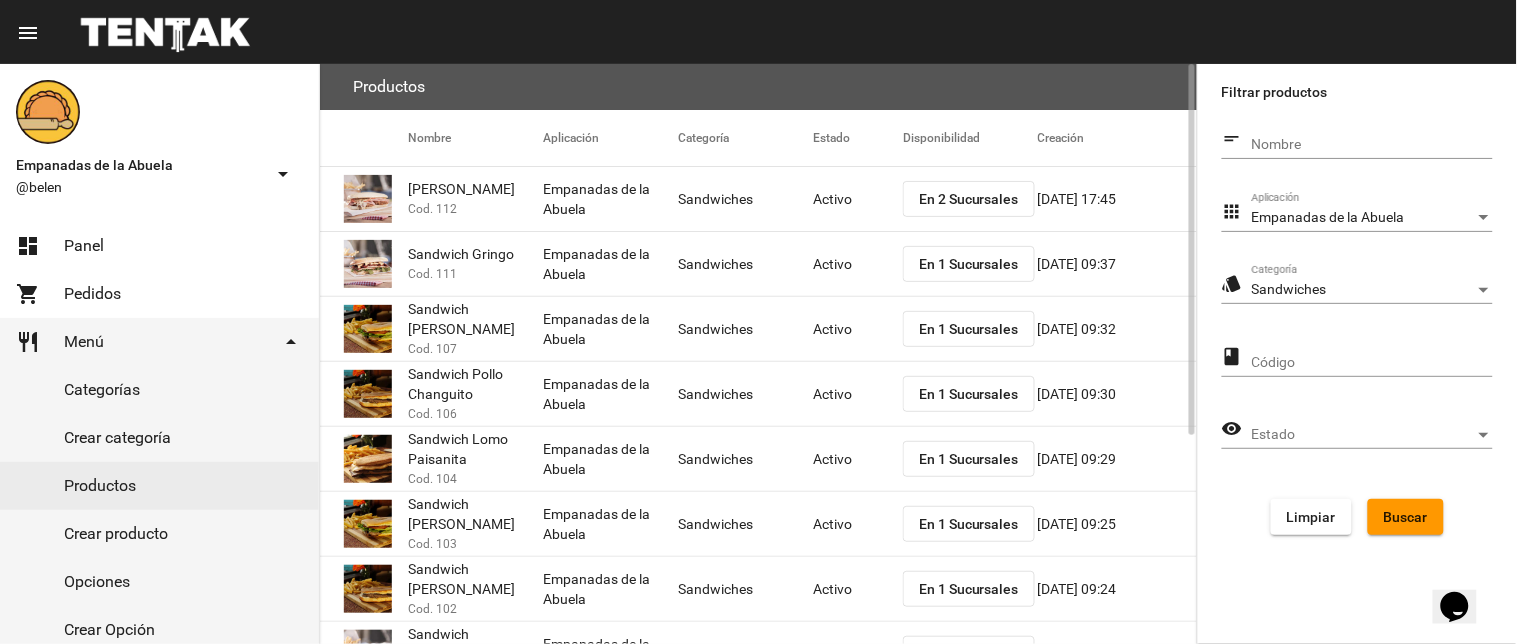 scroll, scrollTop: 200, scrollLeft: 0, axis: vertical 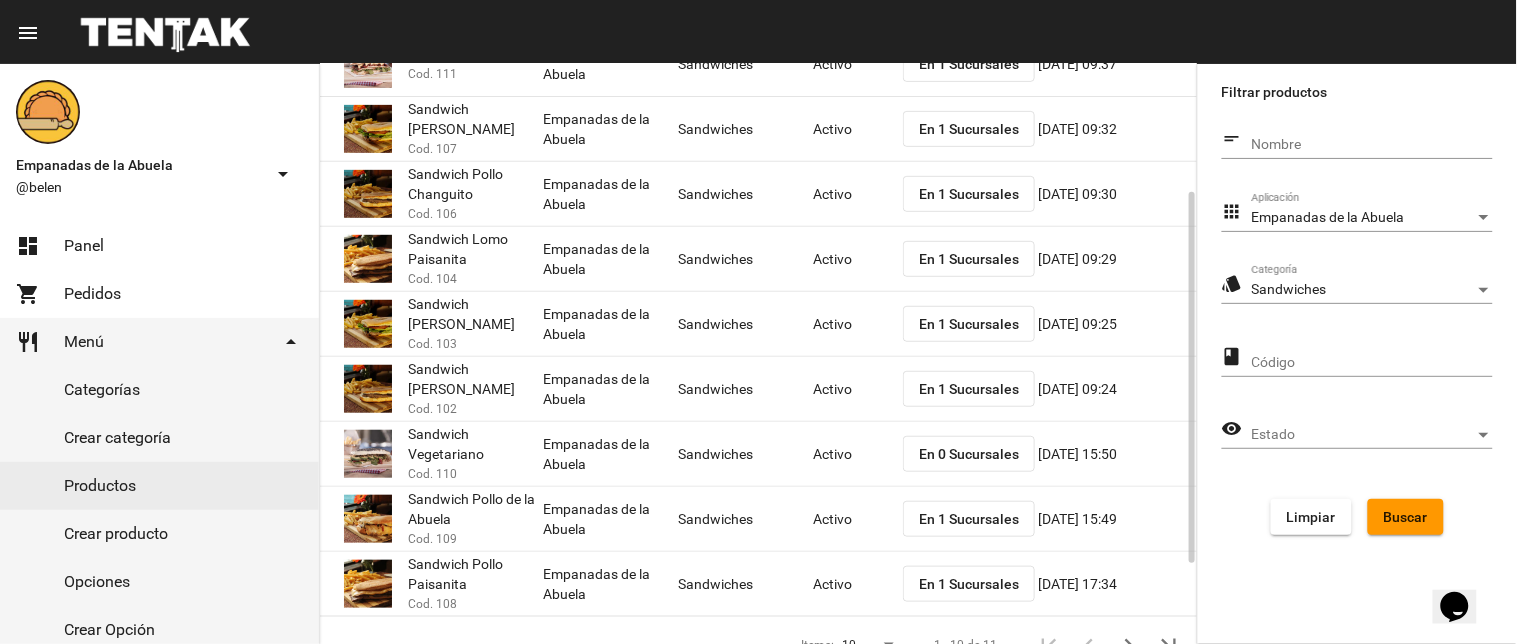 click on "En 0 Sucursales" 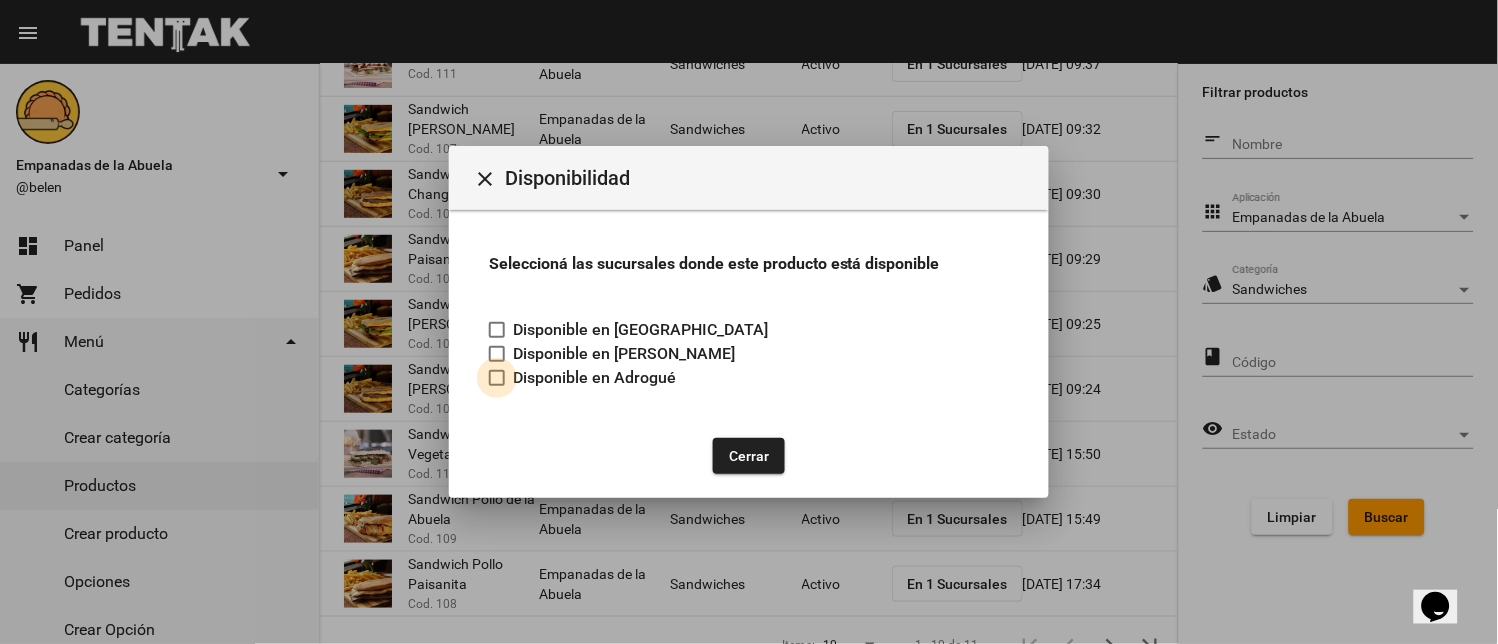 click at bounding box center [497, 378] 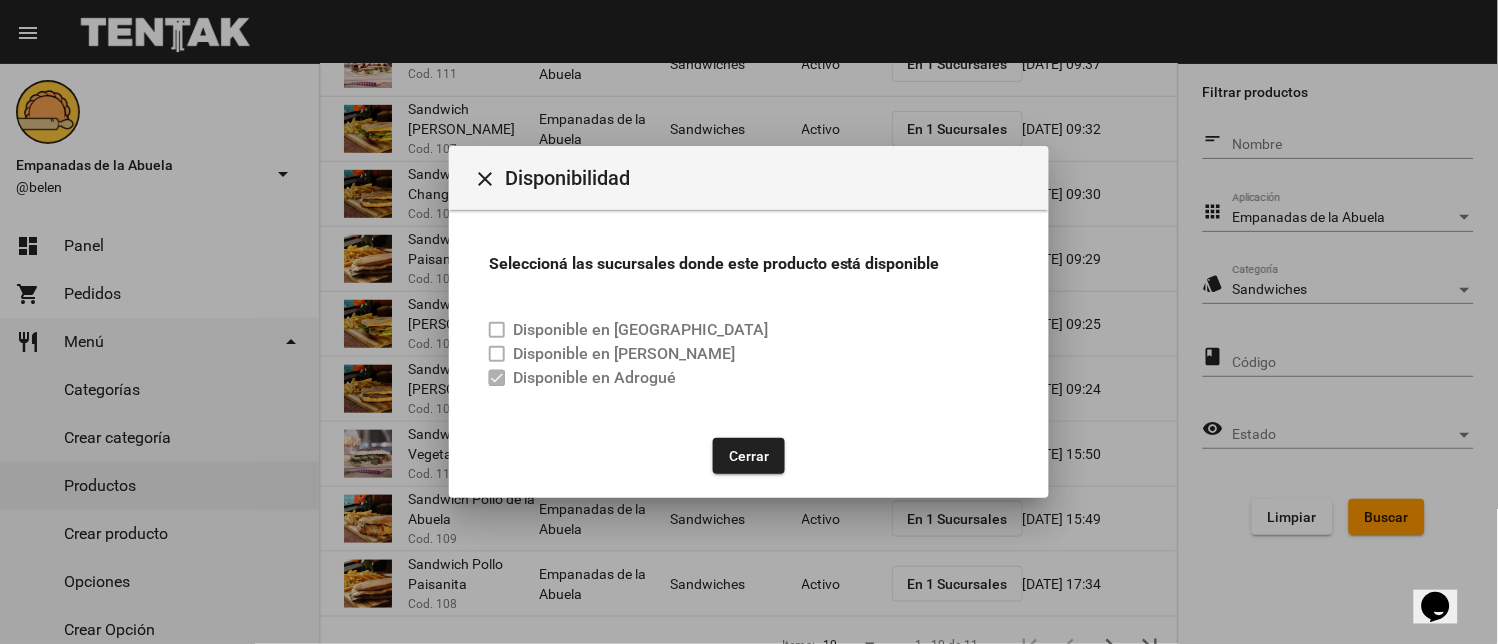 click on "Cerrar" 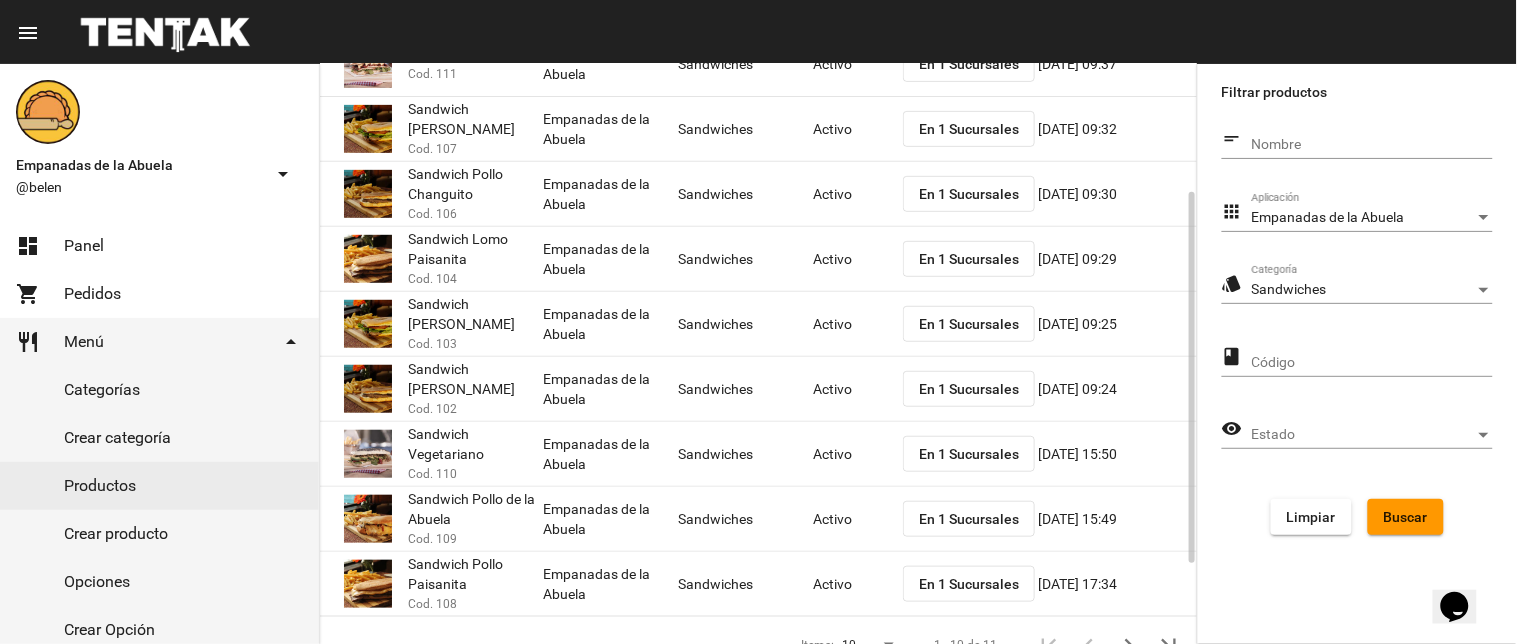 click on "Activo" 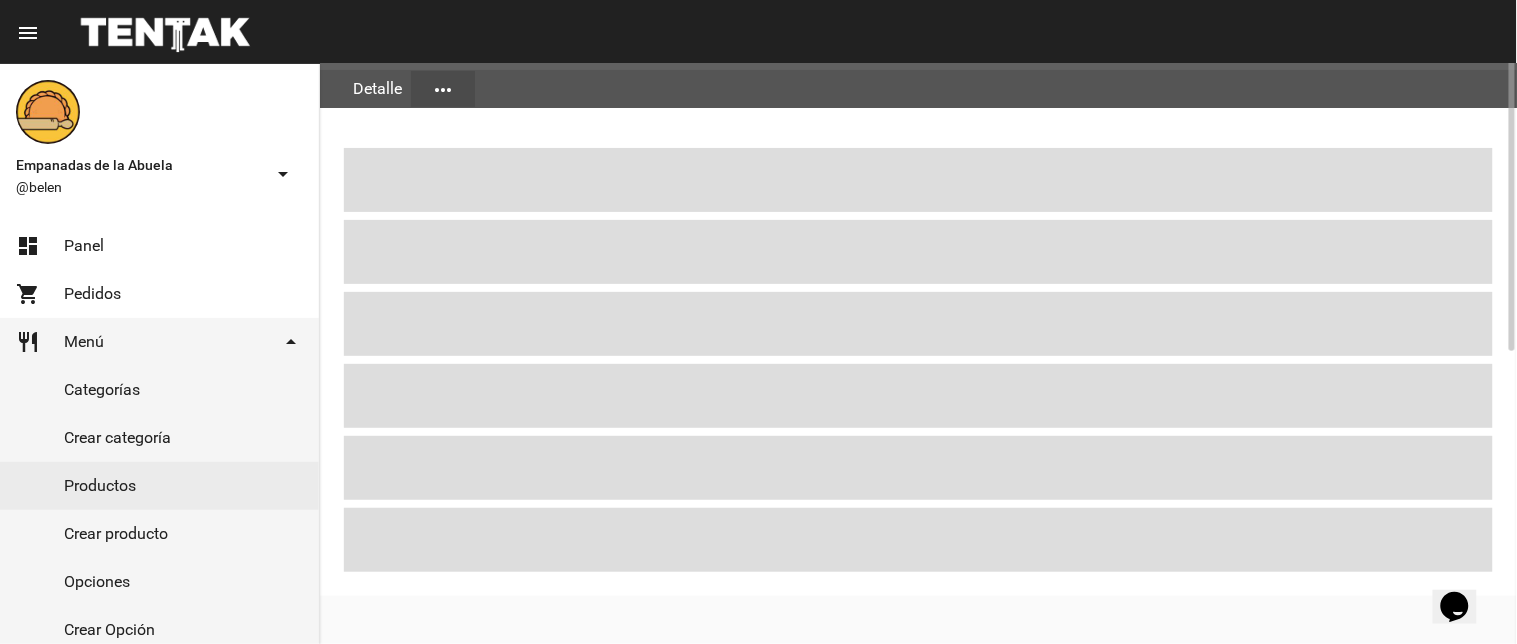 scroll, scrollTop: 0, scrollLeft: 0, axis: both 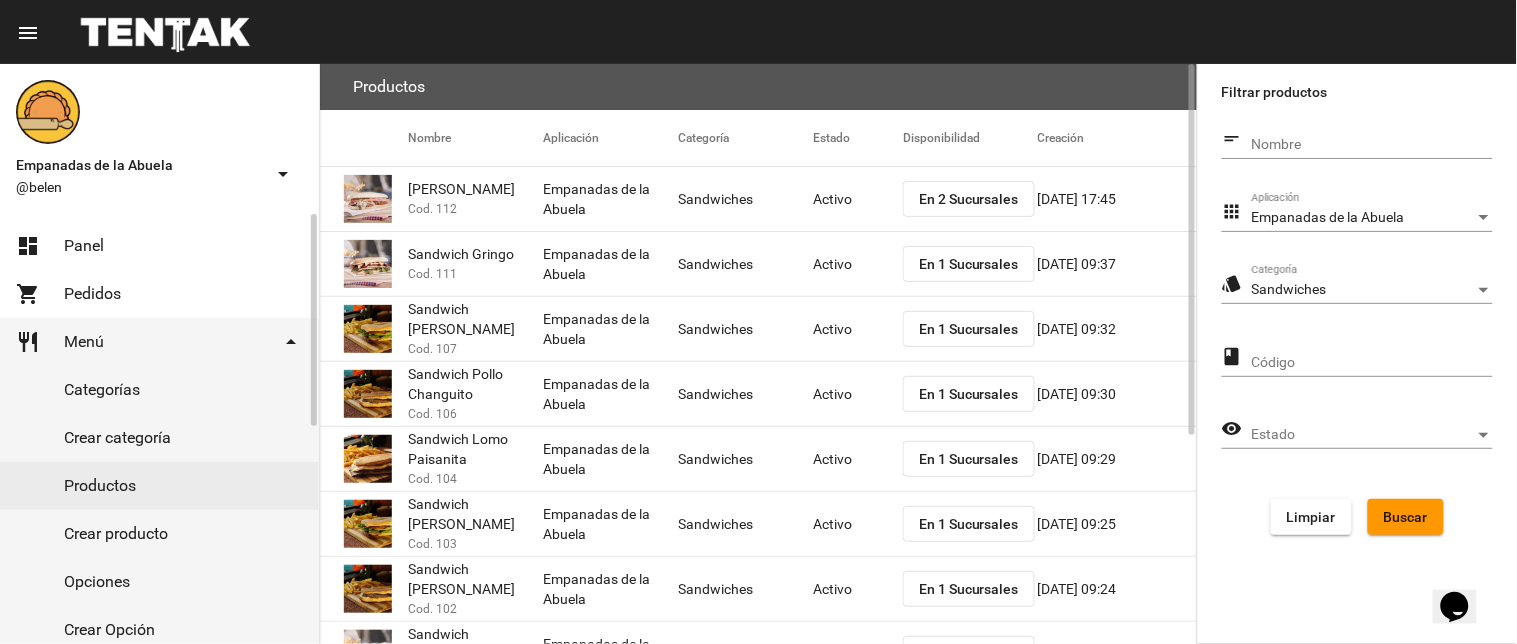 click on "dashboard Panel" 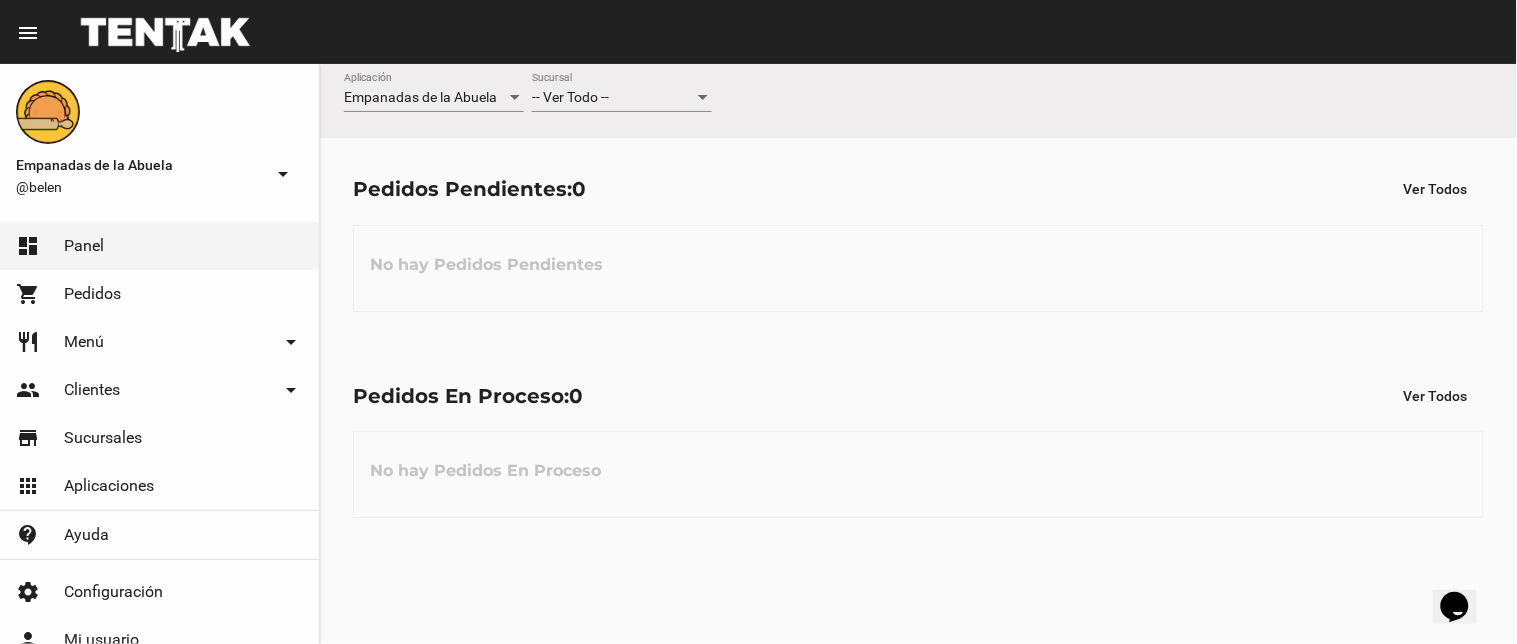 click on "-- Ver Todo -- Sucursal" 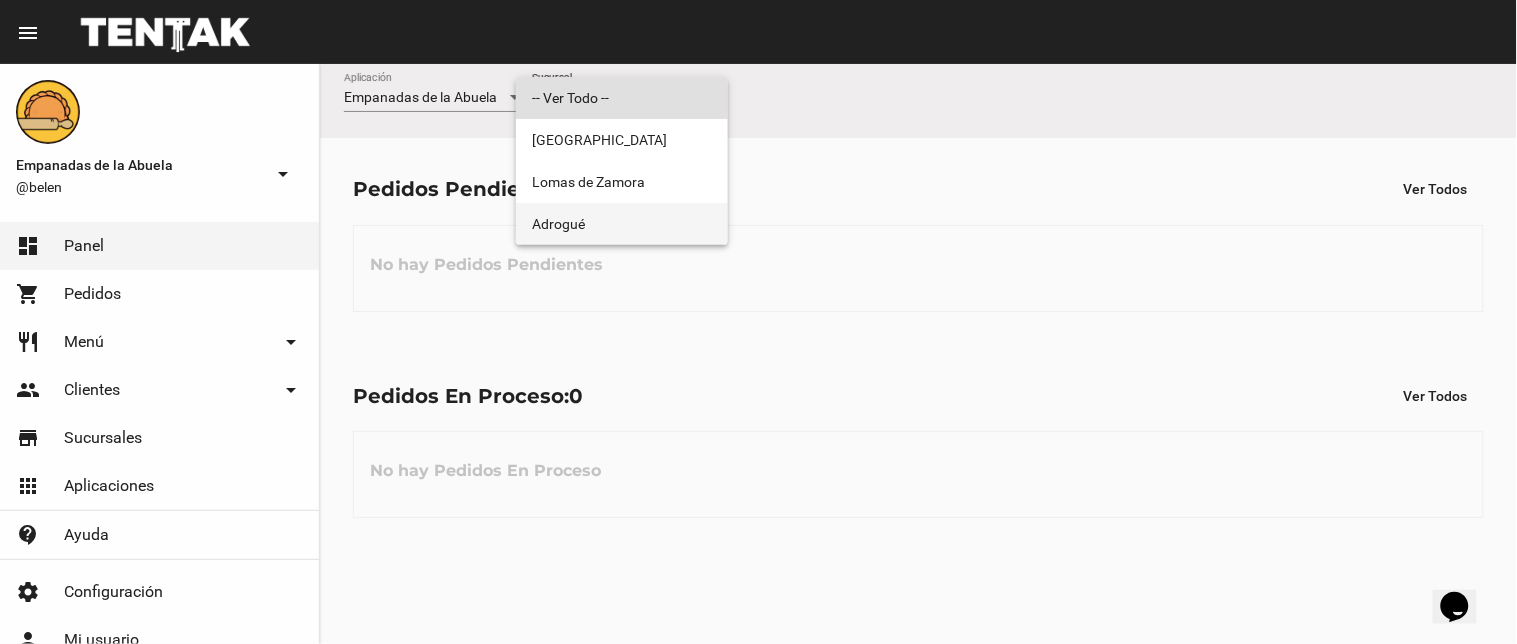 click on "Adrogué" at bounding box center [622, 224] 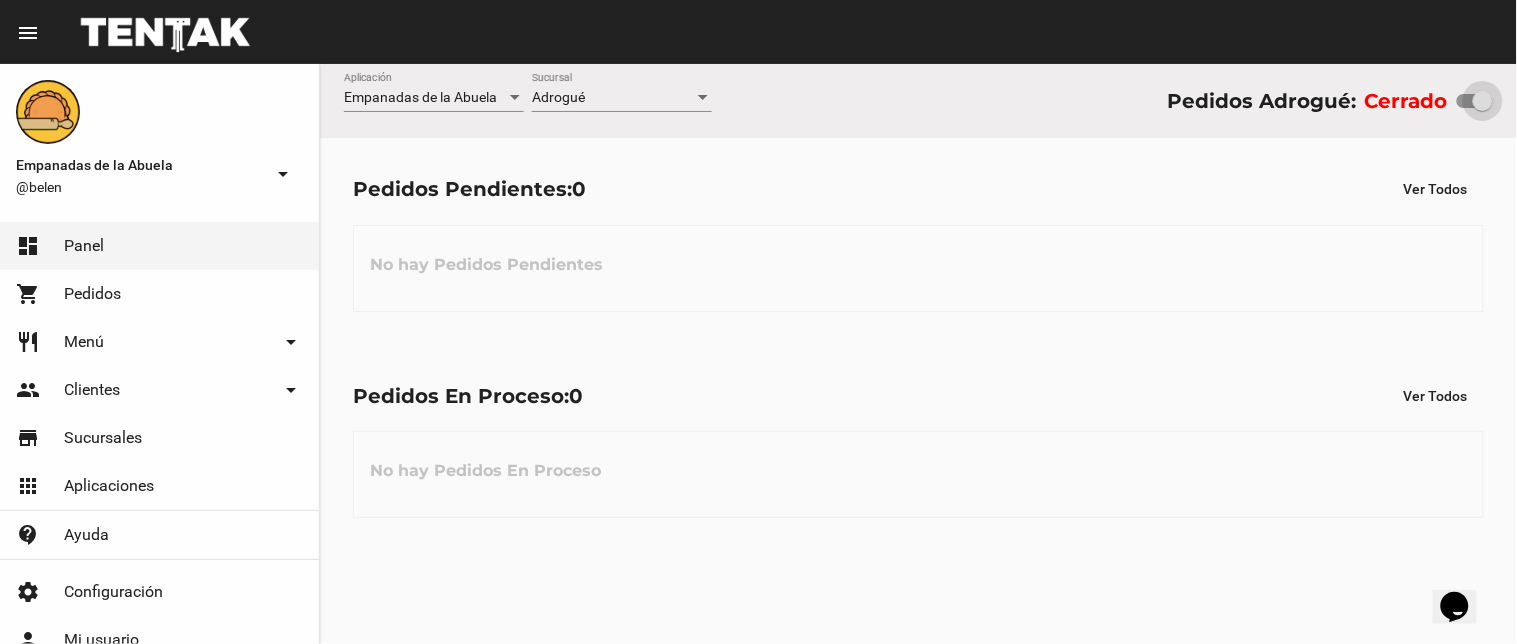 drag, startPoint x: 1471, startPoint y: 93, endPoint x: 1504, endPoint y: 94, distance: 33.01515 